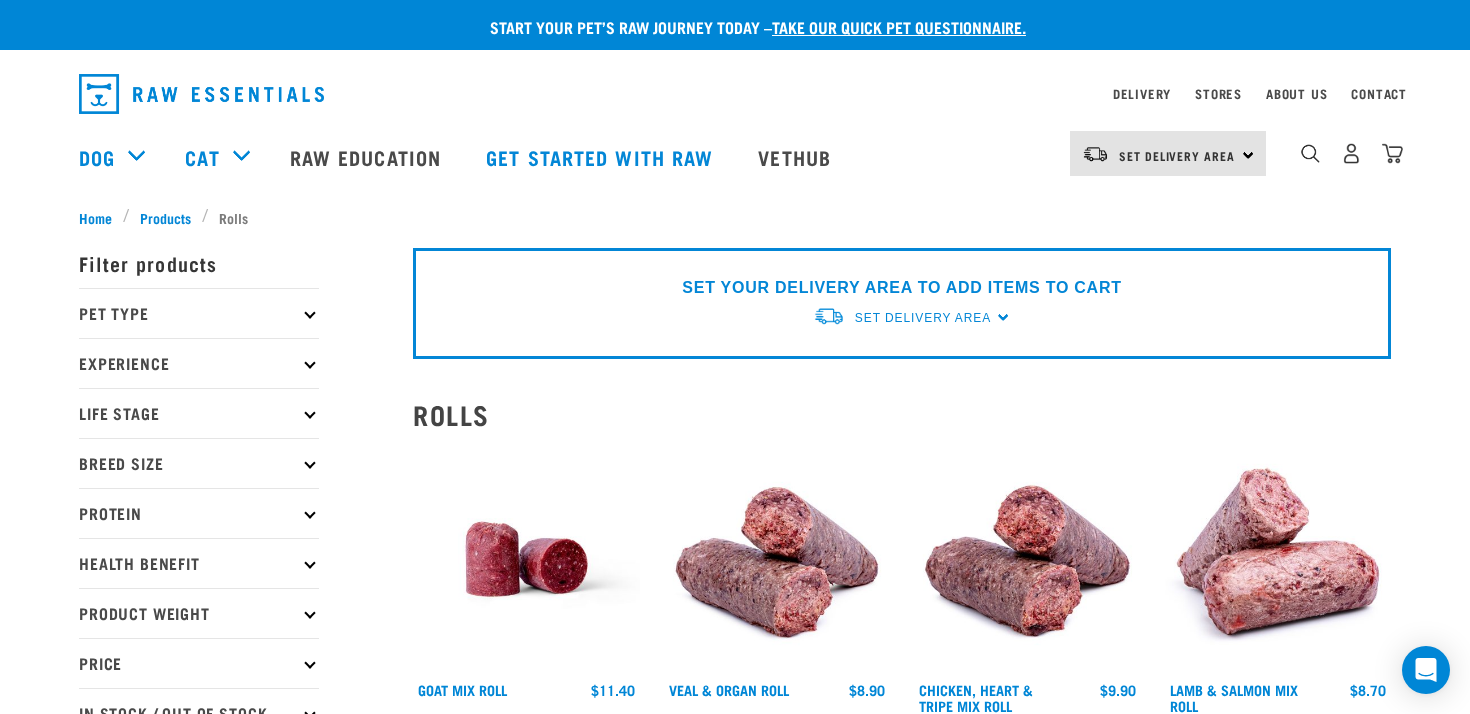 scroll, scrollTop: 0, scrollLeft: 0, axis: both 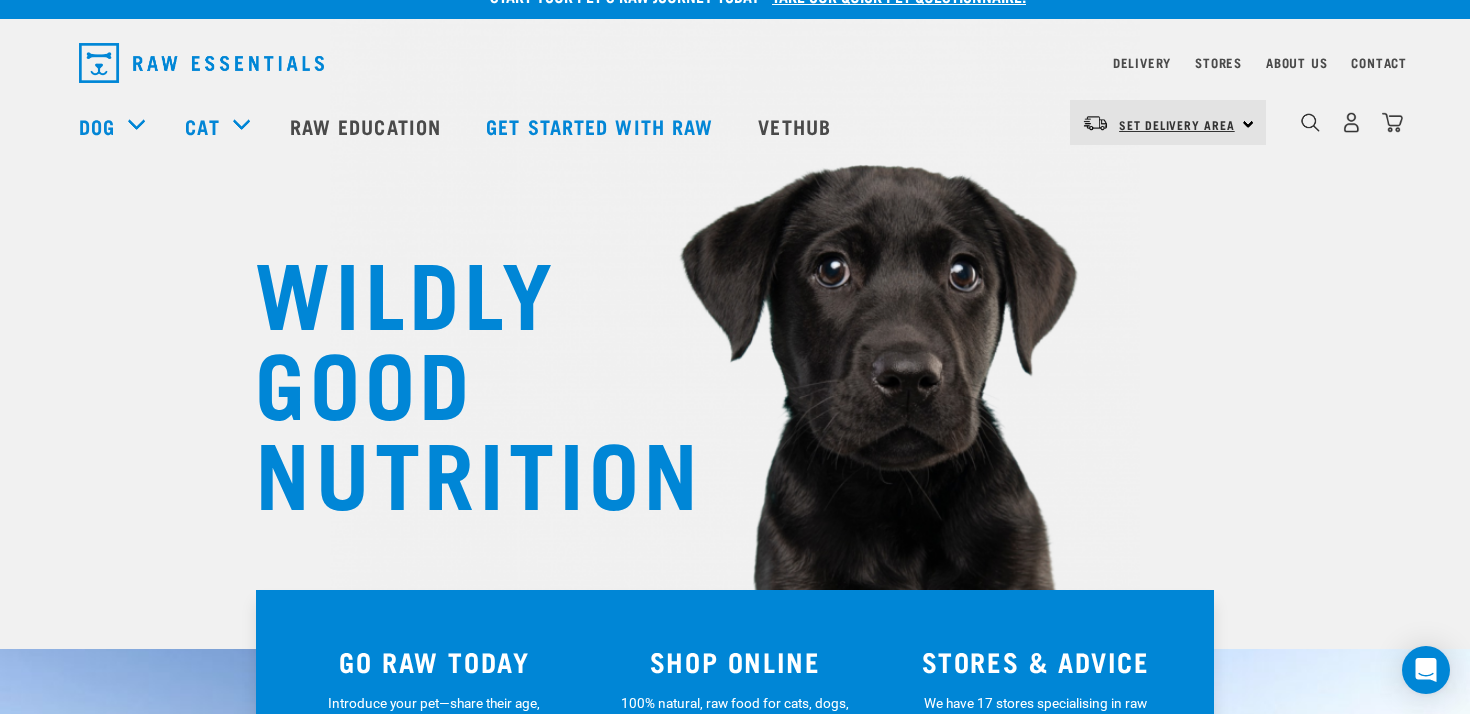 click on "Set Delivery Area" at bounding box center (1177, 124) 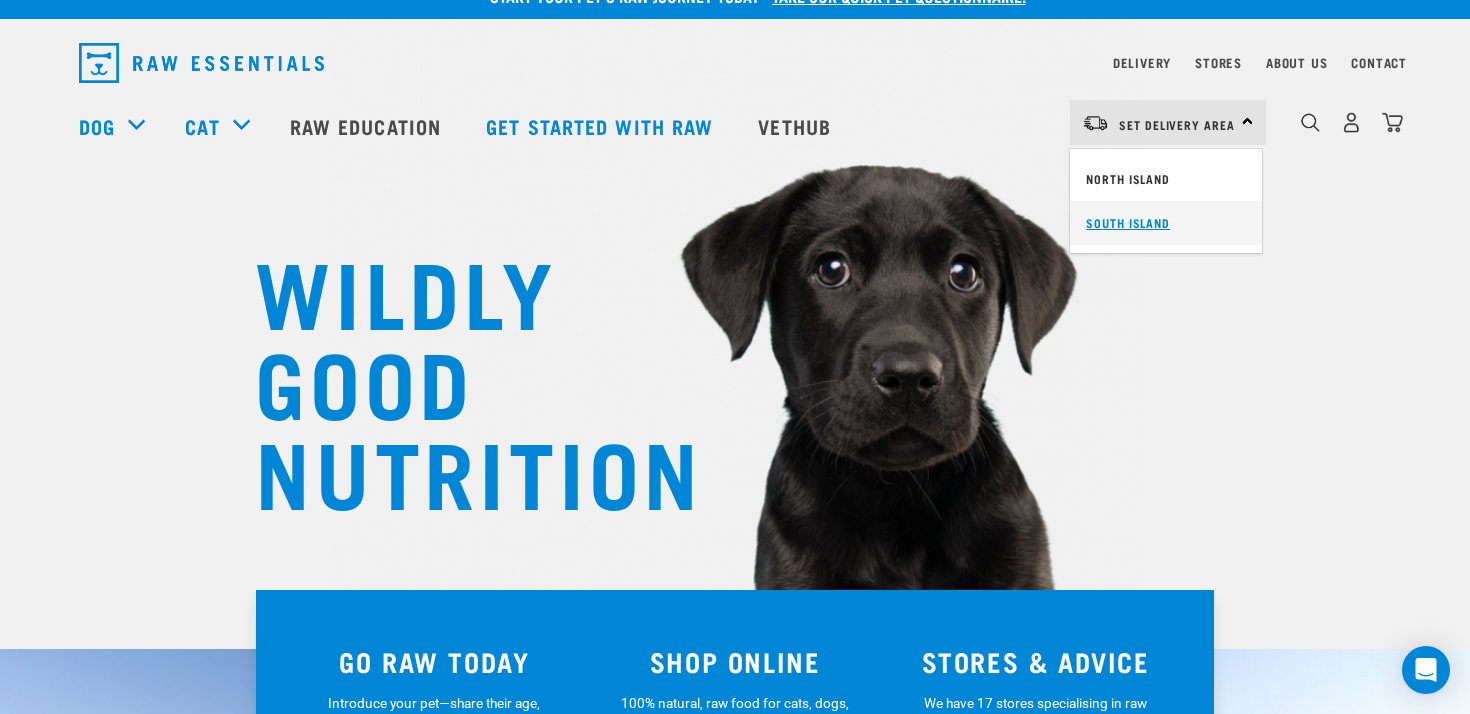 click on "South Island" at bounding box center (1166, 223) 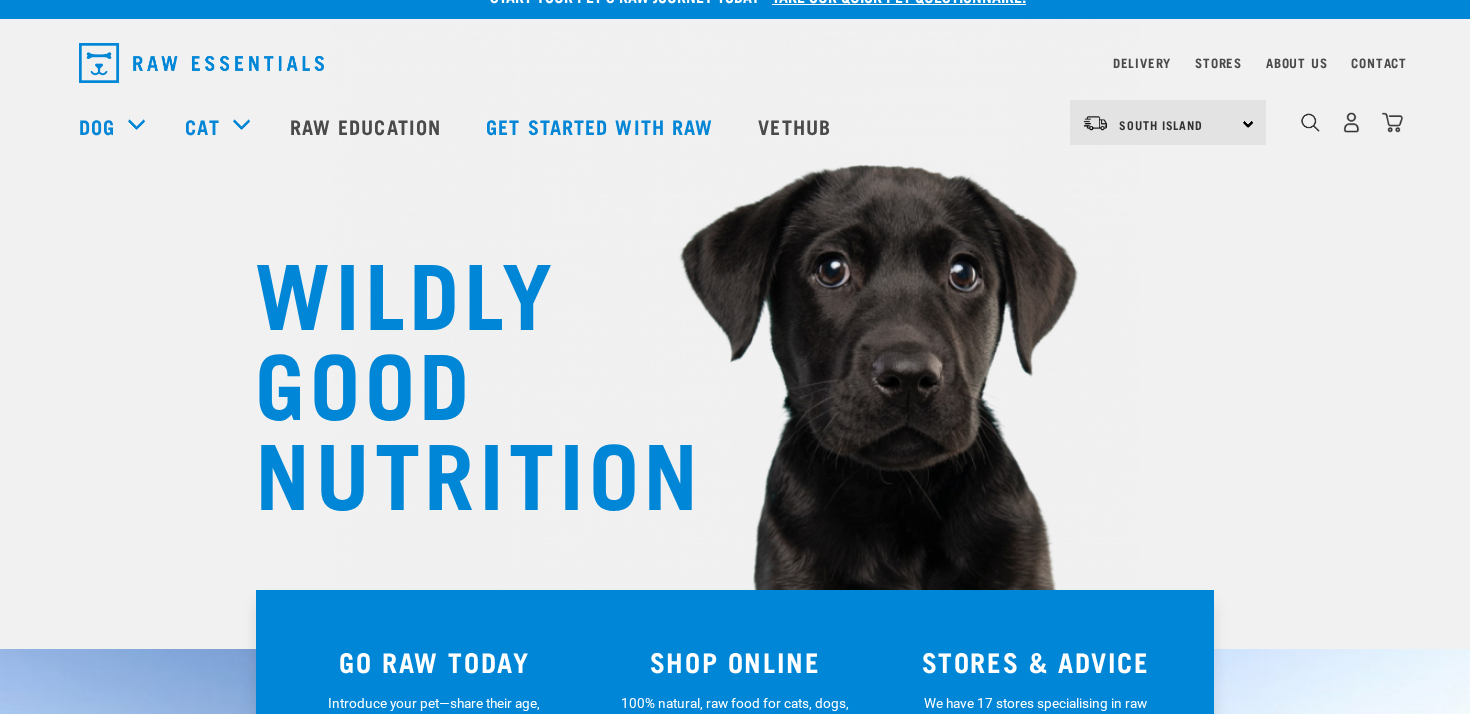 scroll, scrollTop: 31, scrollLeft: 0, axis: vertical 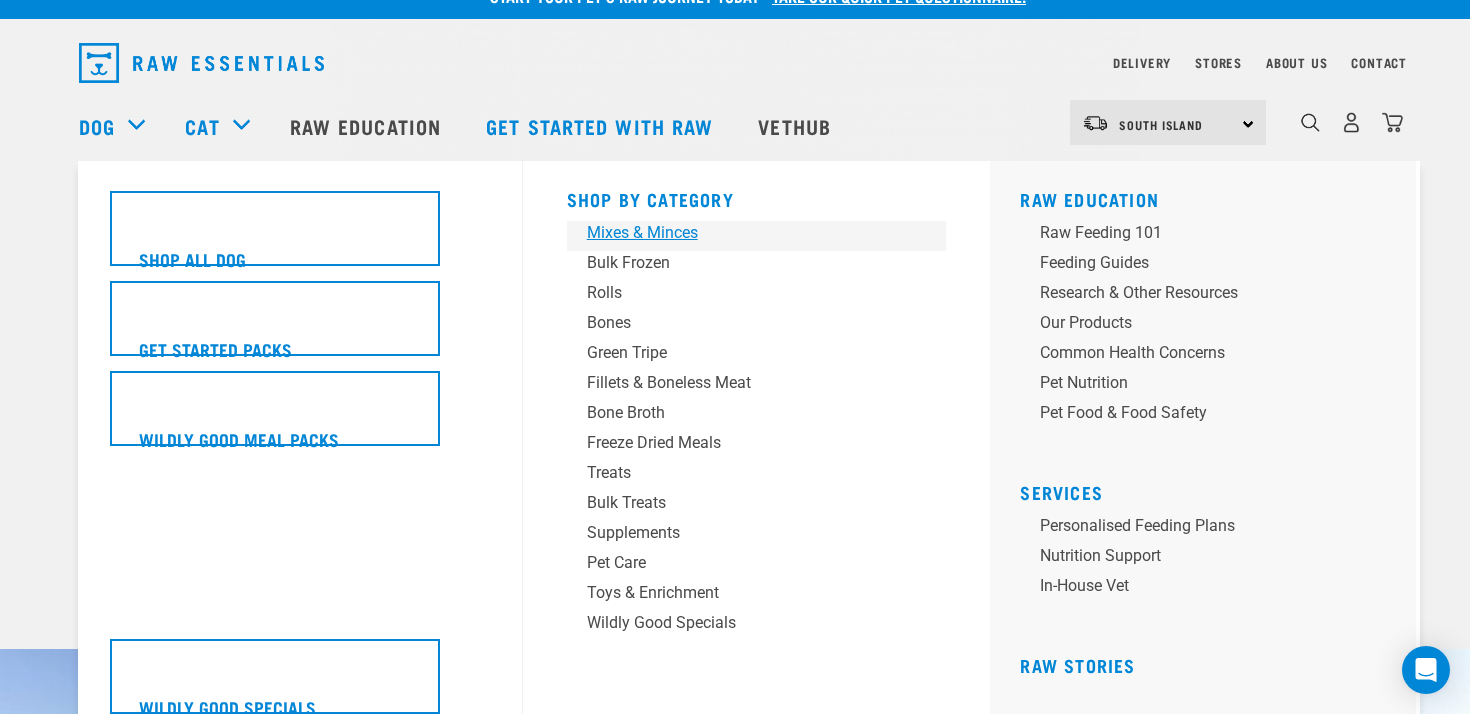 click on "Mixes & Minces" at bounding box center [743, 233] 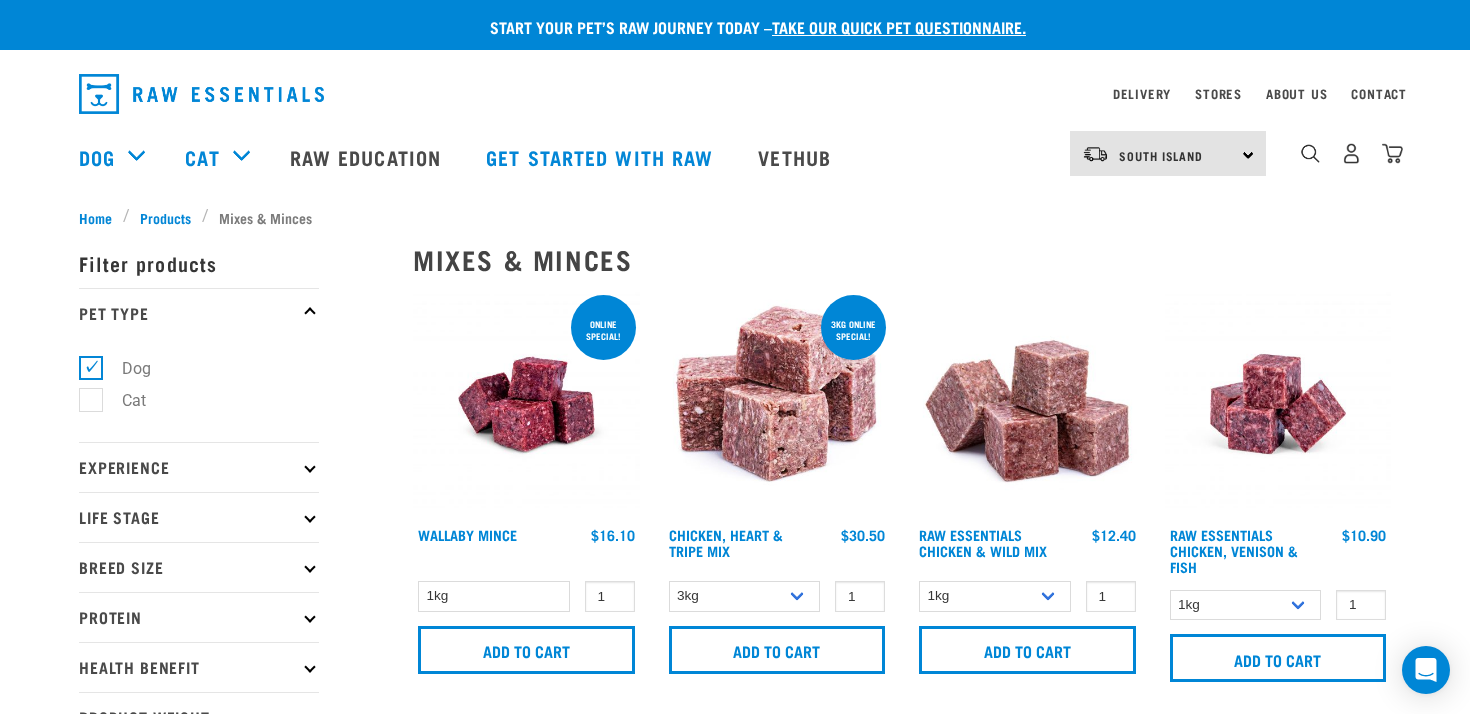 scroll, scrollTop: 0, scrollLeft: 0, axis: both 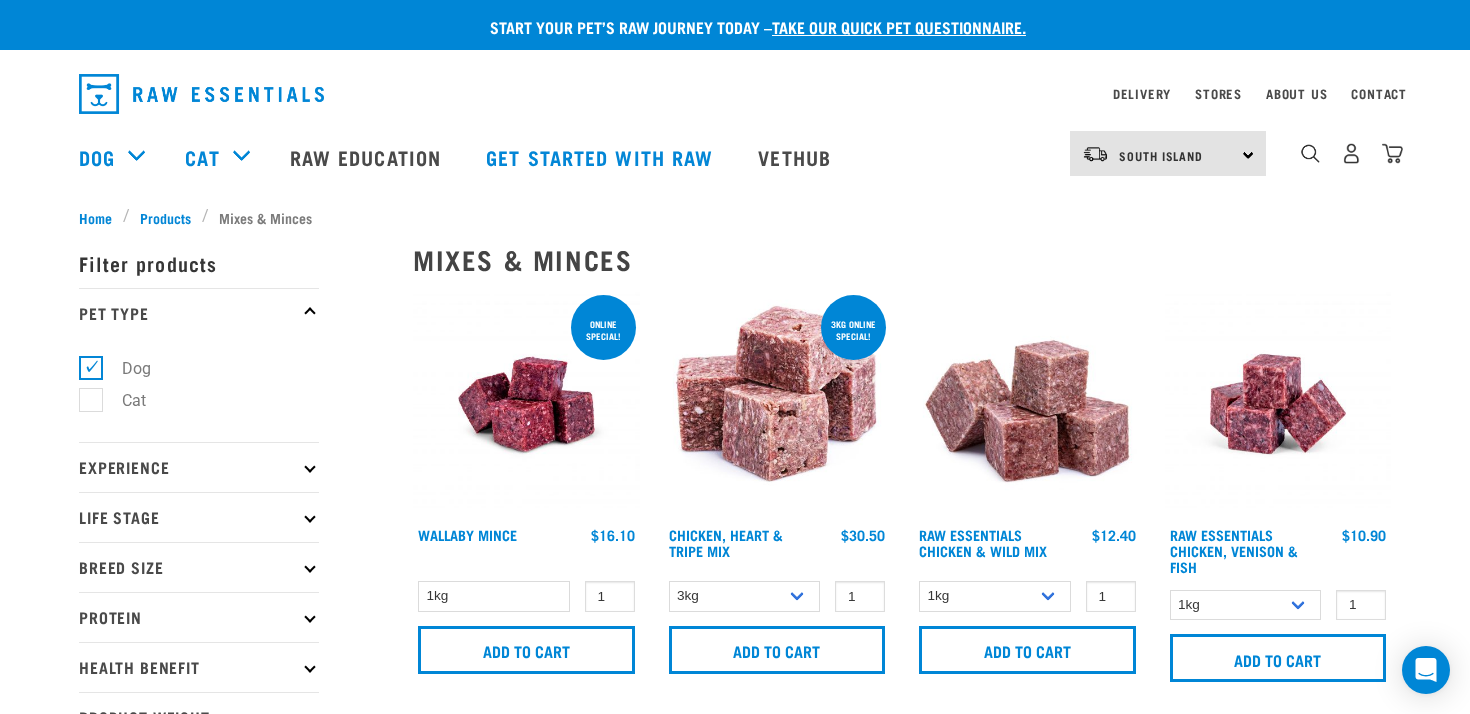 click at bounding box center (526, 404) 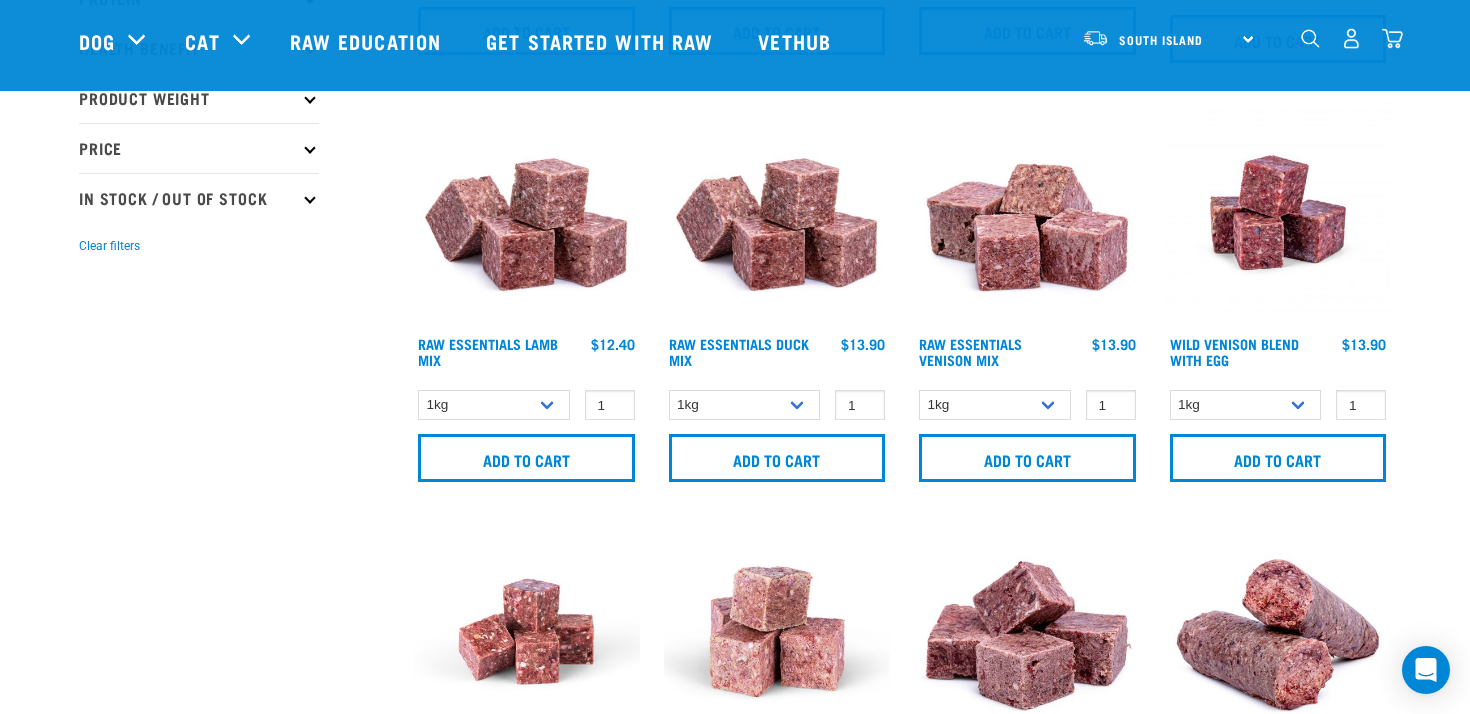 scroll, scrollTop: 437, scrollLeft: 0, axis: vertical 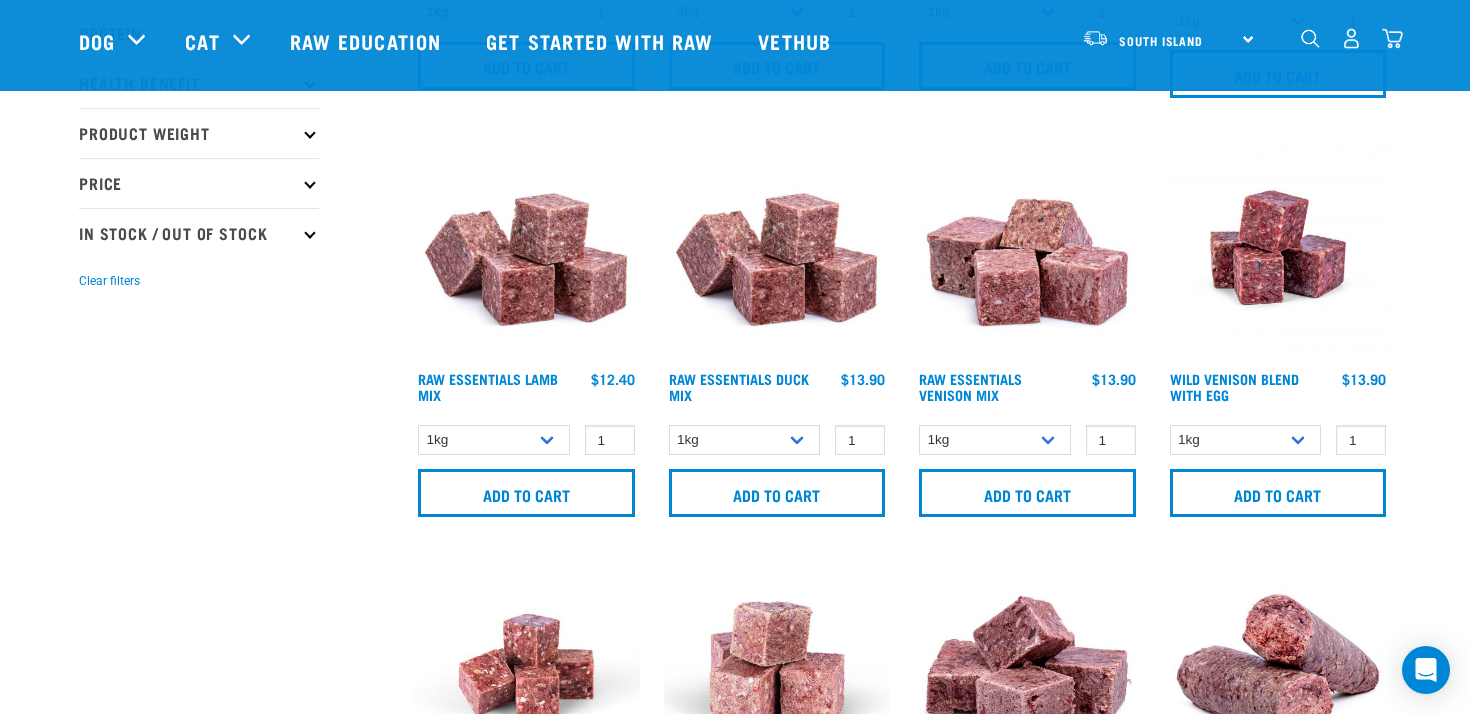click at bounding box center [777, 247] 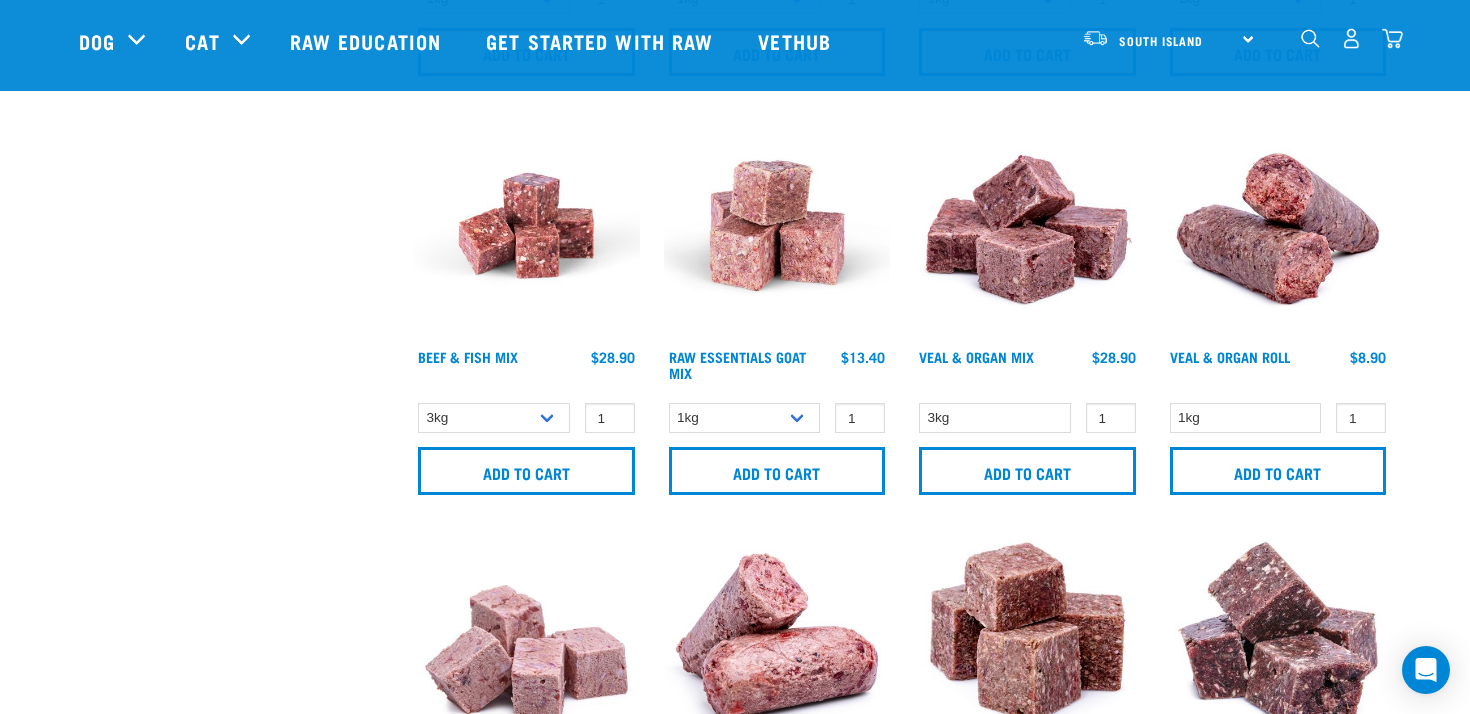 scroll, scrollTop: 895, scrollLeft: 0, axis: vertical 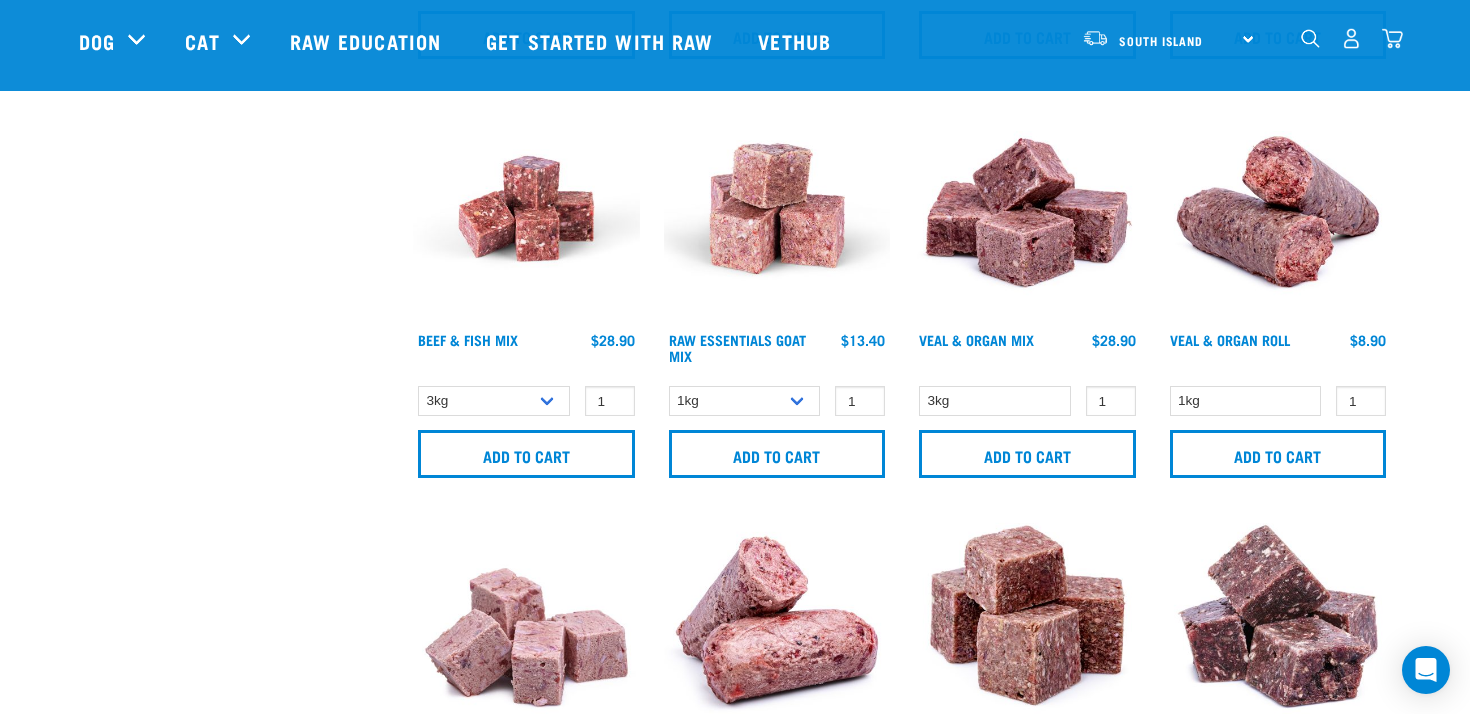 click at bounding box center (777, 208) 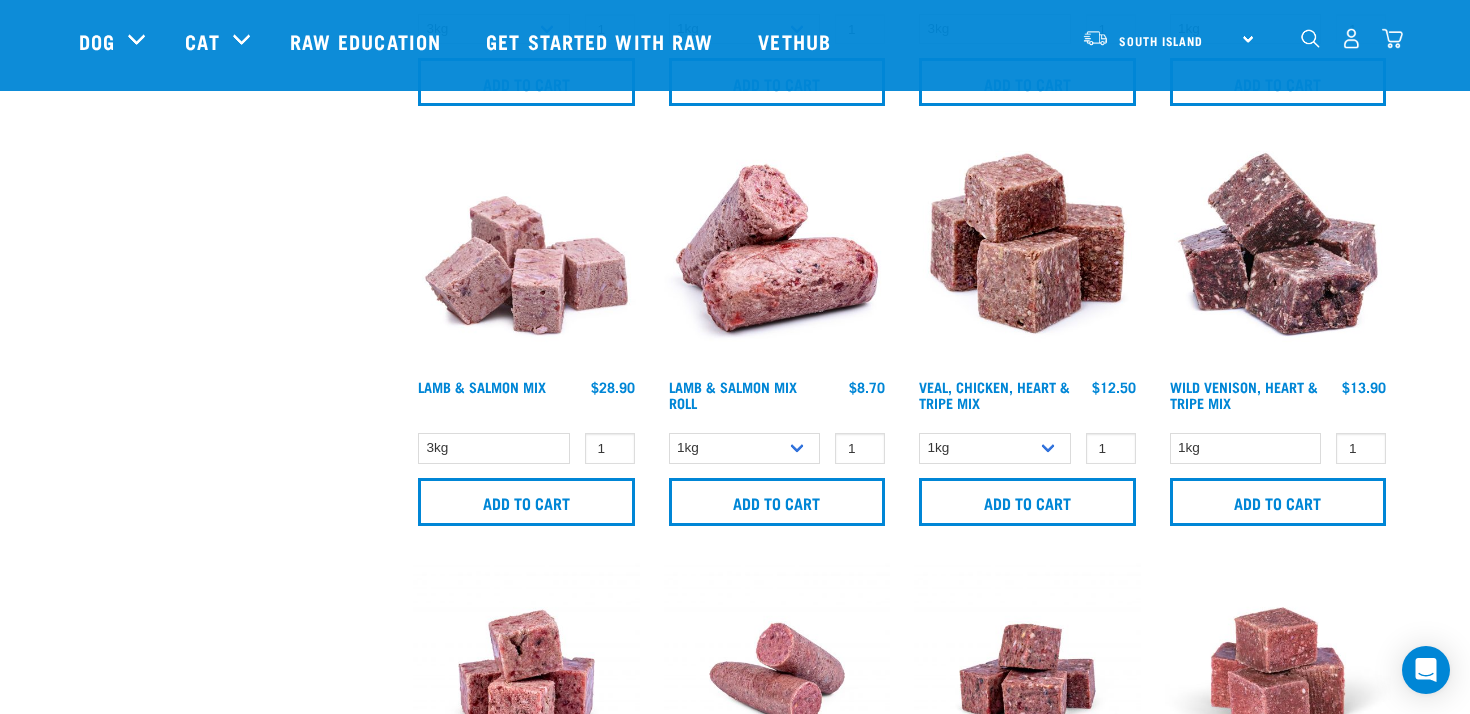scroll, scrollTop: 1271, scrollLeft: 0, axis: vertical 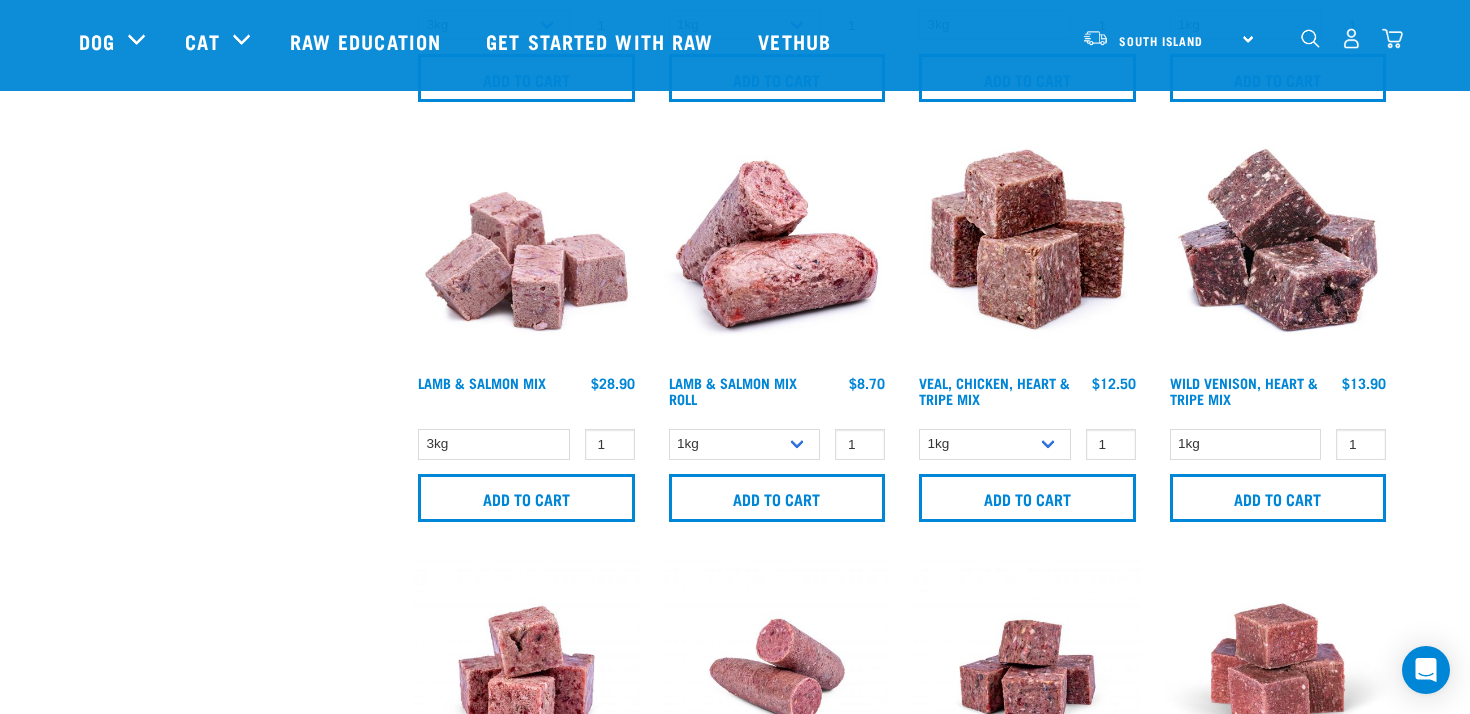 click at bounding box center (526, 251) 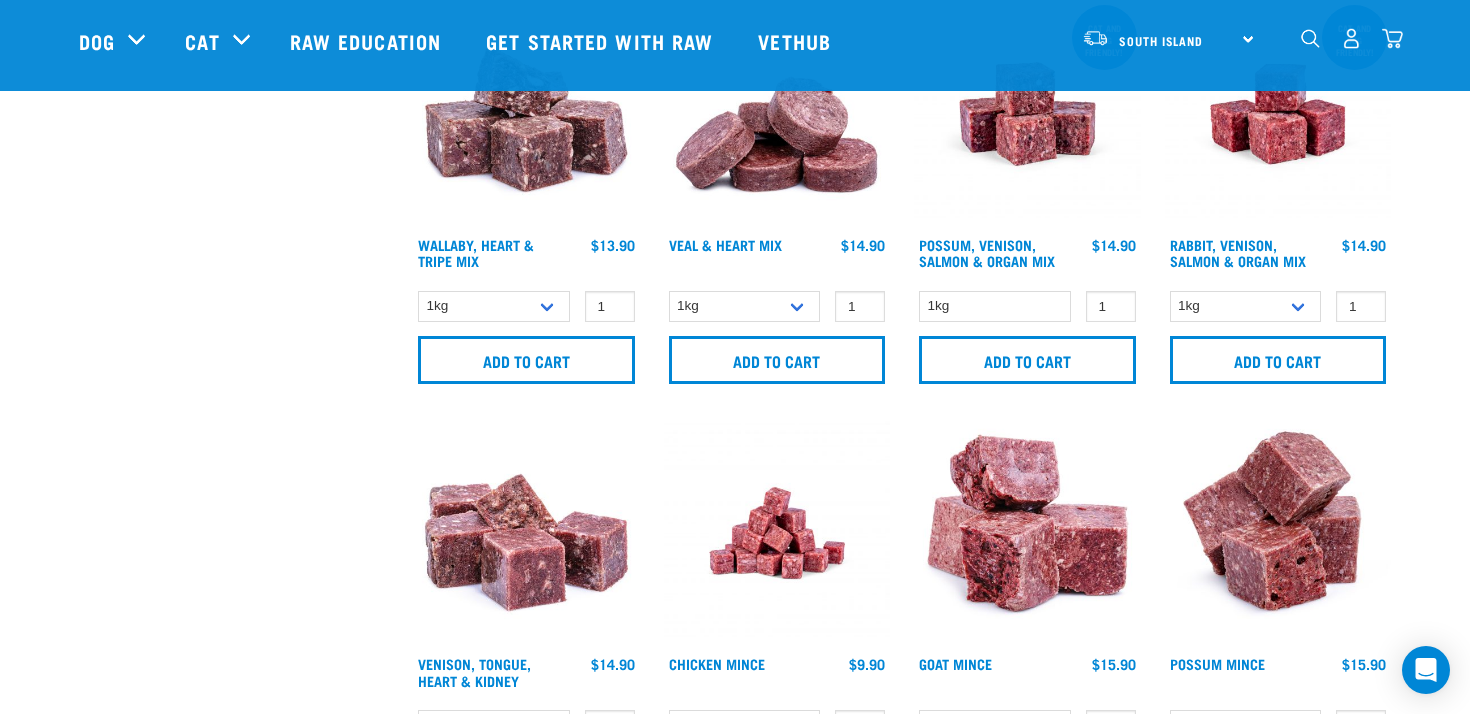 scroll, scrollTop: 2516, scrollLeft: 0, axis: vertical 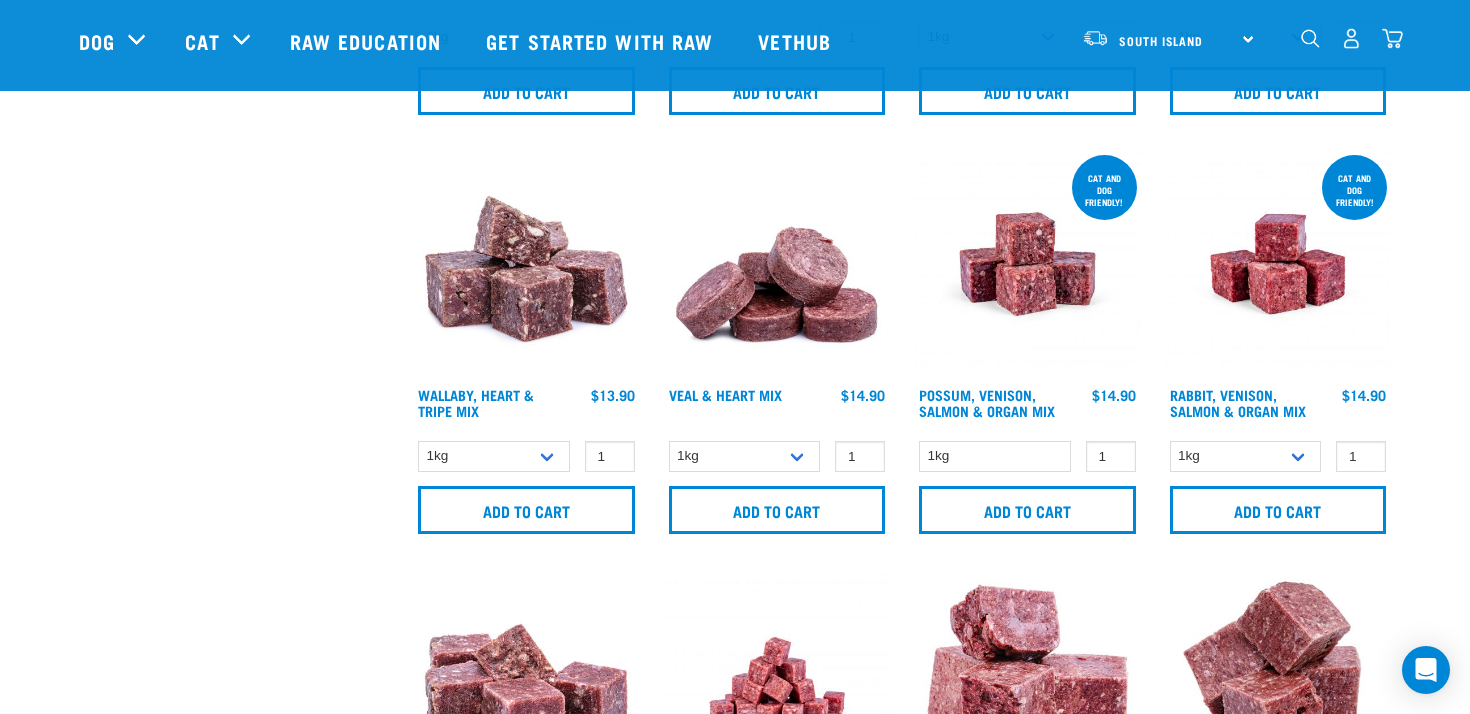 click at bounding box center (1027, 264) 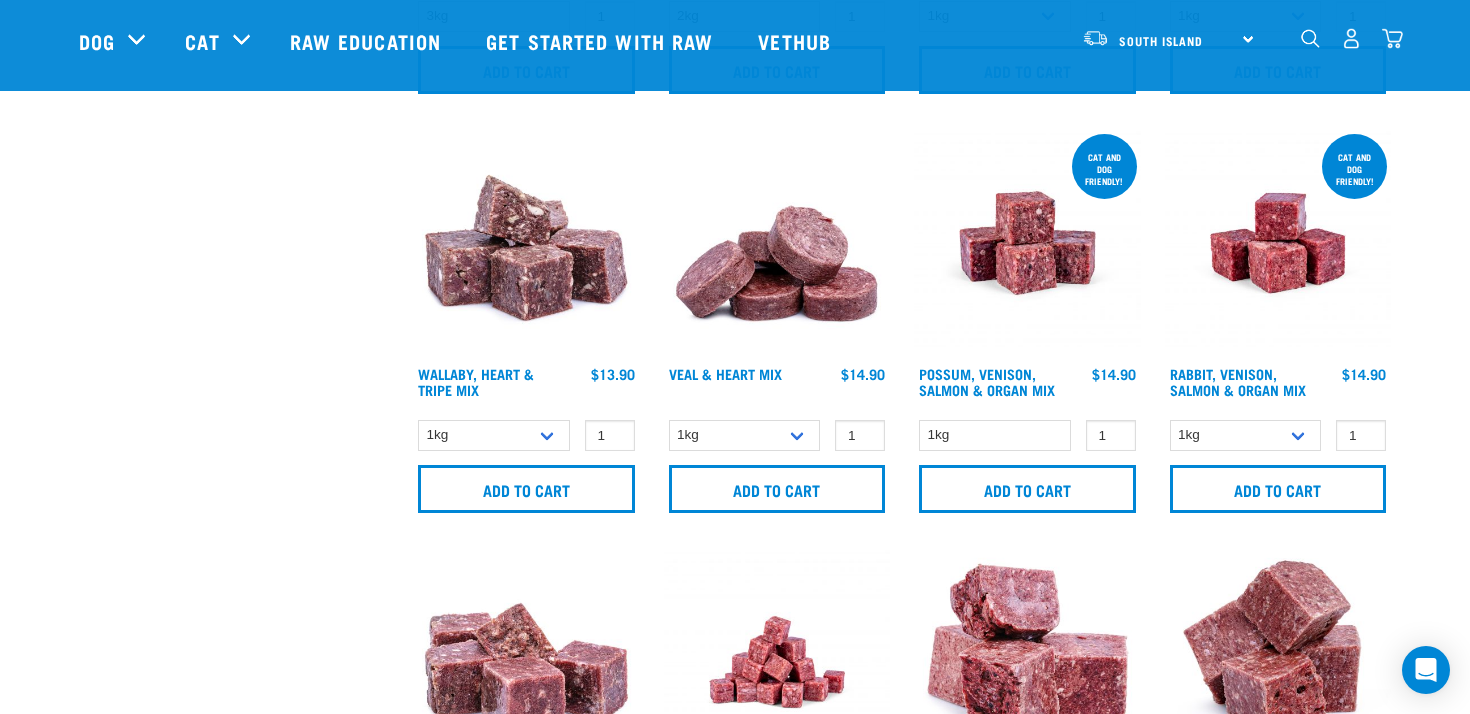 scroll, scrollTop: 2543, scrollLeft: 0, axis: vertical 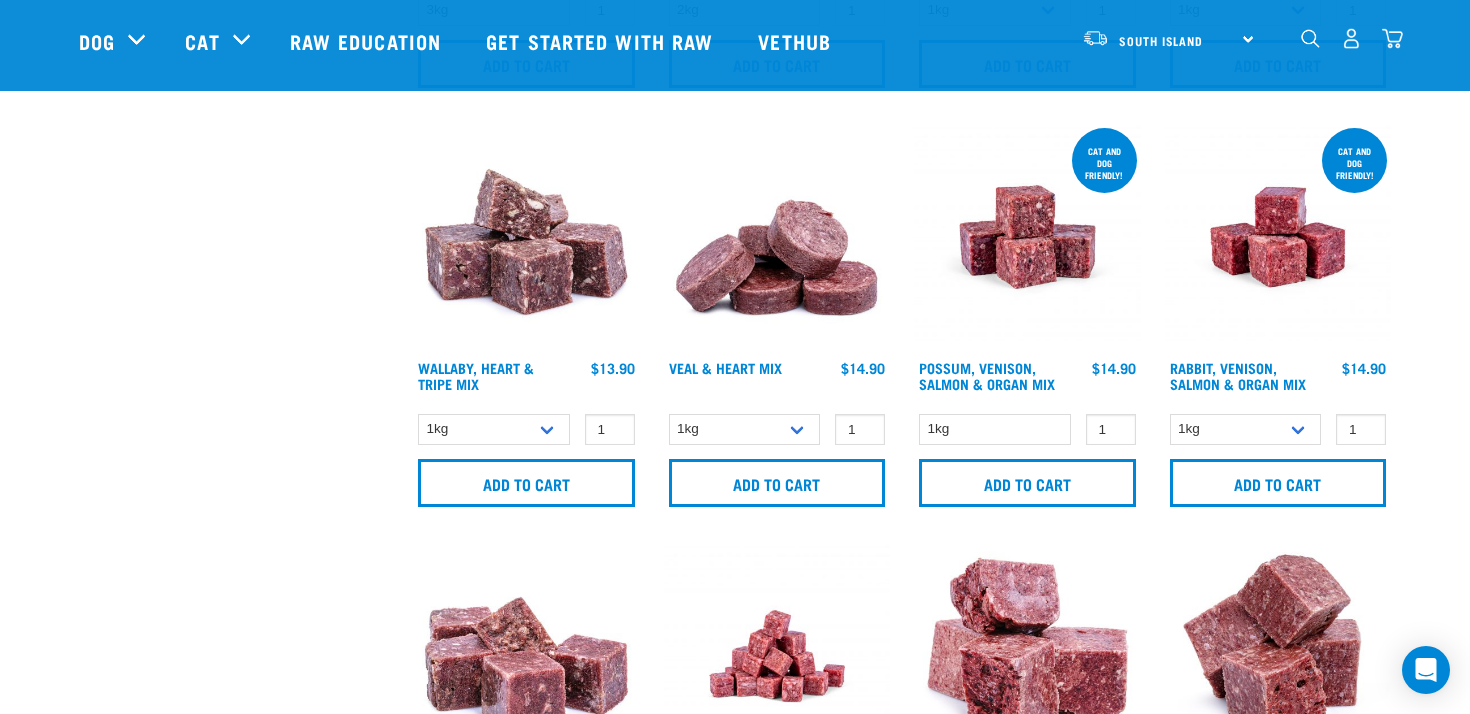 click at bounding box center (1278, 237) 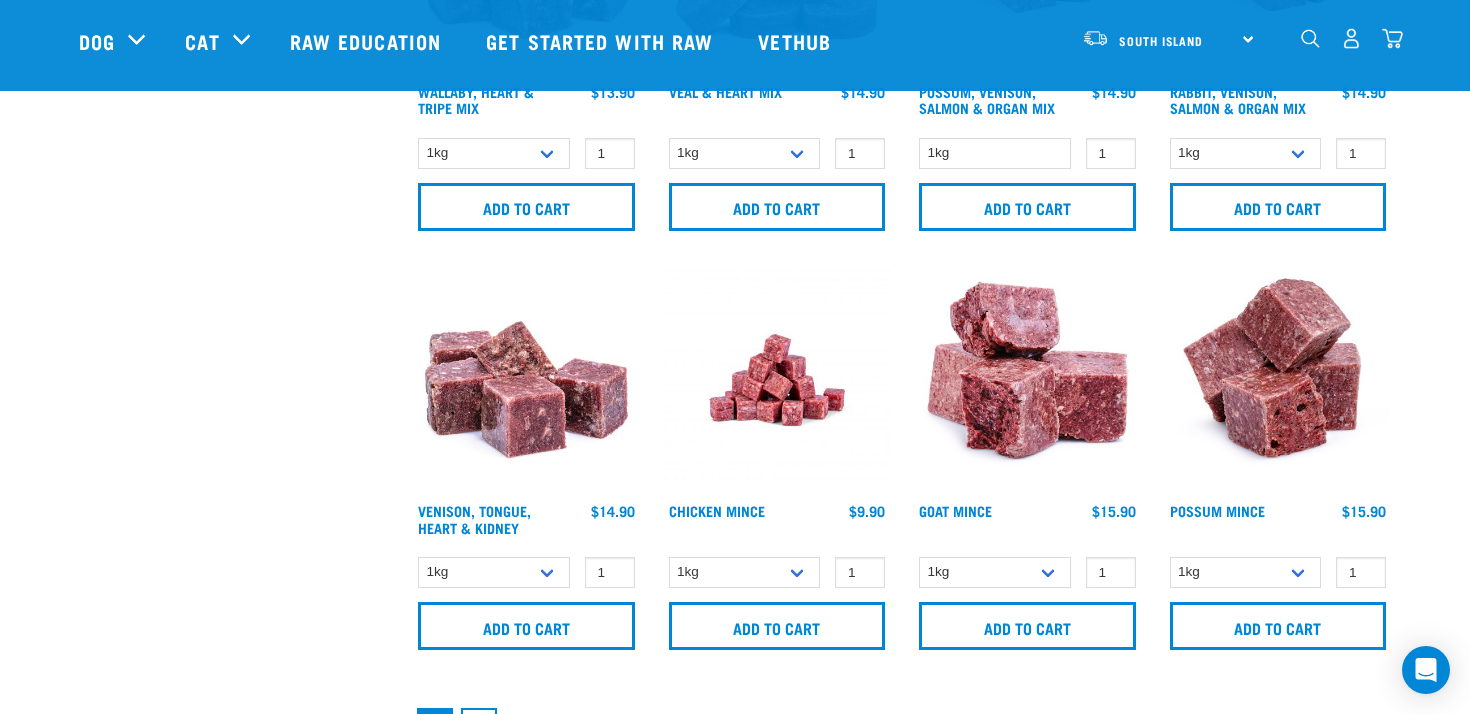 scroll, scrollTop: 2951, scrollLeft: 0, axis: vertical 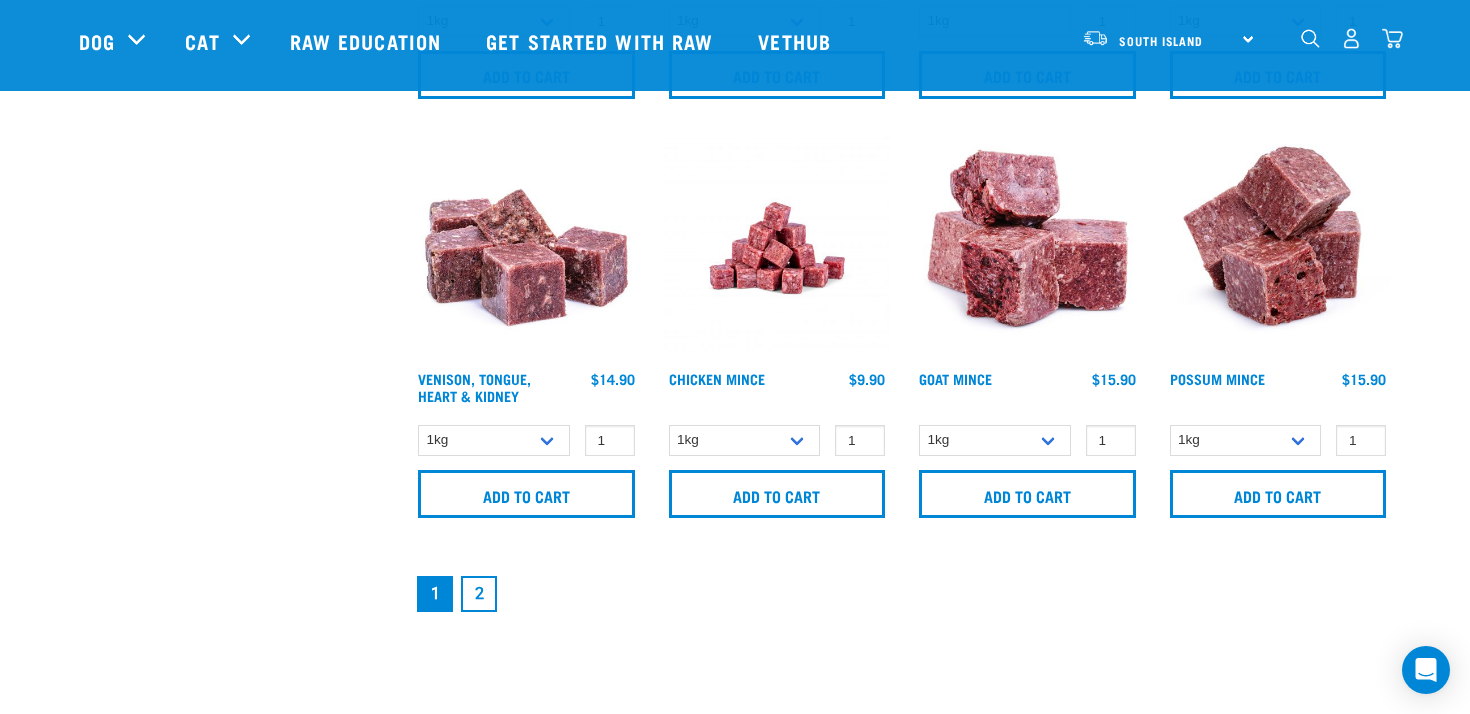 click at bounding box center (1027, 248) 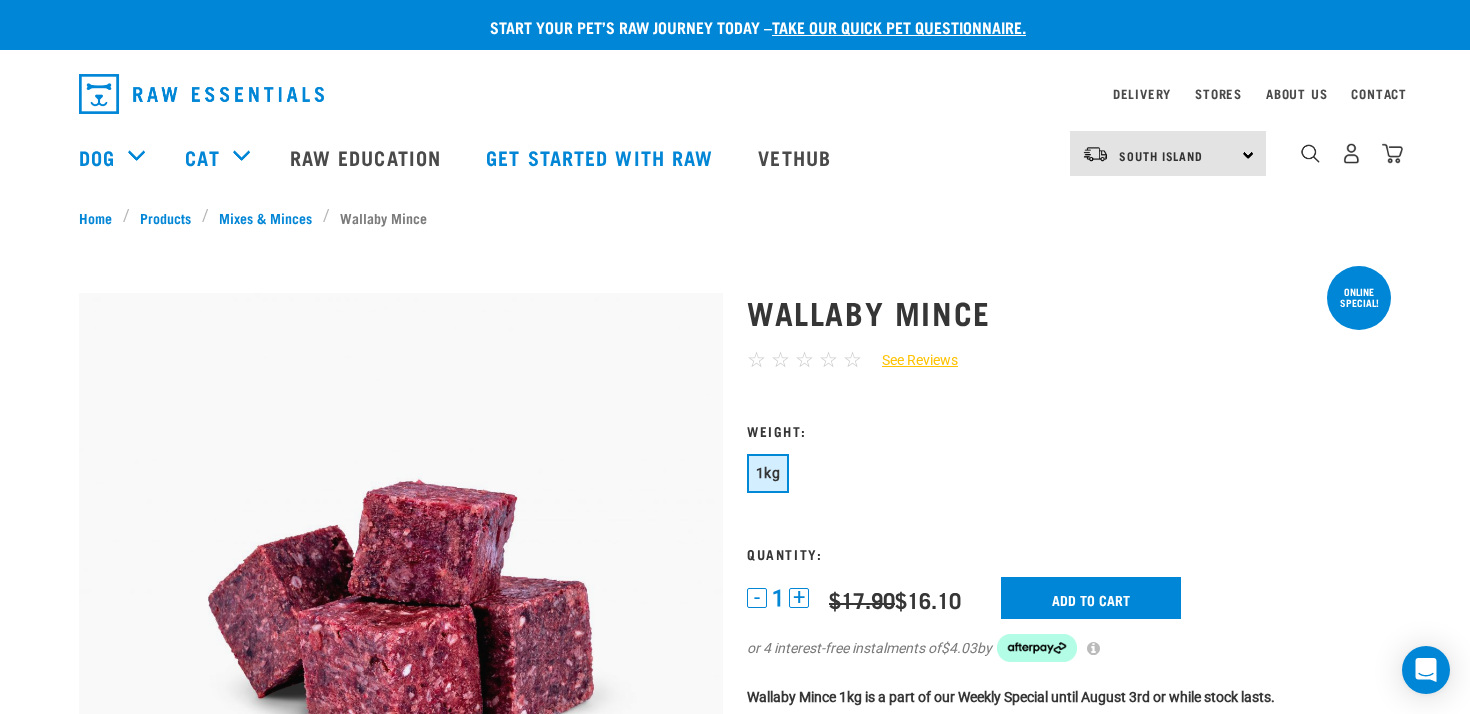 scroll, scrollTop: 0, scrollLeft: 0, axis: both 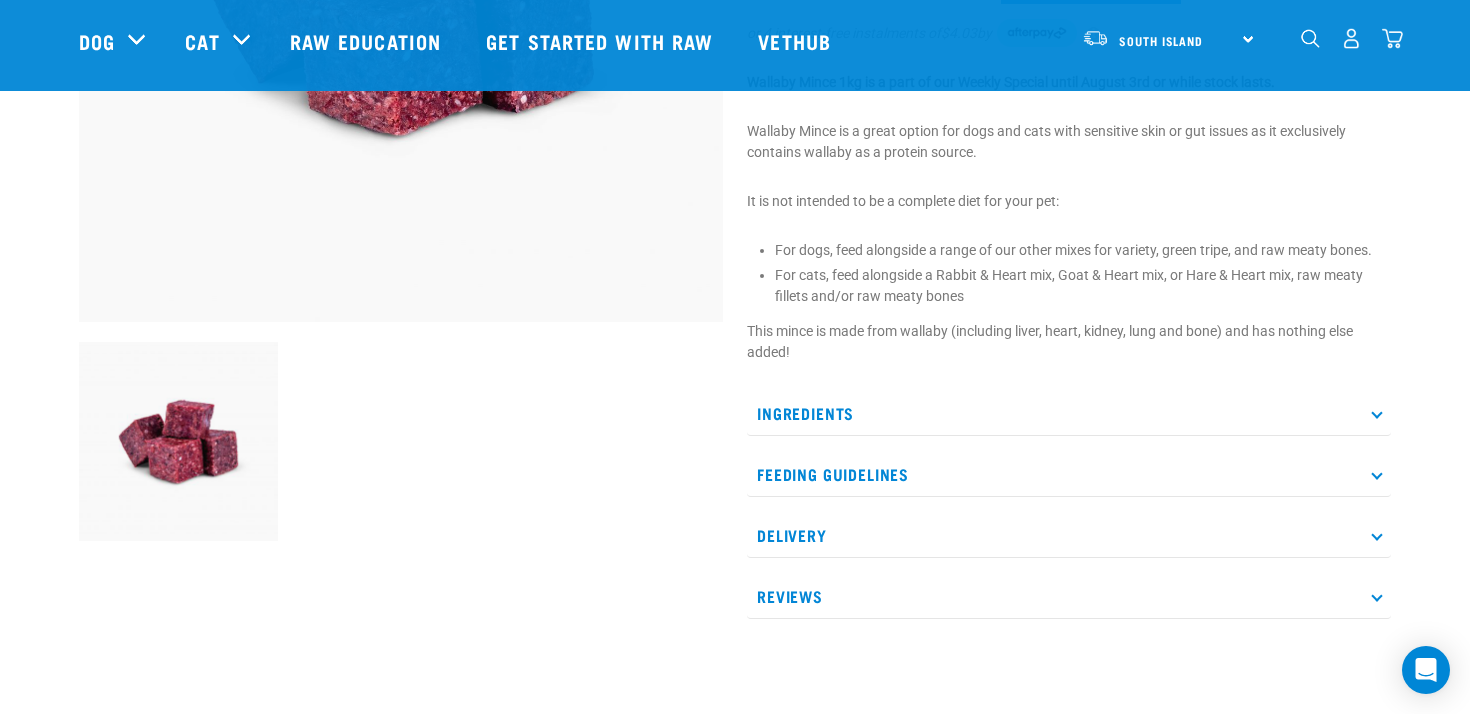 click on "Ingredients" at bounding box center [1069, 413] 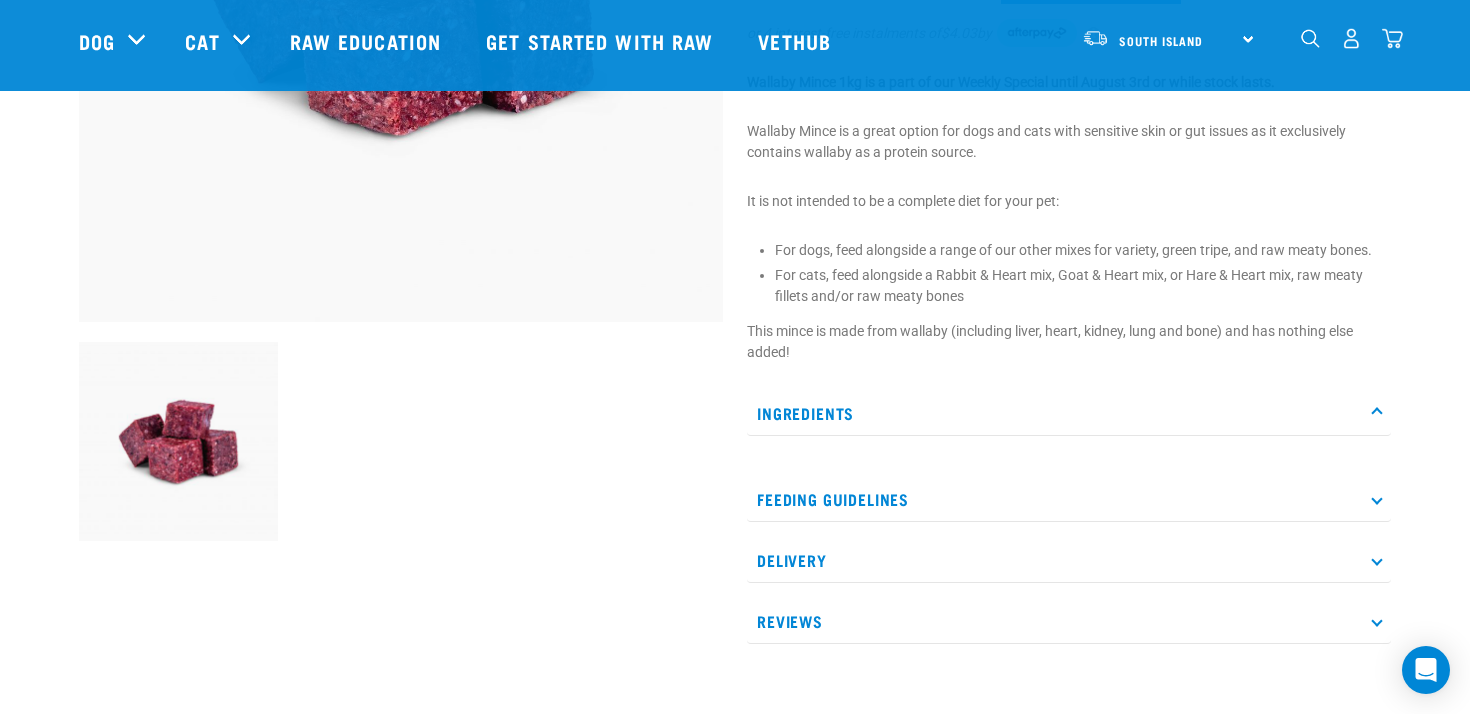 click on "Ingredients" at bounding box center [1069, 413] 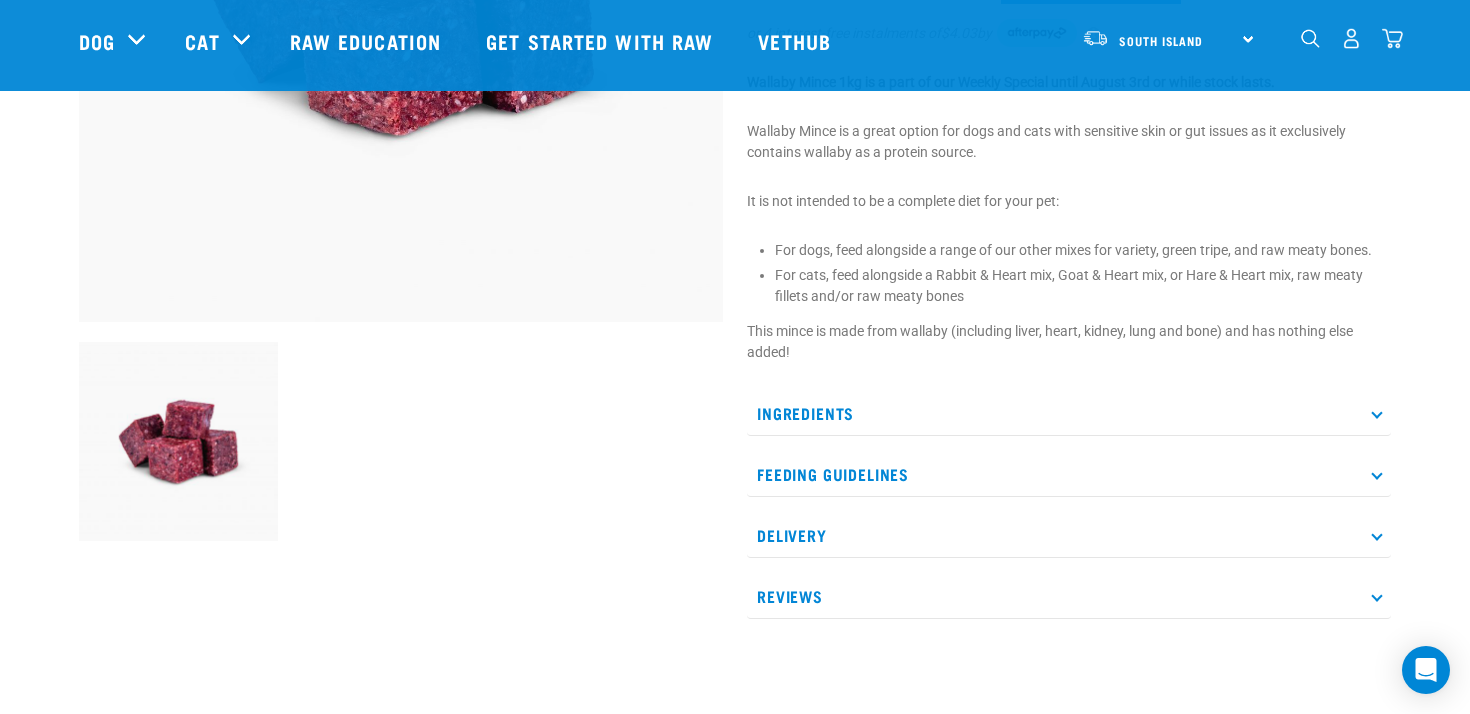 click on "Ingredients" at bounding box center [1069, 413] 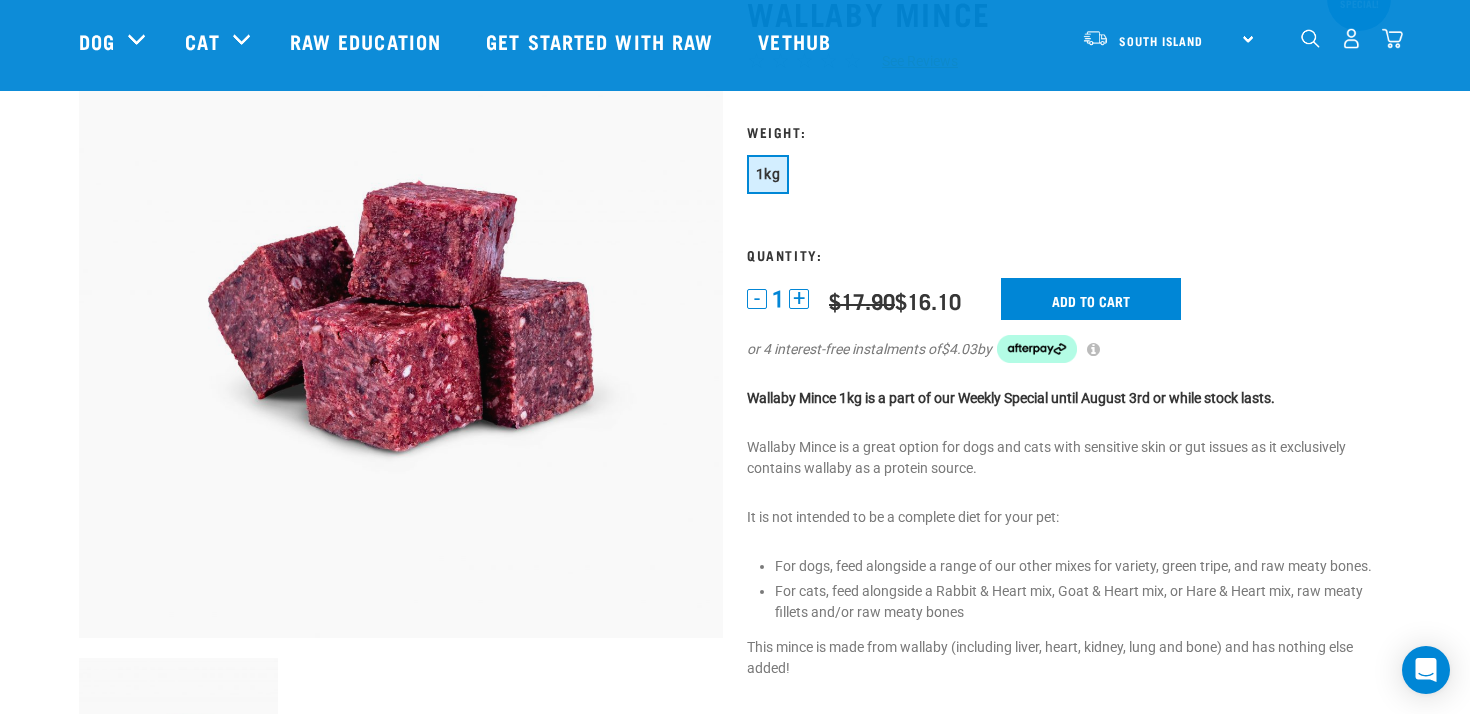 scroll, scrollTop: 153, scrollLeft: 0, axis: vertical 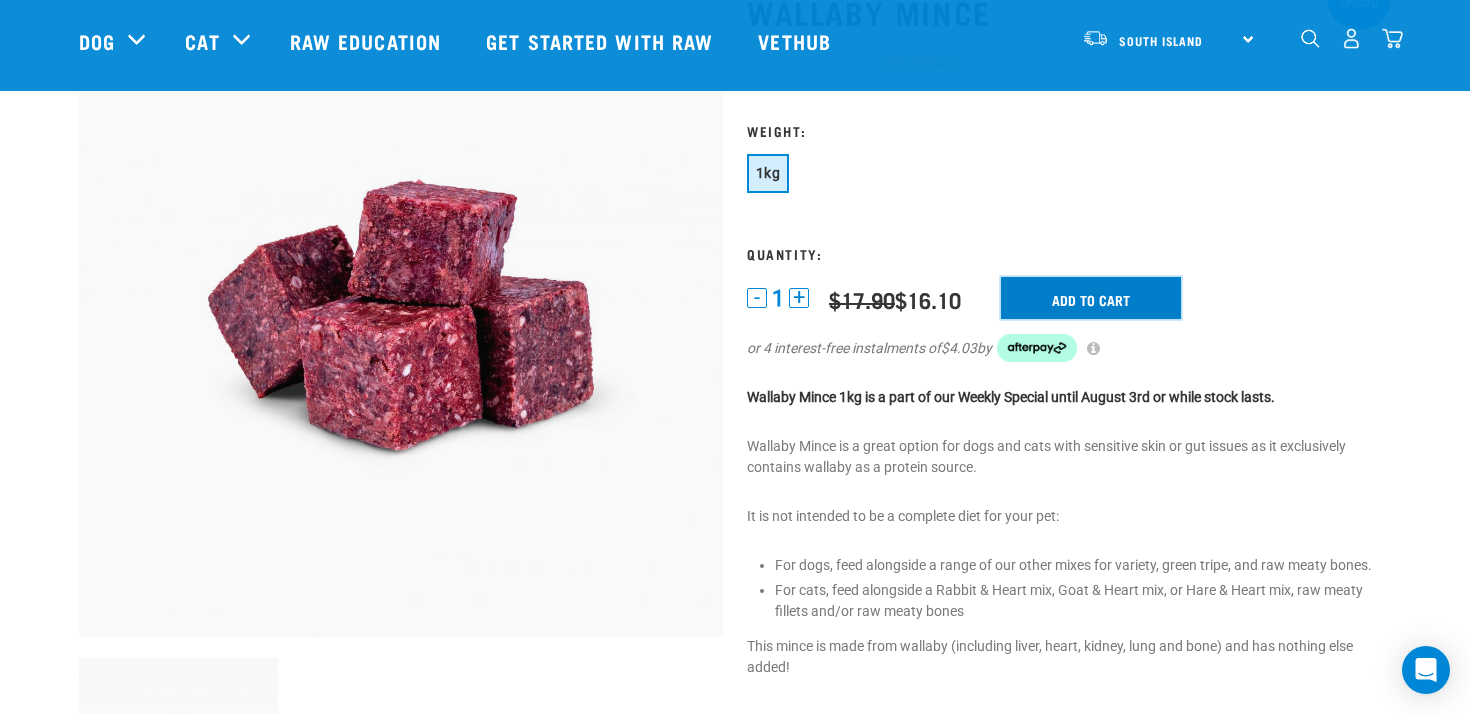 click on "Add to cart" at bounding box center (1091, 298) 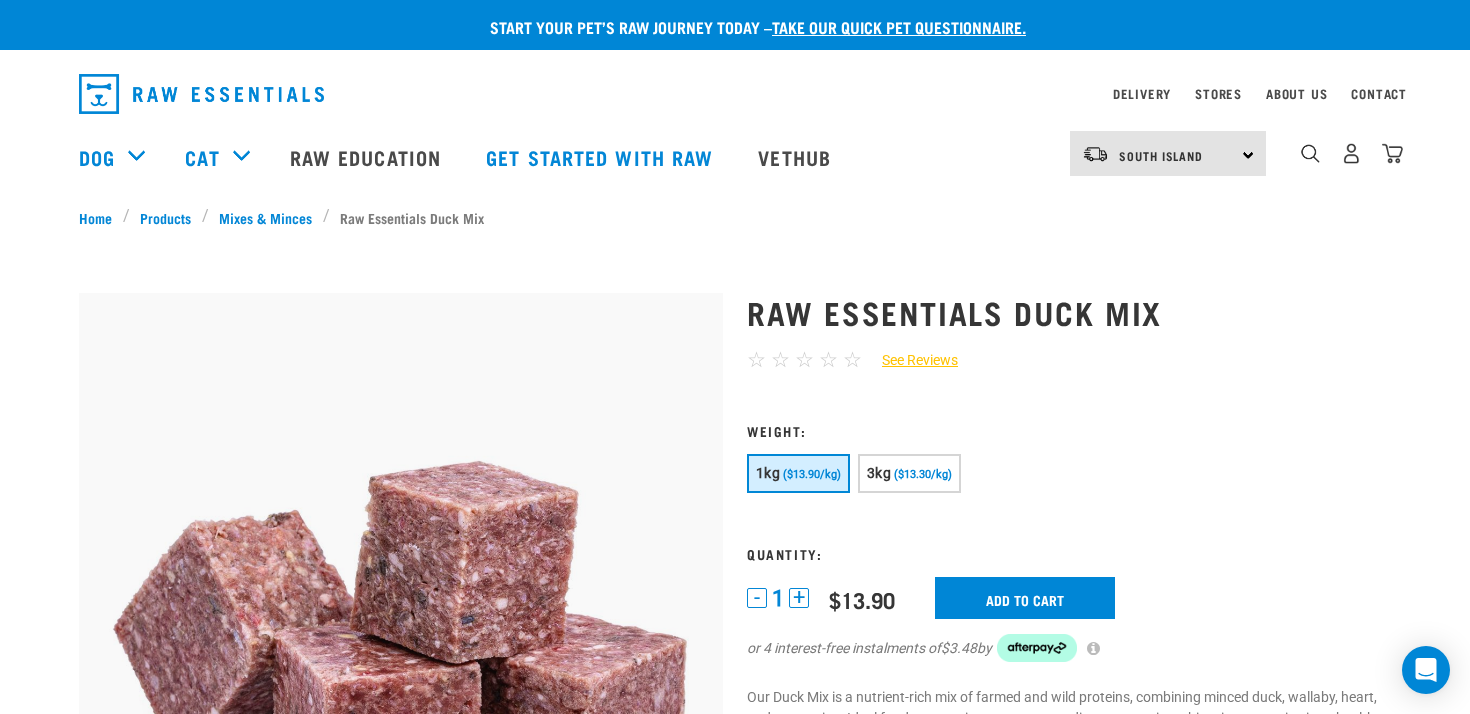 scroll, scrollTop: 0, scrollLeft: 0, axis: both 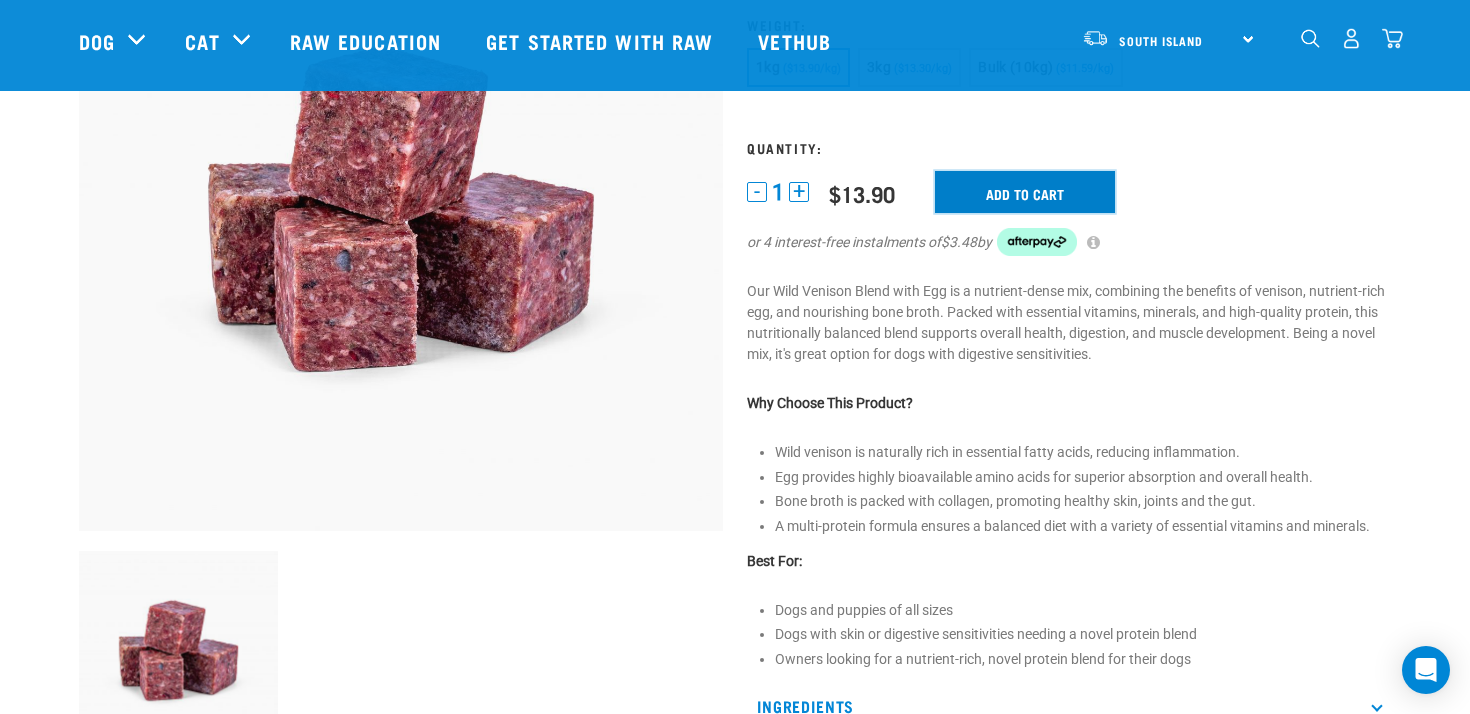 click on "Add to cart" at bounding box center (1025, 192) 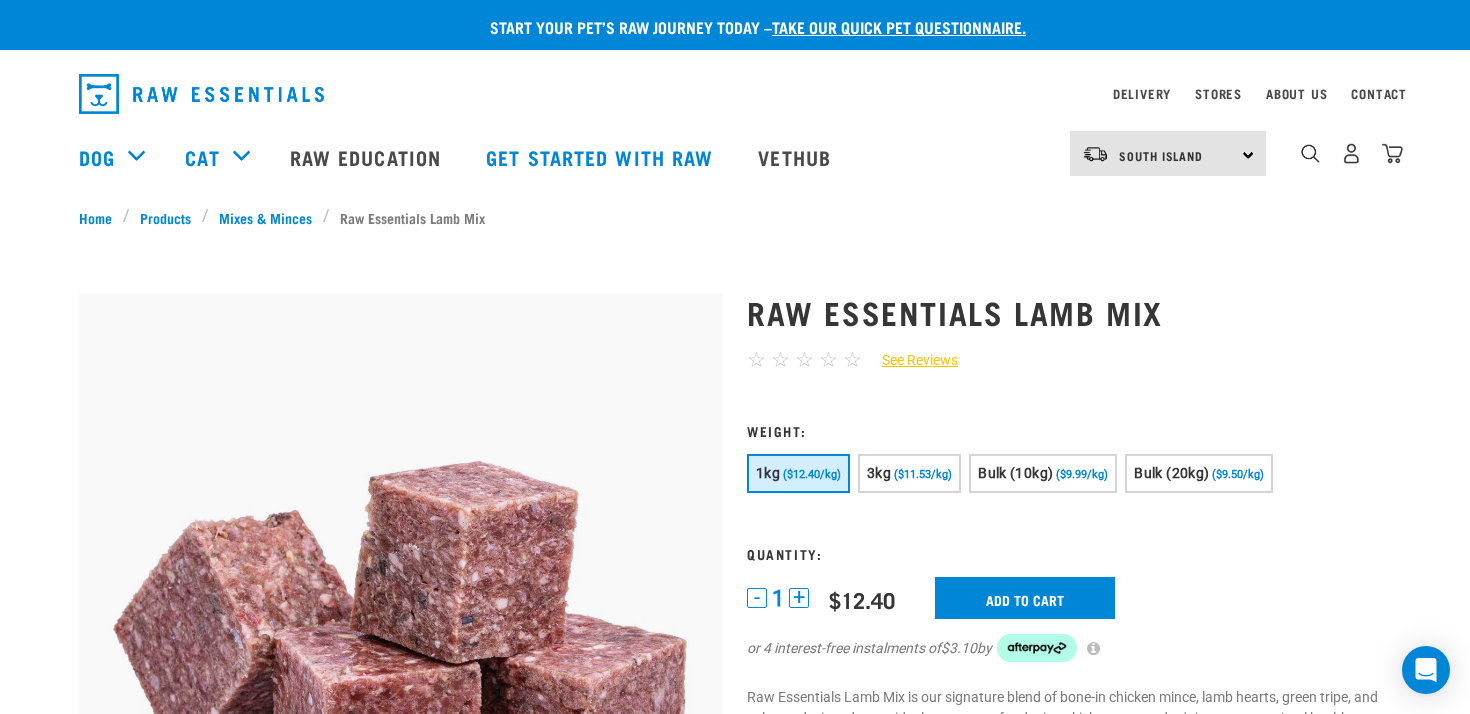 scroll, scrollTop: 0, scrollLeft: 0, axis: both 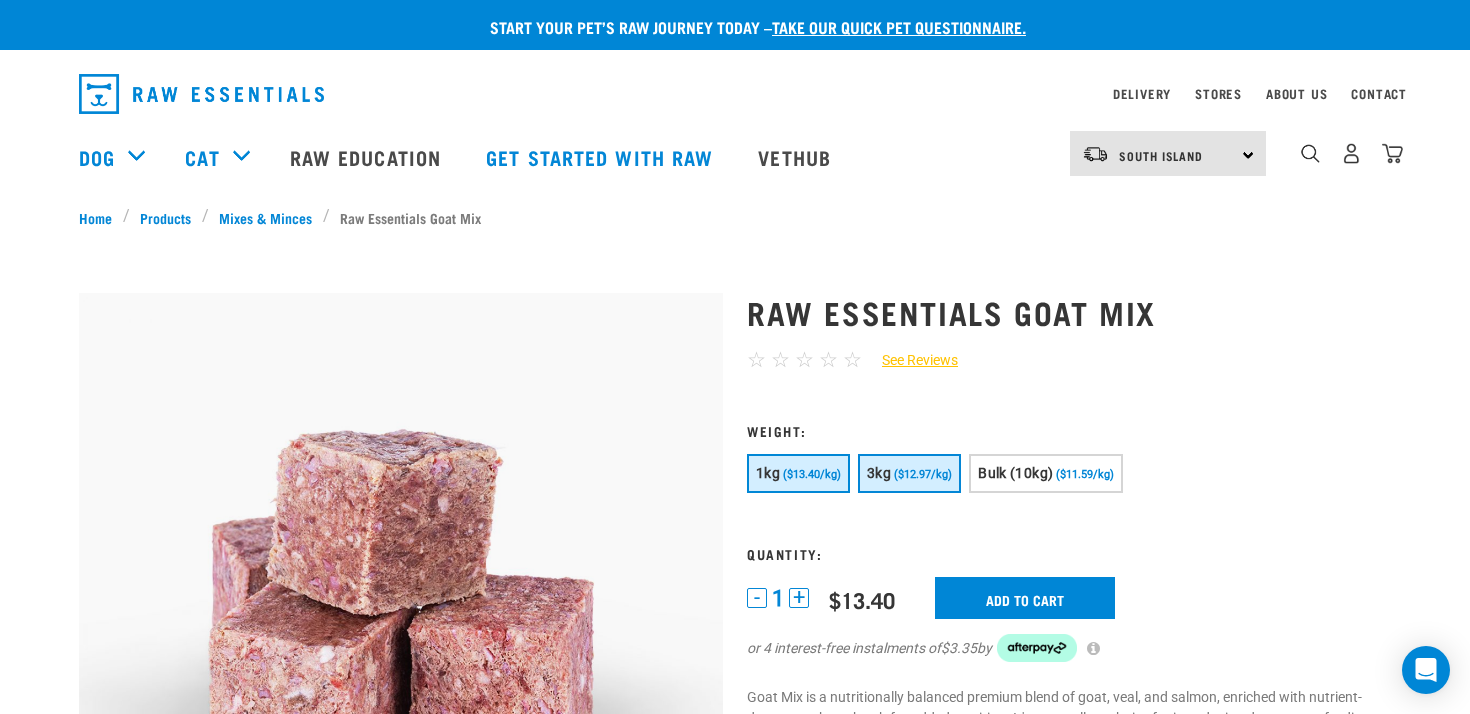 click on "($12.97/kg)" at bounding box center (923, 474) 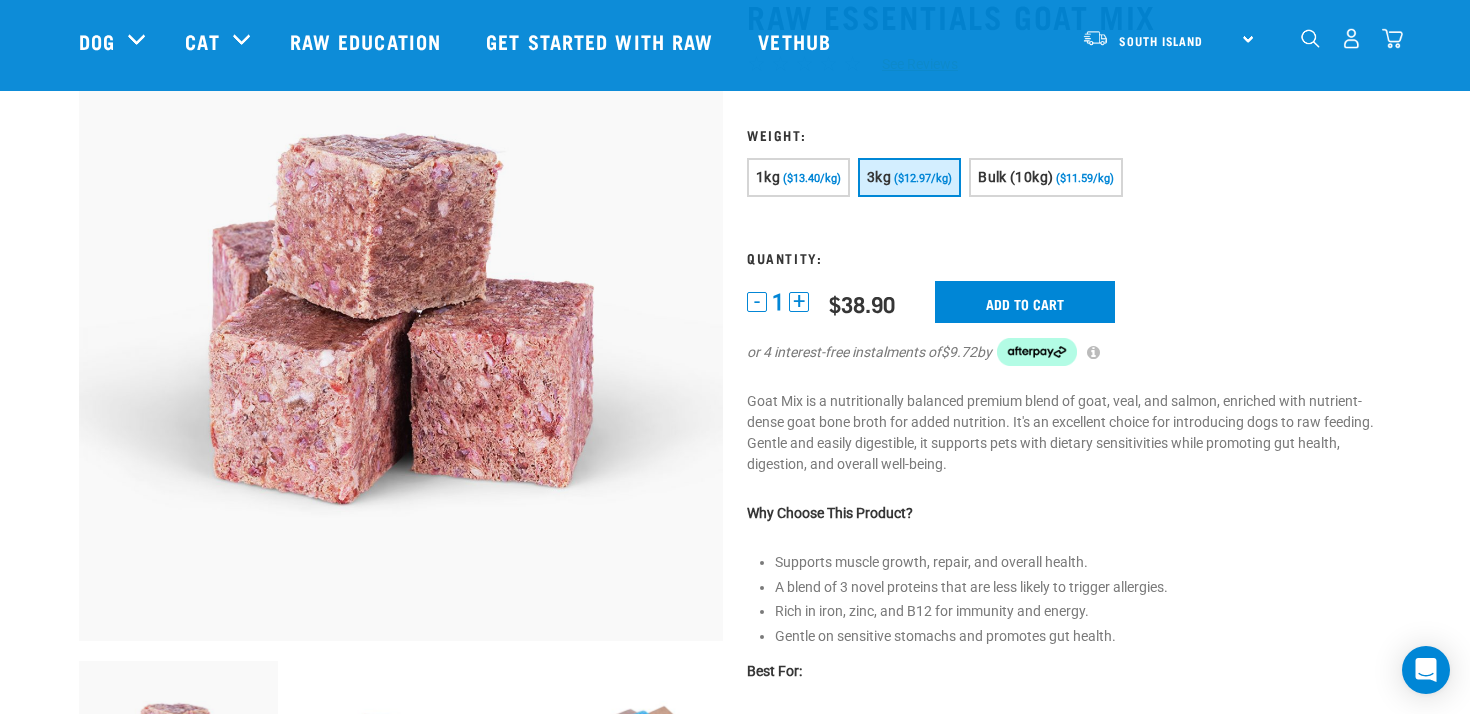 scroll, scrollTop: 179, scrollLeft: 0, axis: vertical 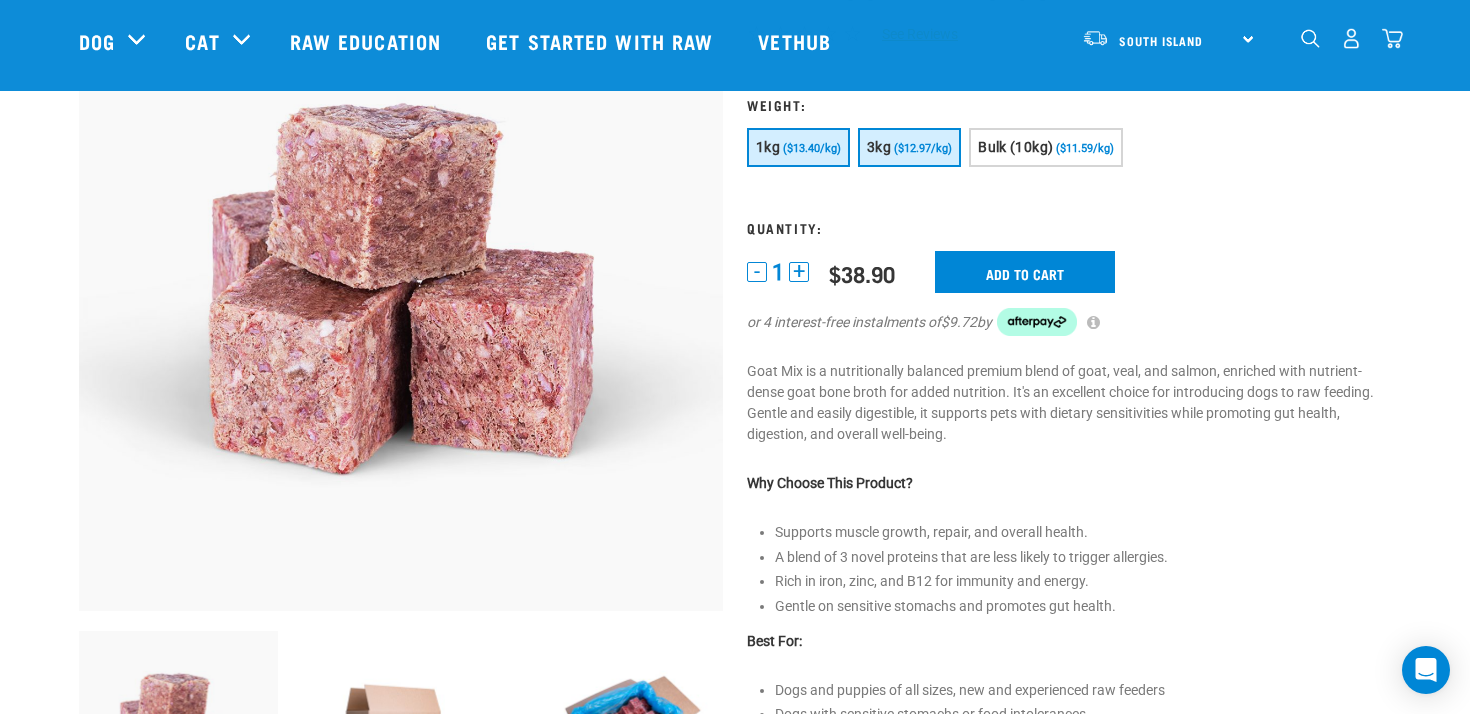 click on "($13.40/kg)" at bounding box center [812, 148] 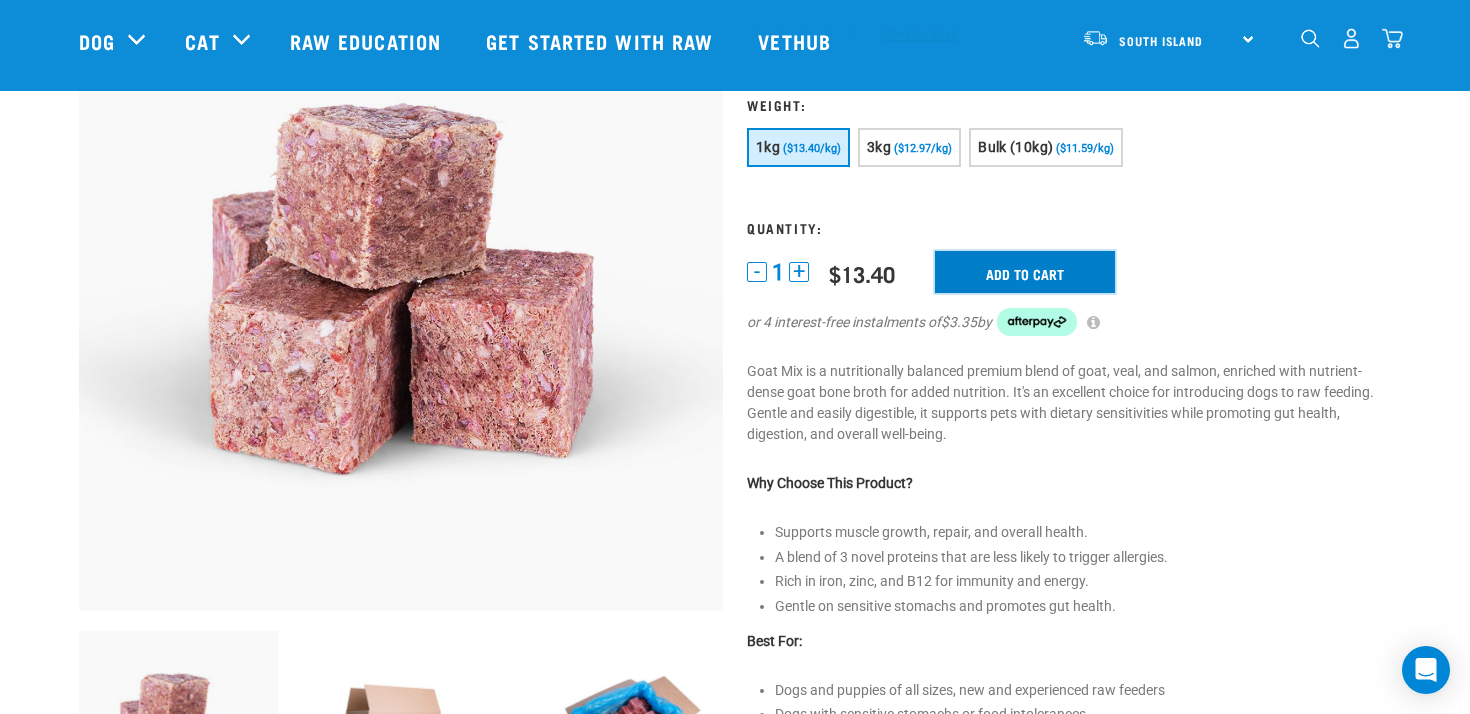 click on "Add to cart" at bounding box center [1025, 272] 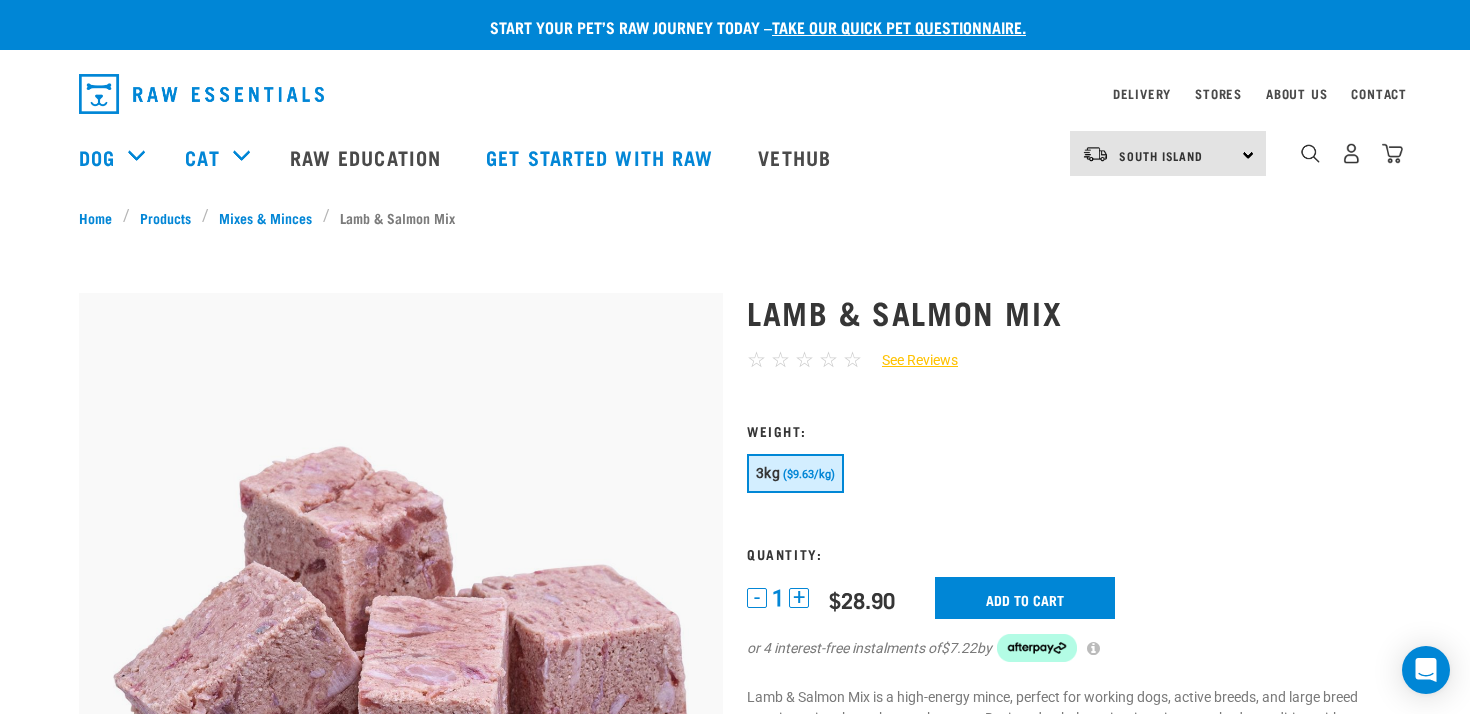 scroll, scrollTop: 0, scrollLeft: 0, axis: both 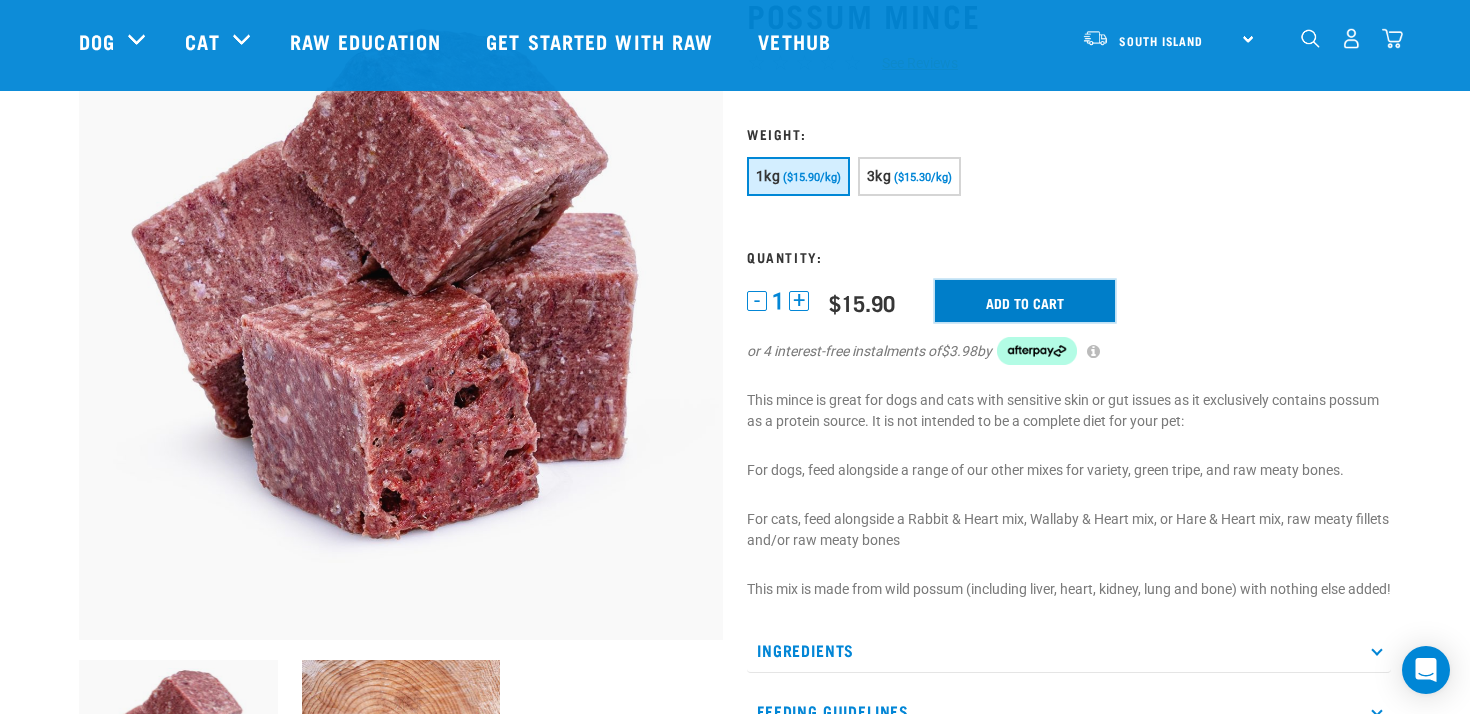 click on "Add to cart" at bounding box center [1025, 301] 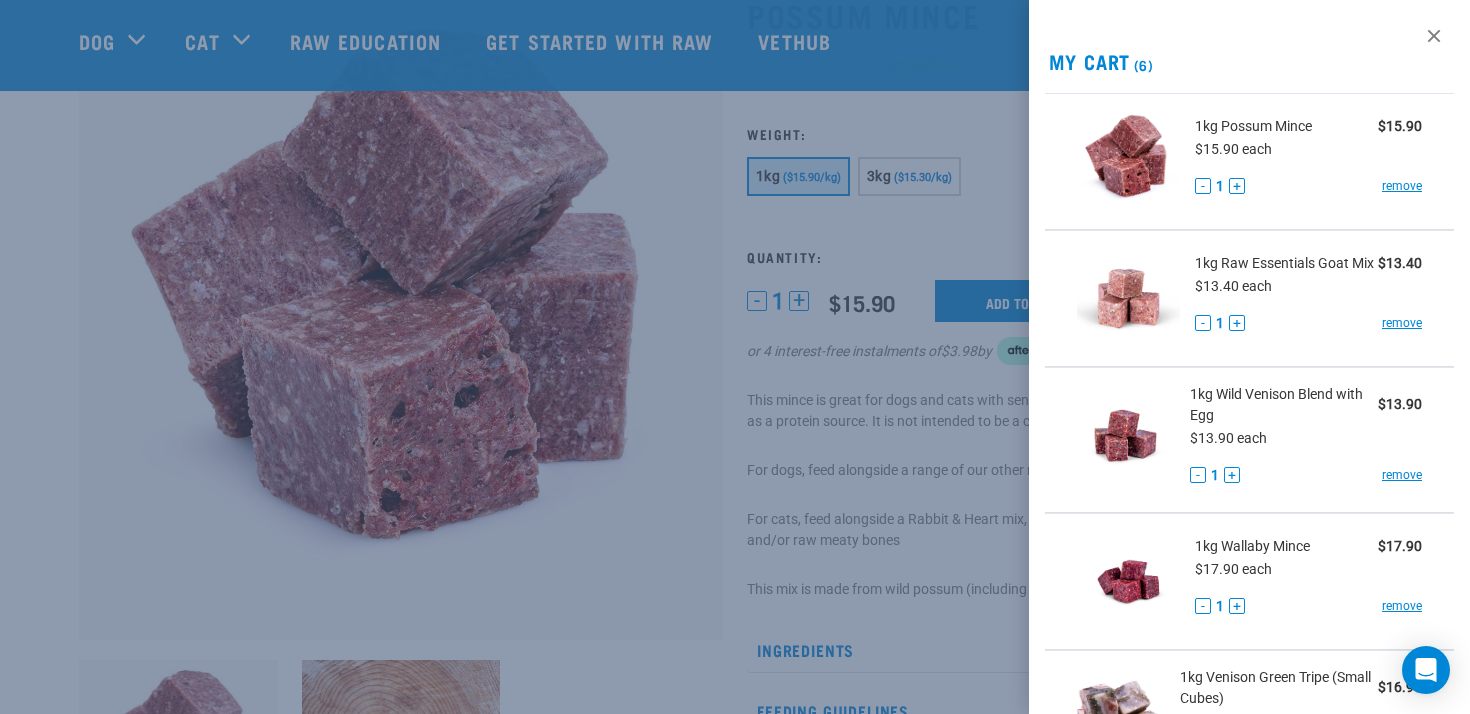 click at bounding box center (735, 357) 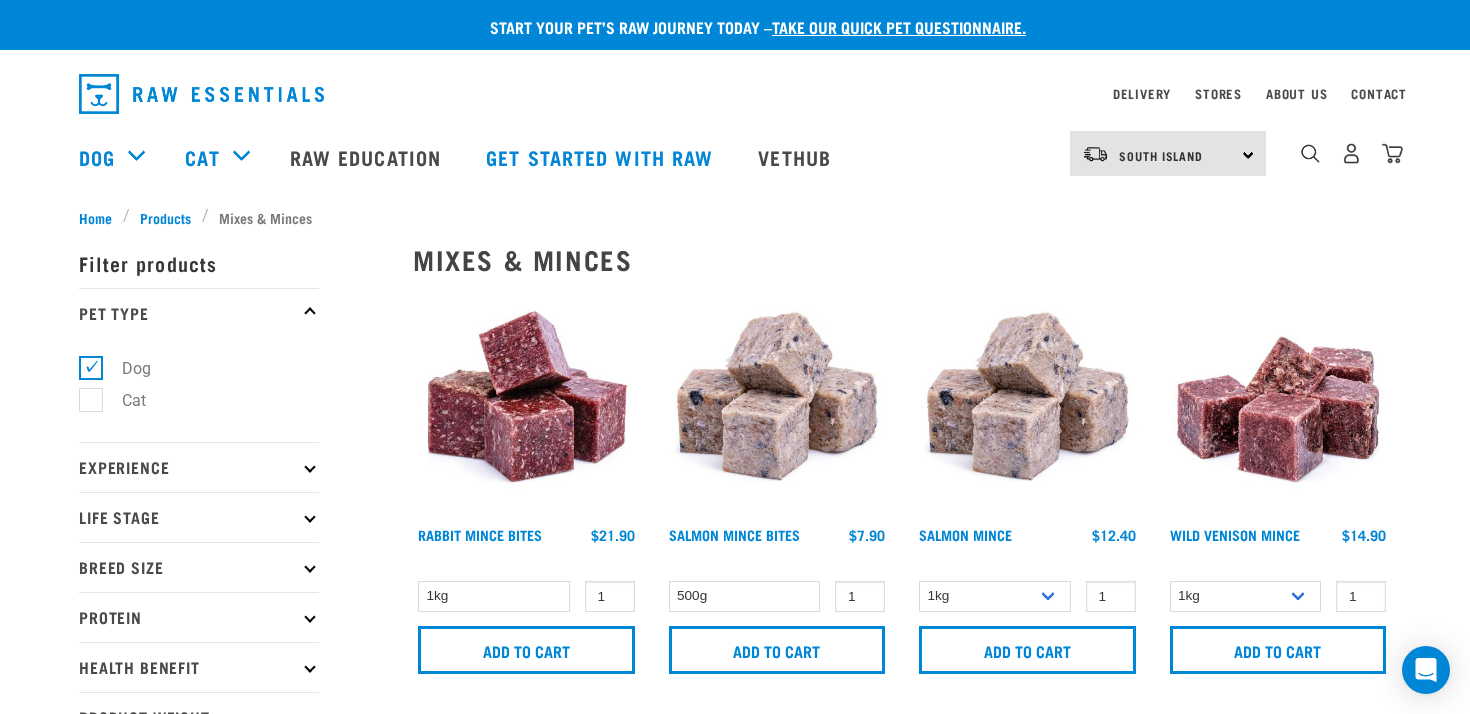scroll, scrollTop: 0, scrollLeft: 0, axis: both 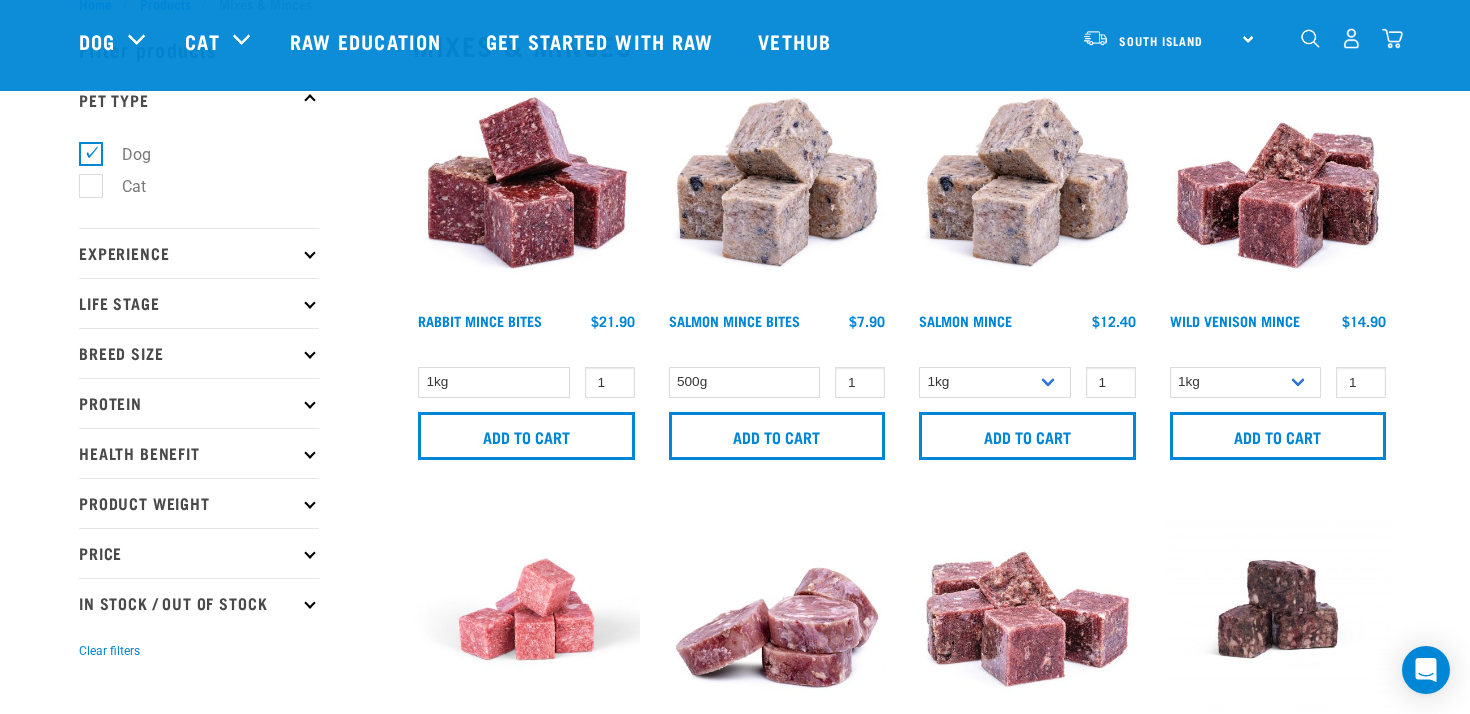 click at bounding box center [777, 190] 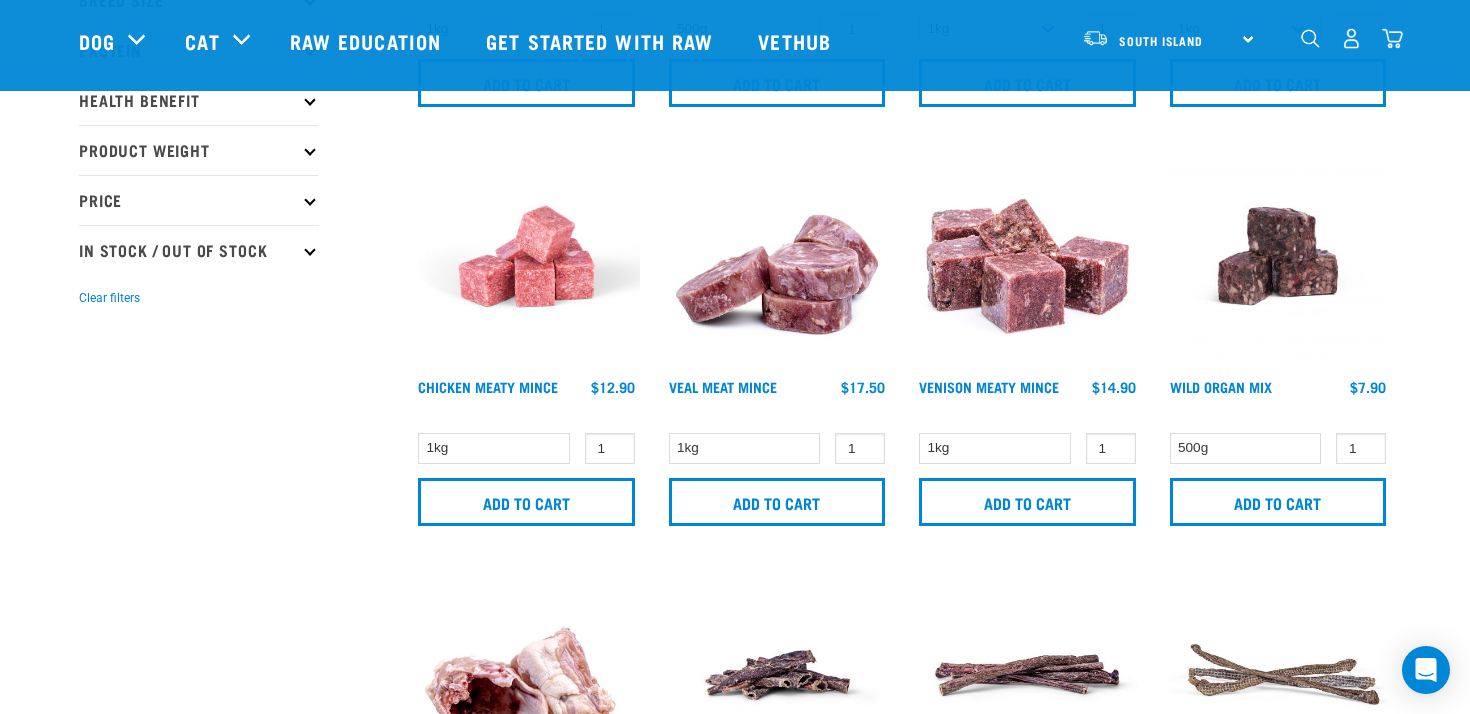 scroll, scrollTop: 425, scrollLeft: 0, axis: vertical 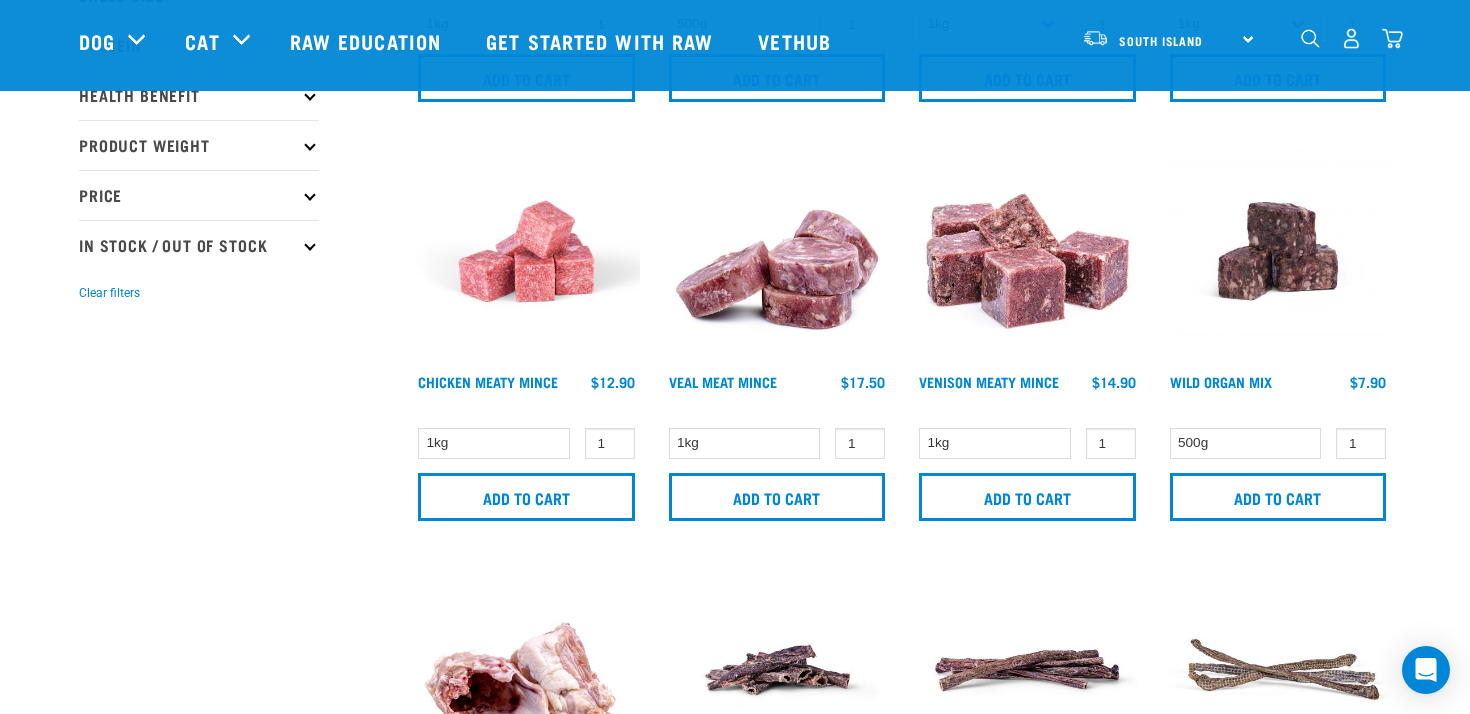 click at bounding box center [1278, 251] 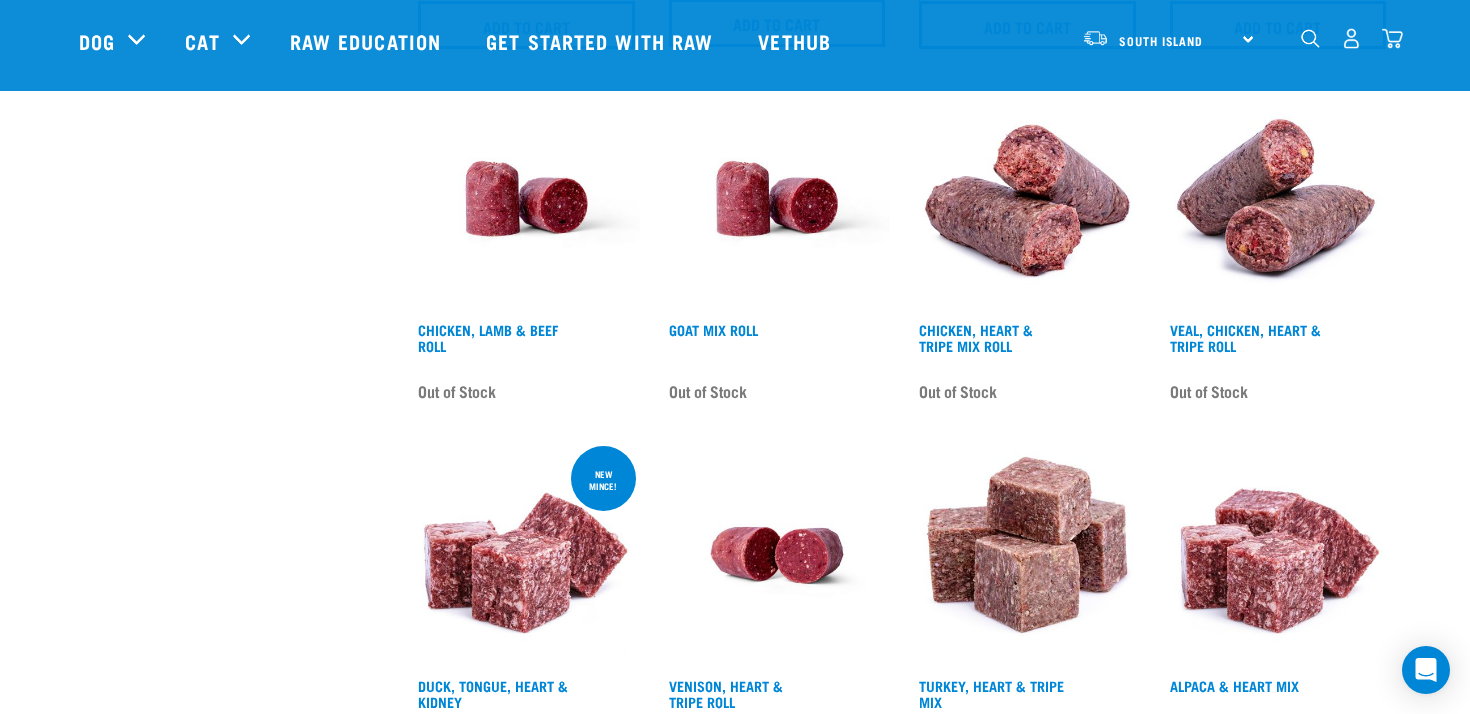scroll, scrollTop: 1992, scrollLeft: 0, axis: vertical 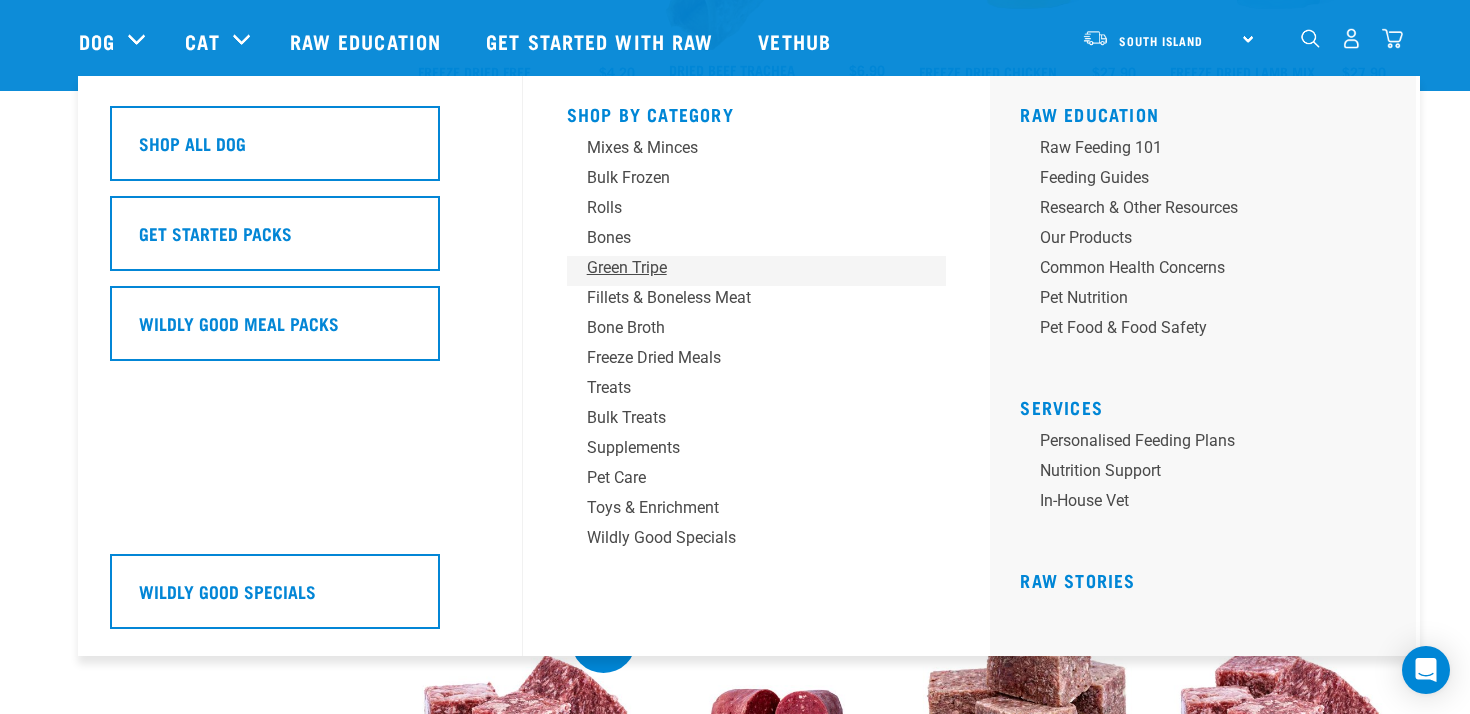 click on "Green Tripe" at bounding box center [743, 268] 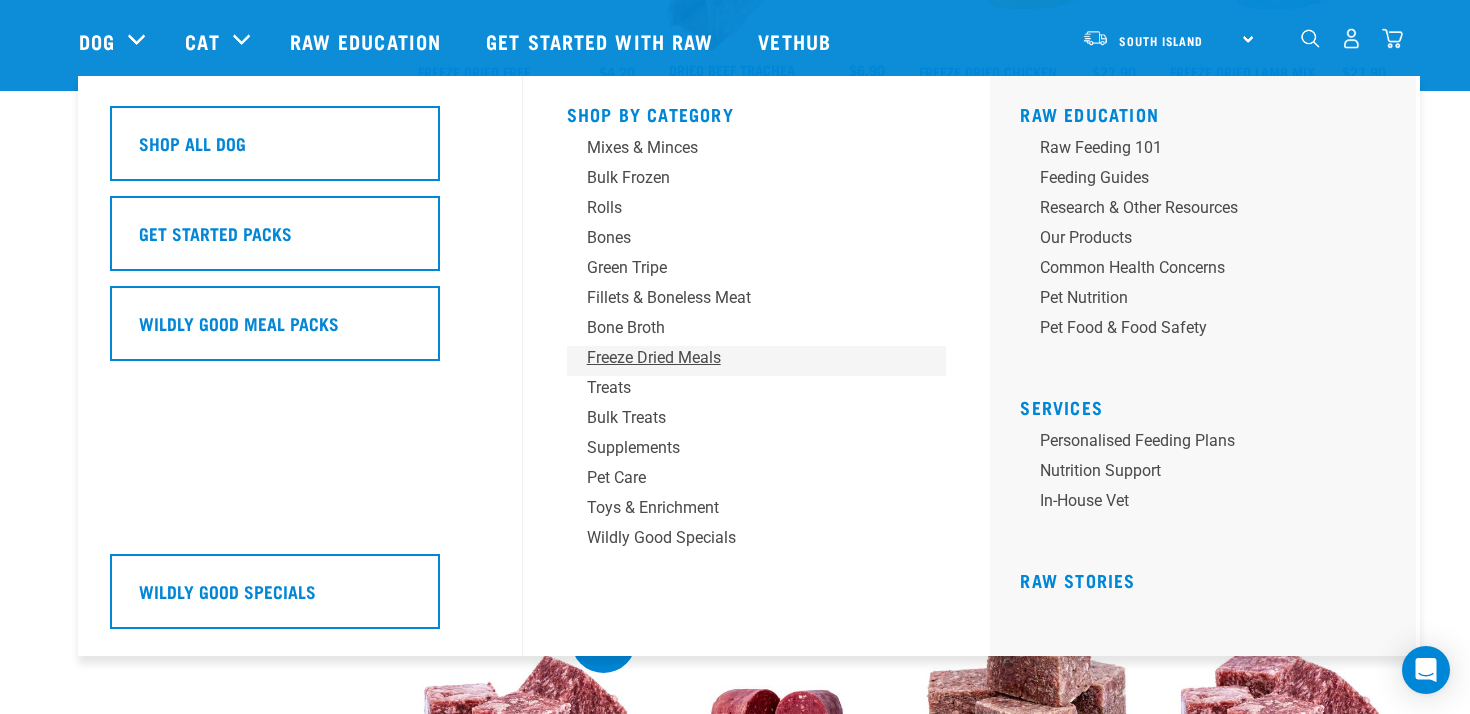 click on "Freeze Dried Meals" at bounding box center [743, 358] 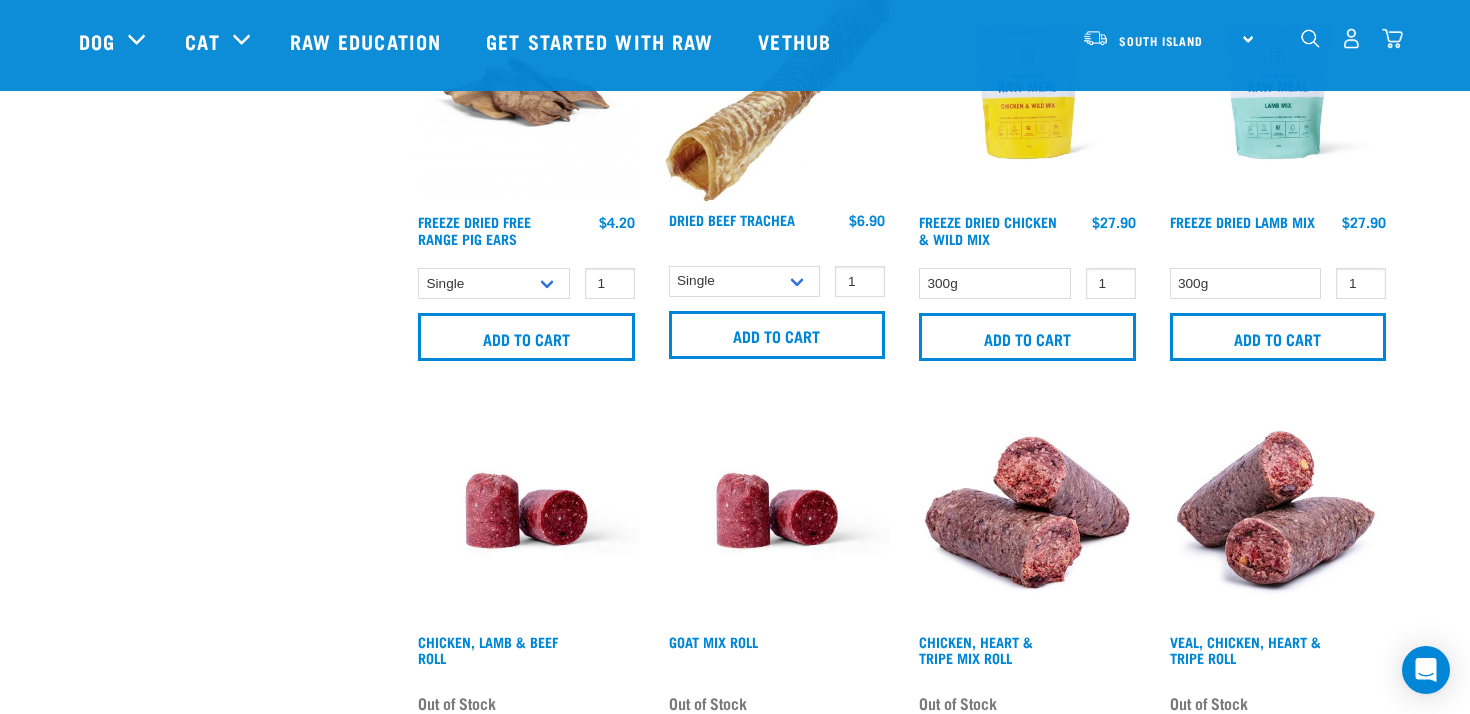 scroll, scrollTop: 1824, scrollLeft: 0, axis: vertical 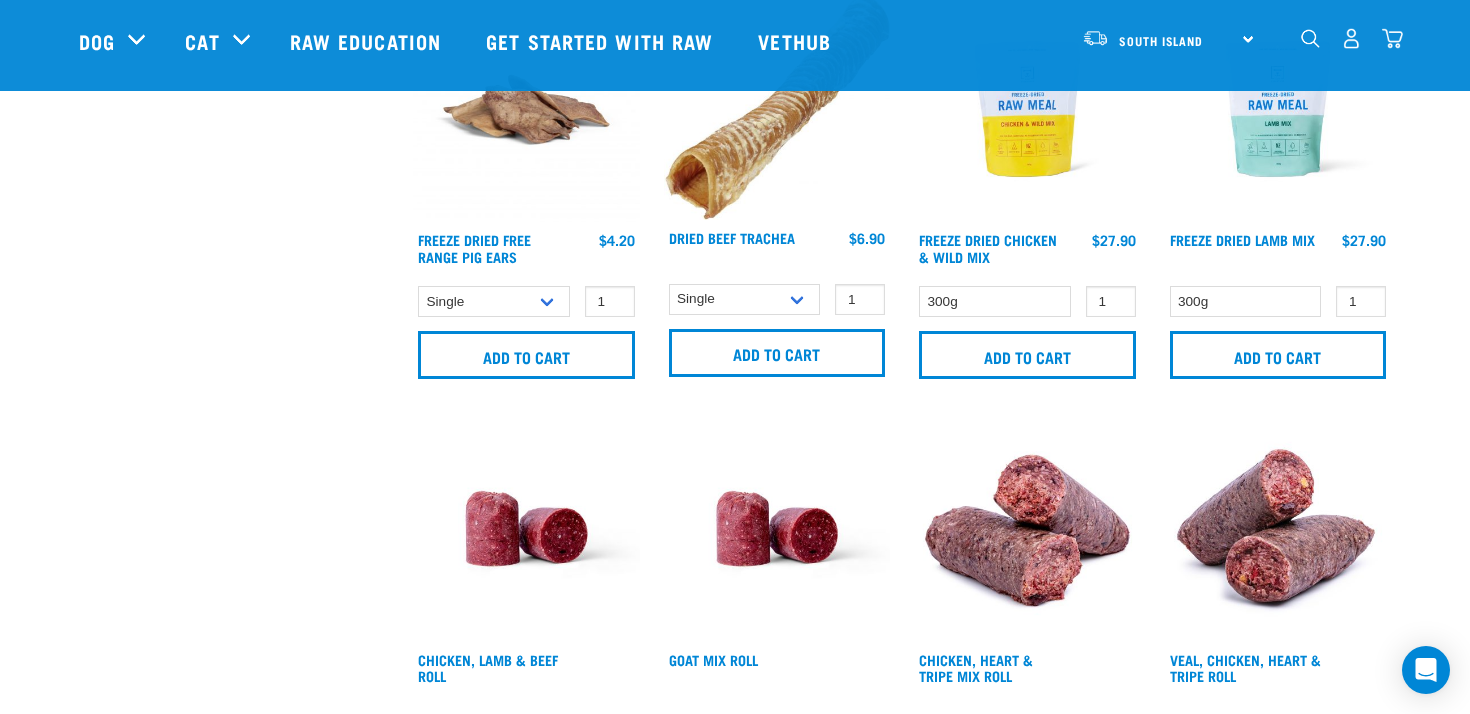 click at bounding box center (1392, 38) 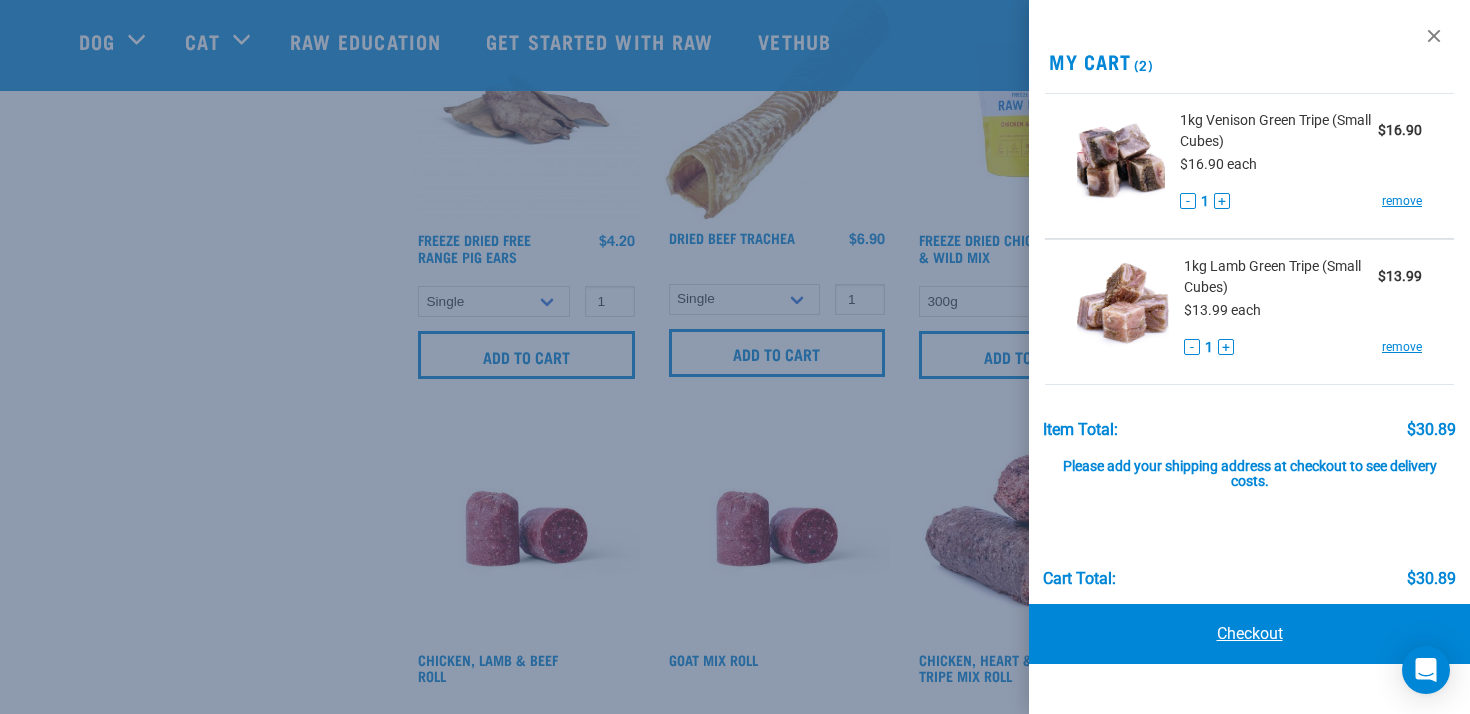 click on "Checkout" at bounding box center (1249, 634) 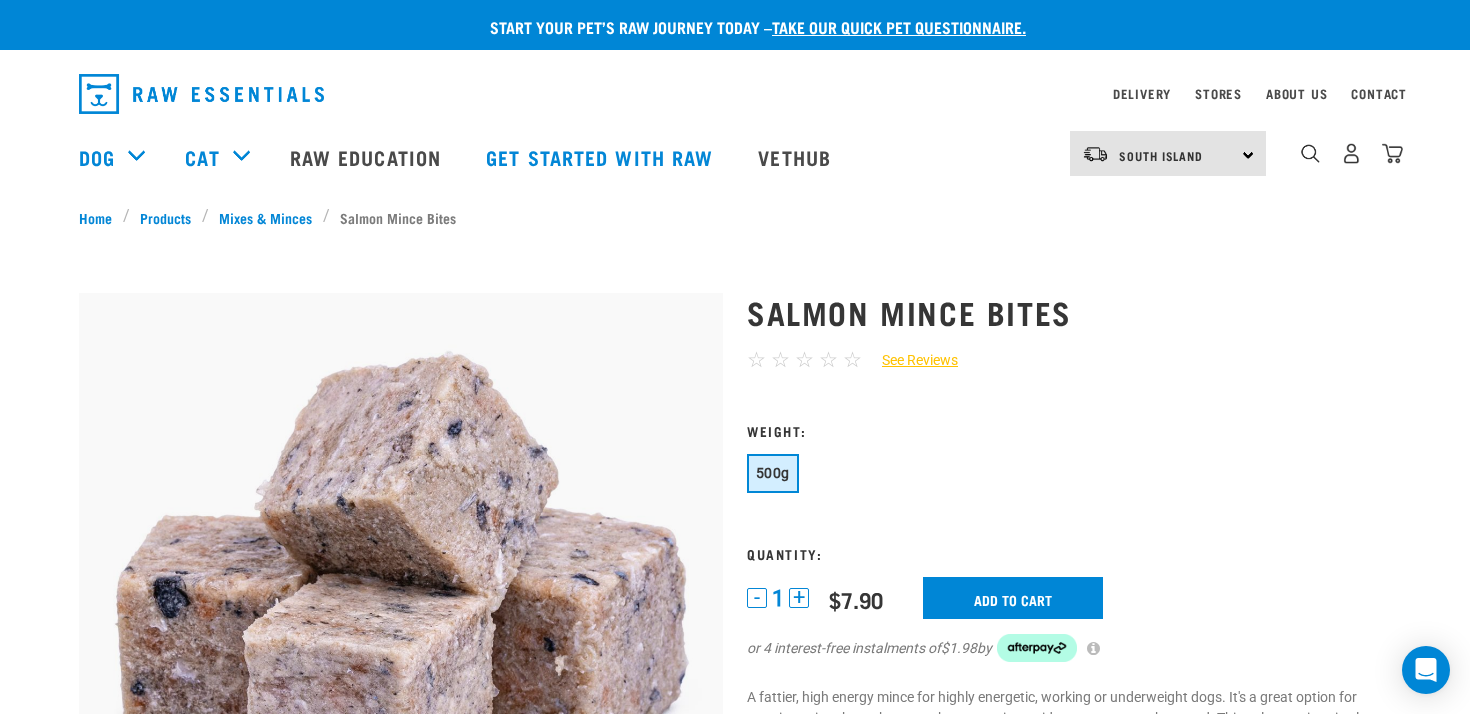 scroll, scrollTop: 0, scrollLeft: 0, axis: both 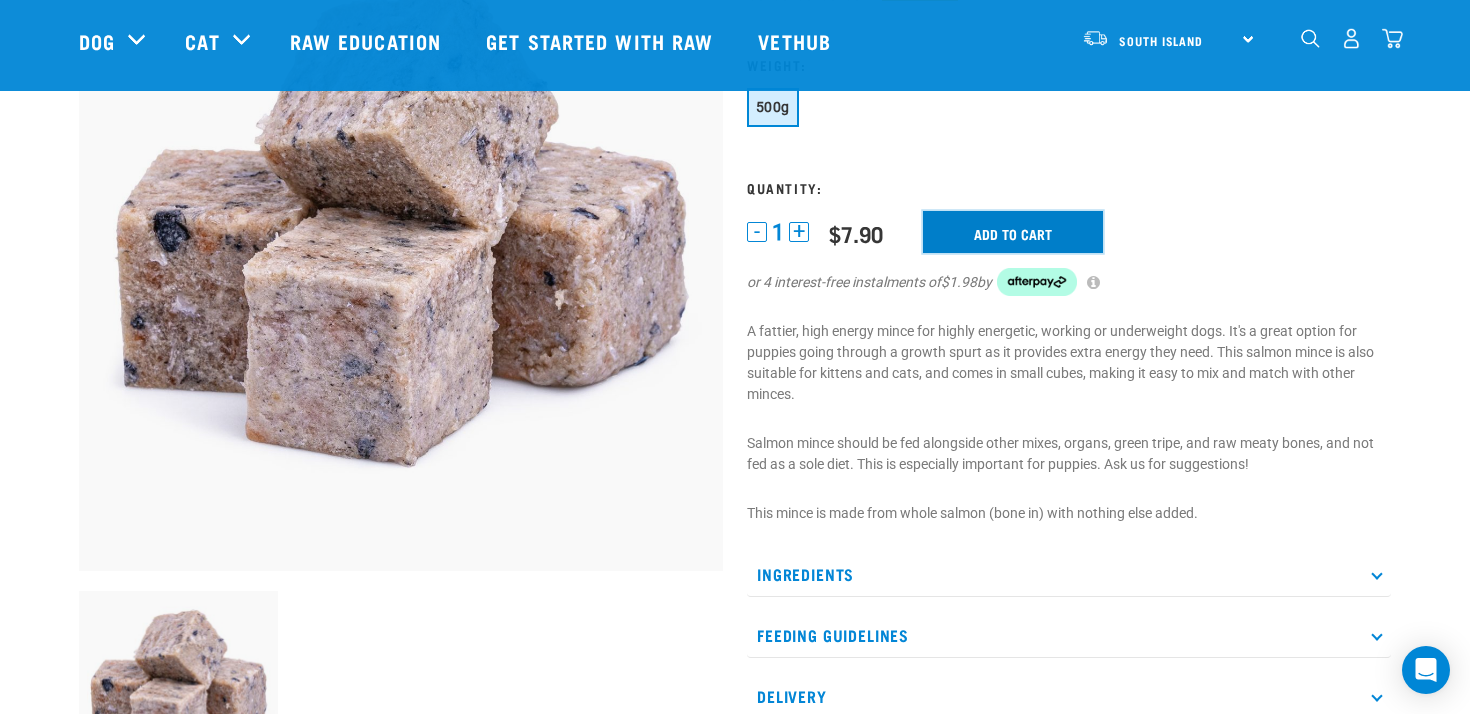 click on "Add to cart" at bounding box center [1013, 232] 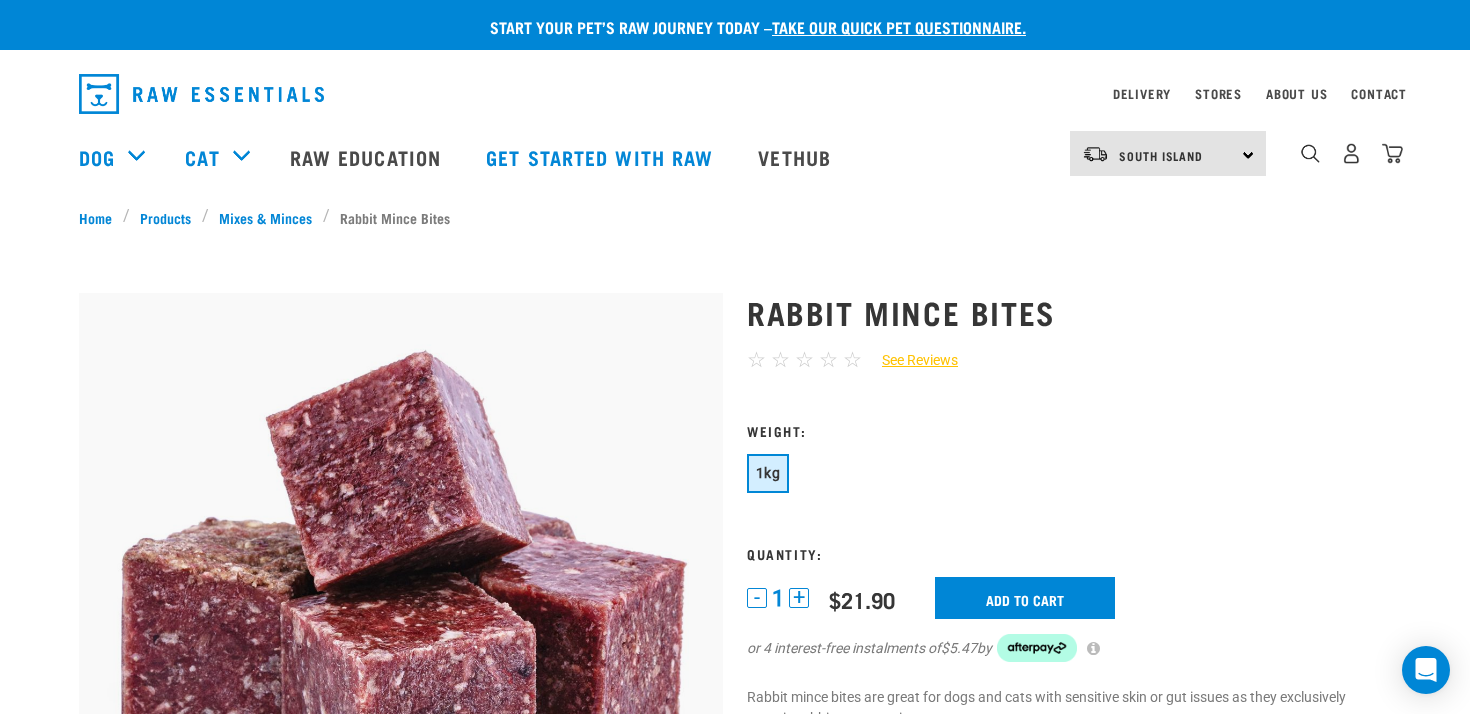 scroll, scrollTop: 0, scrollLeft: 0, axis: both 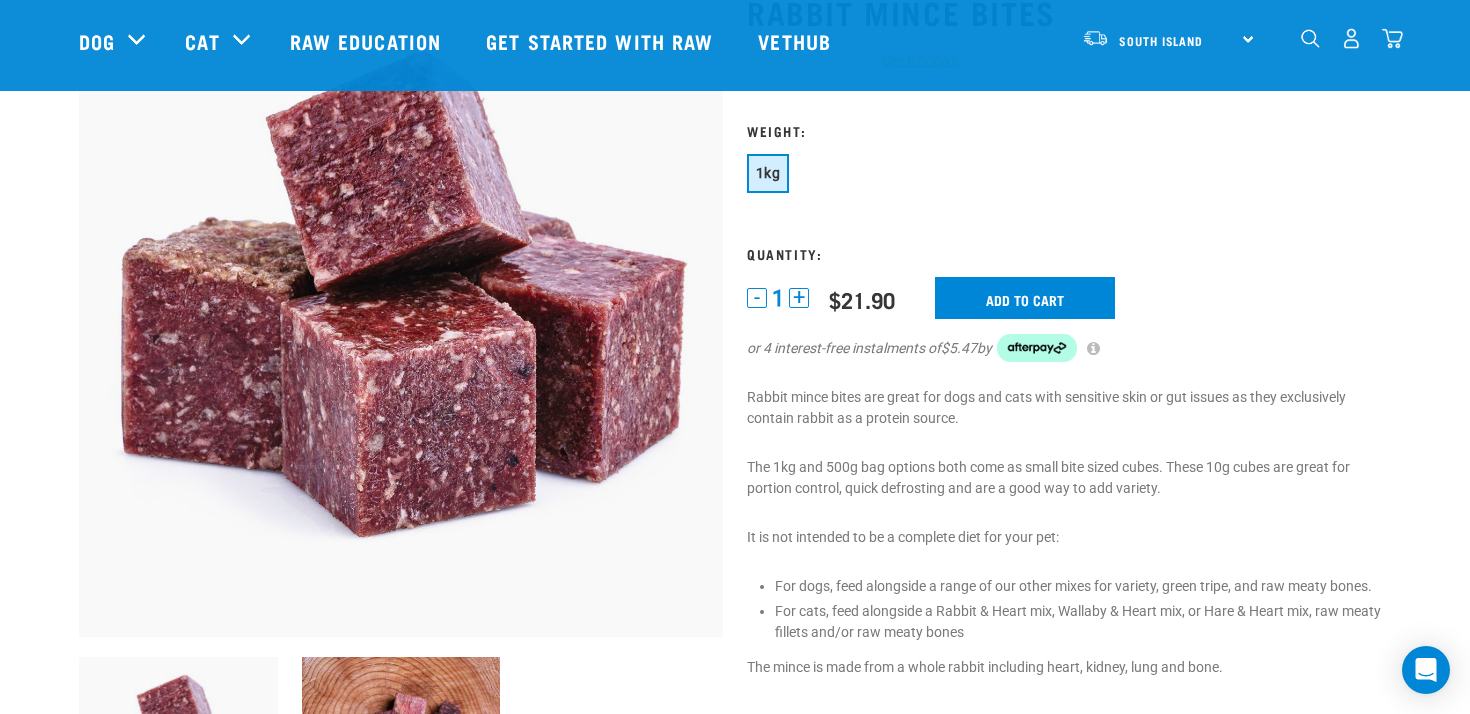 click at bounding box center (1392, 38) 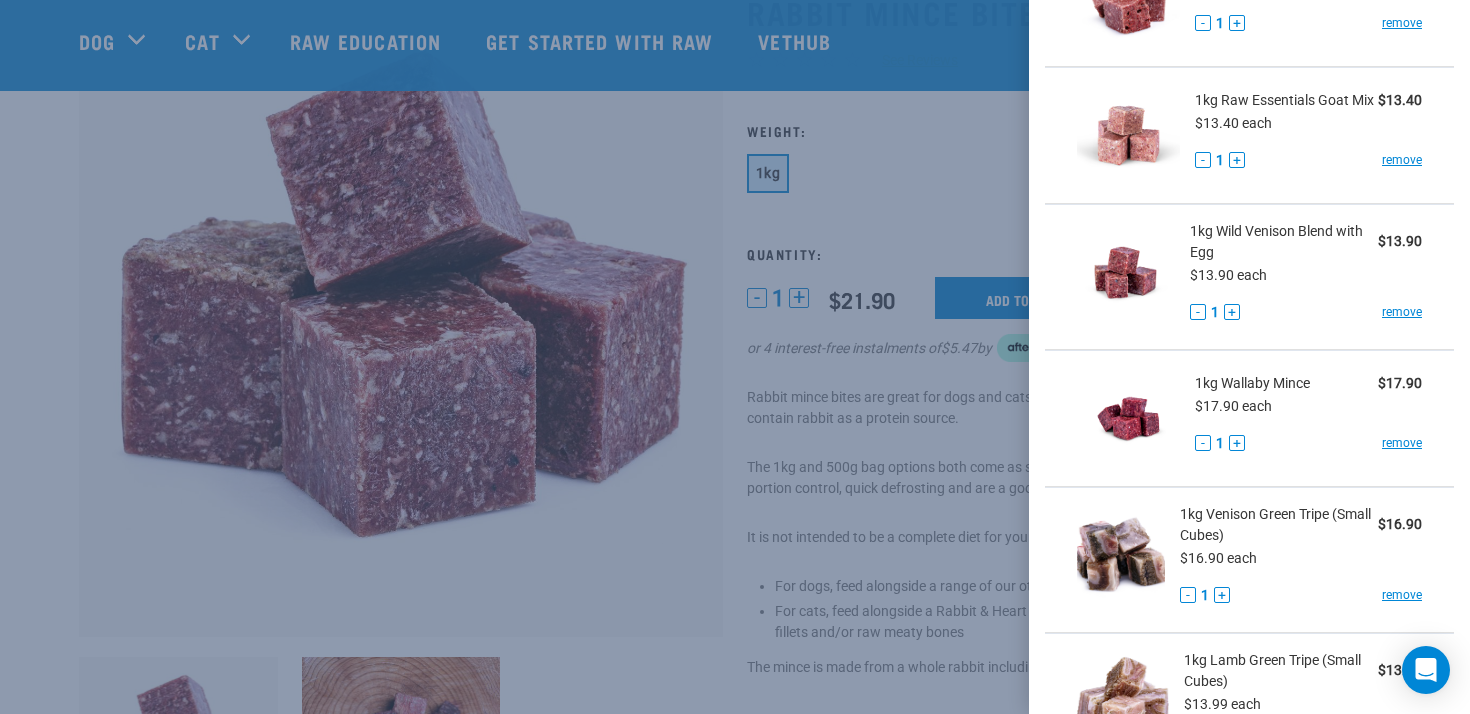 scroll, scrollTop: 158, scrollLeft: 0, axis: vertical 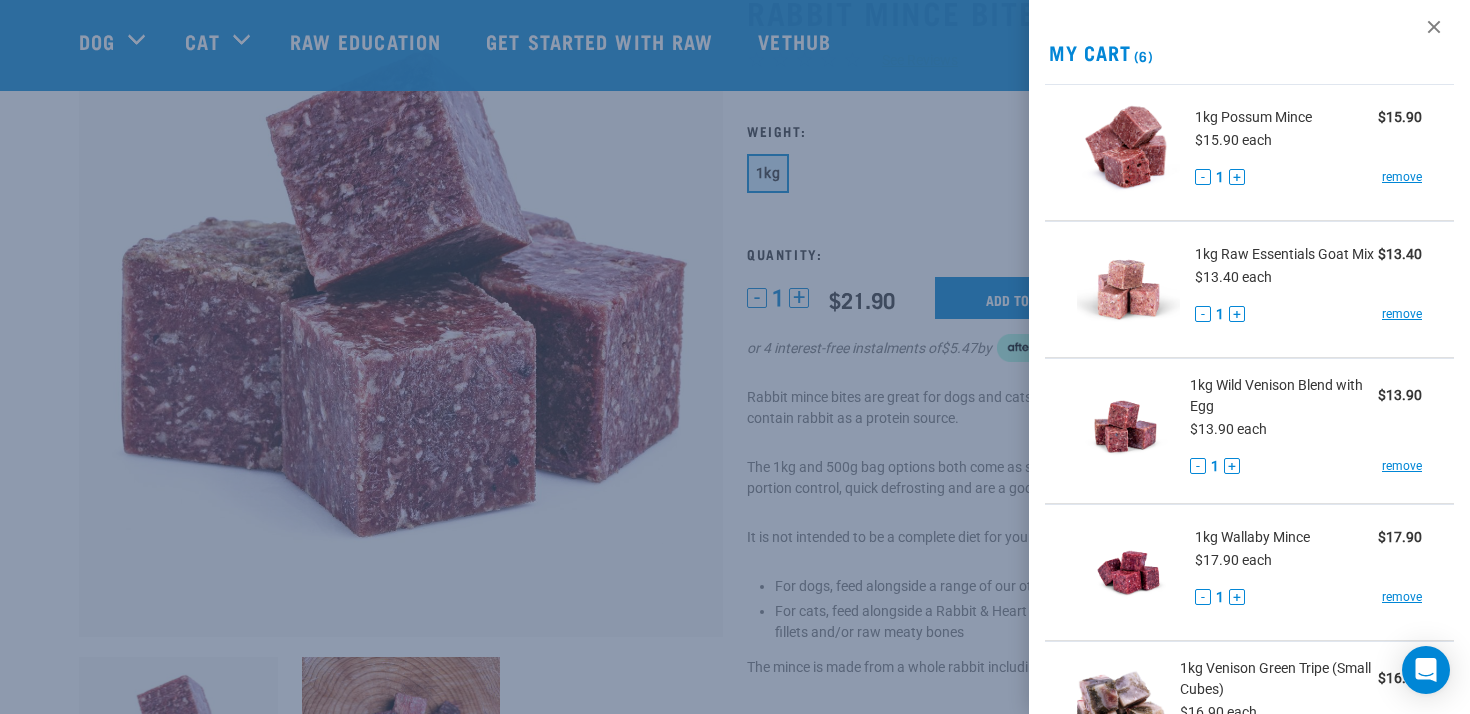 click at bounding box center [735, 357] 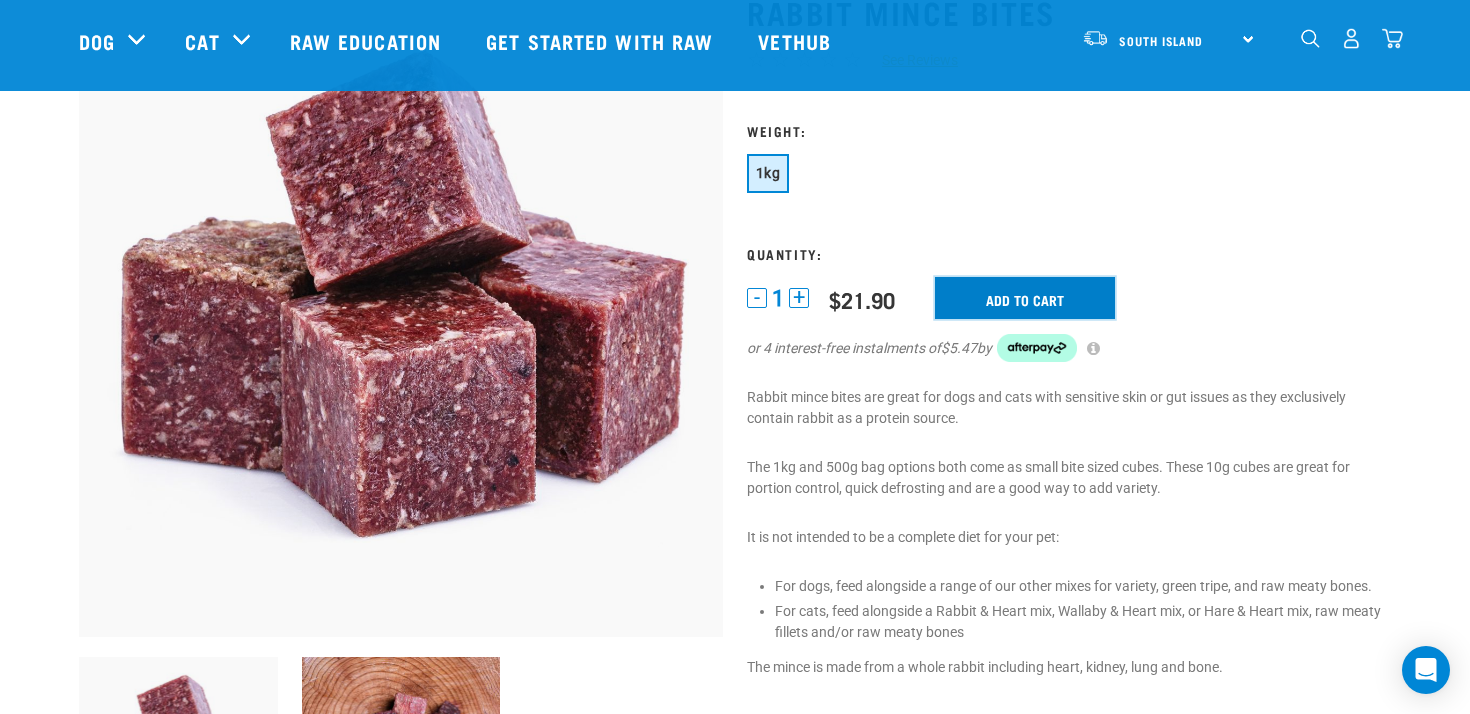 click on "Add to cart" at bounding box center (1025, 298) 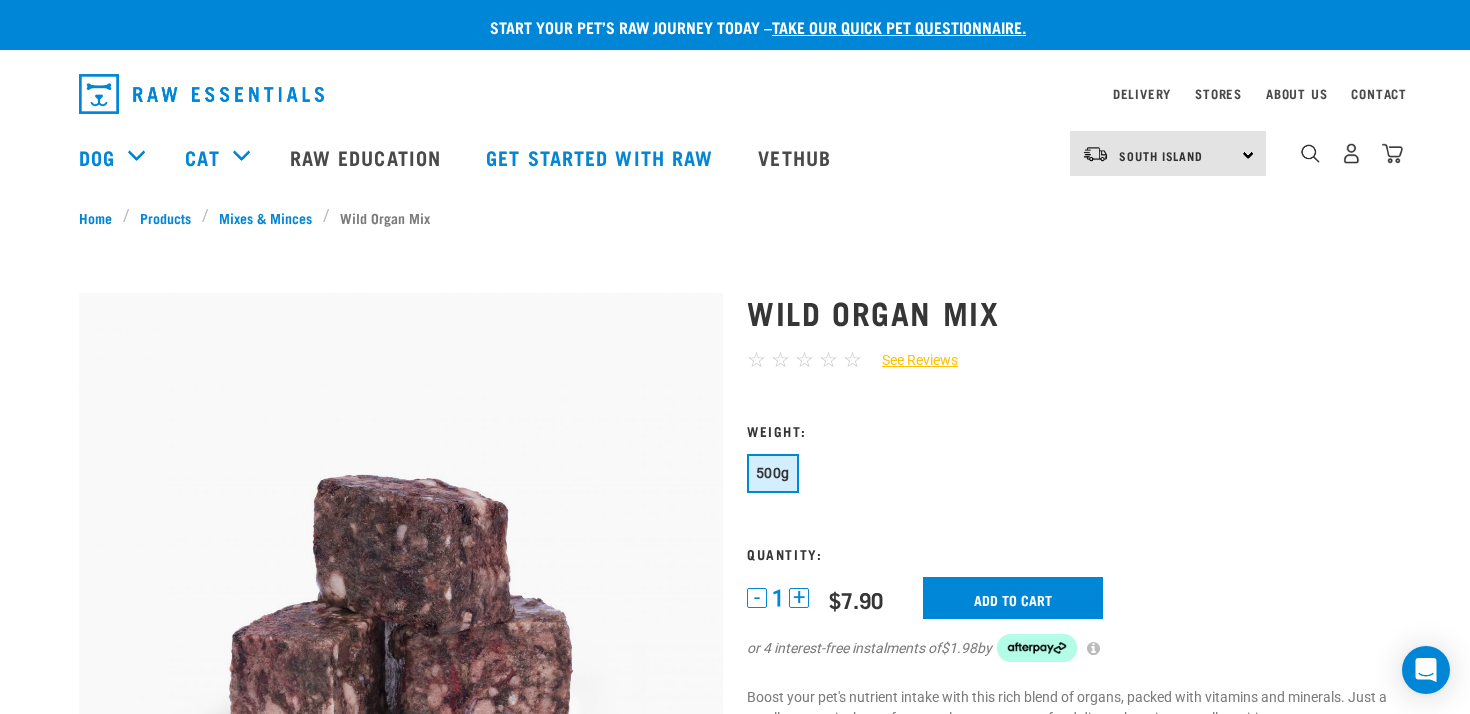 scroll, scrollTop: 0, scrollLeft: 0, axis: both 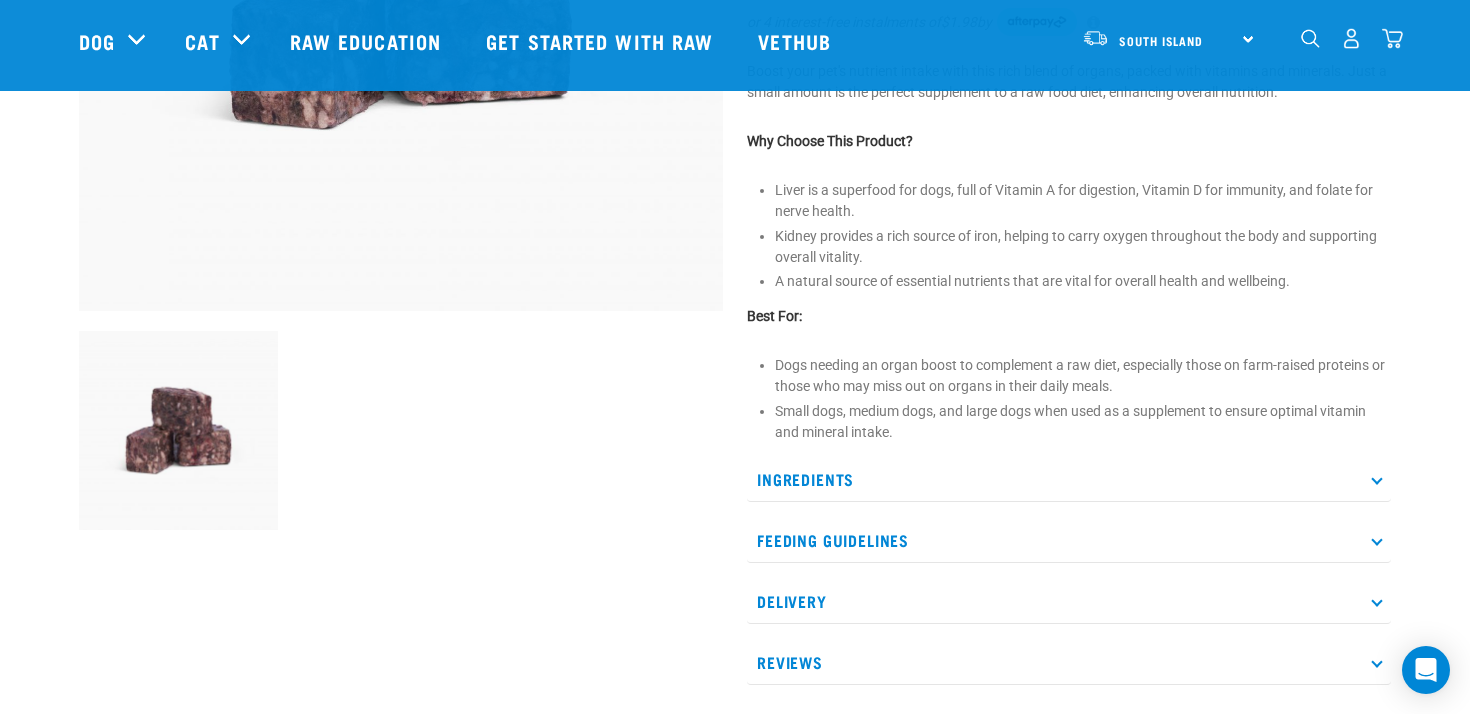 click on "Ingredients" at bounding box center (1069, 479) 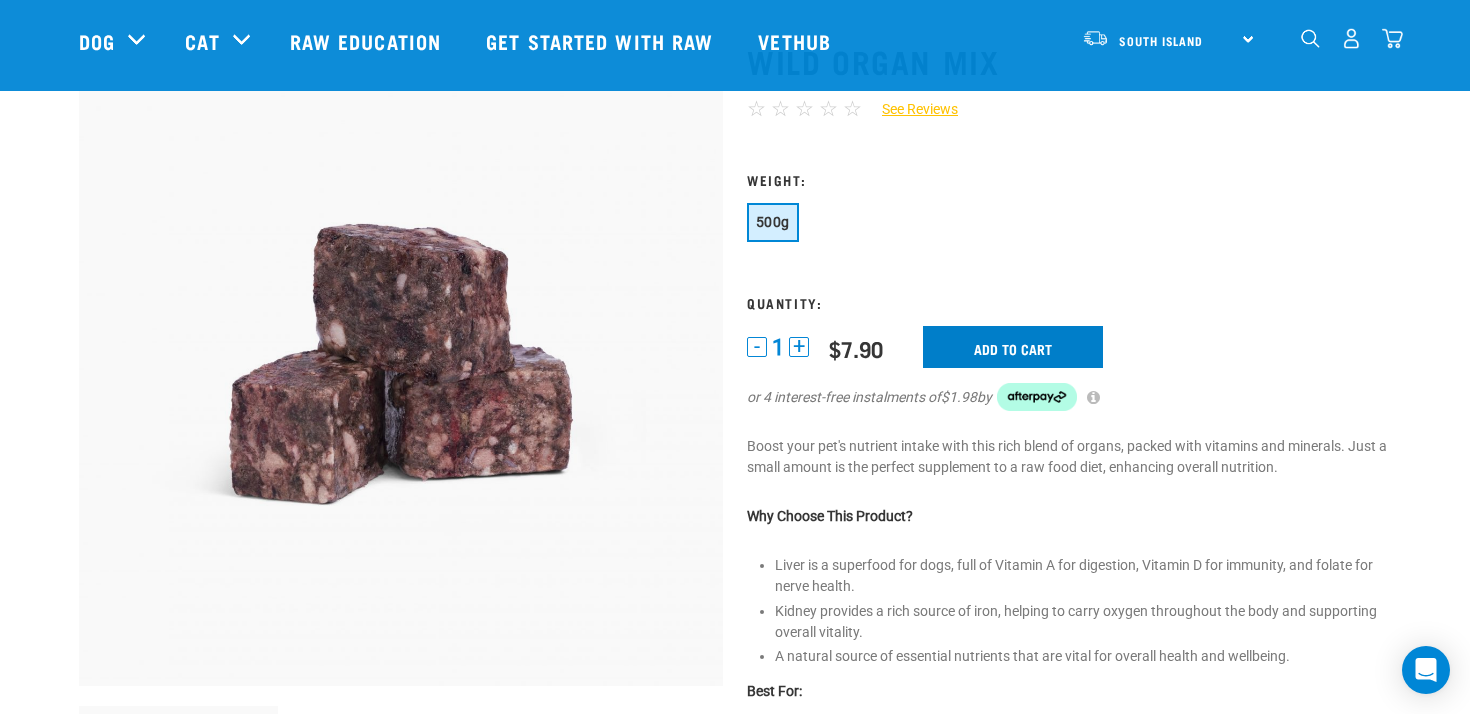scroll, scrollTop: 139, scrollLeft: 0, axis: vertical 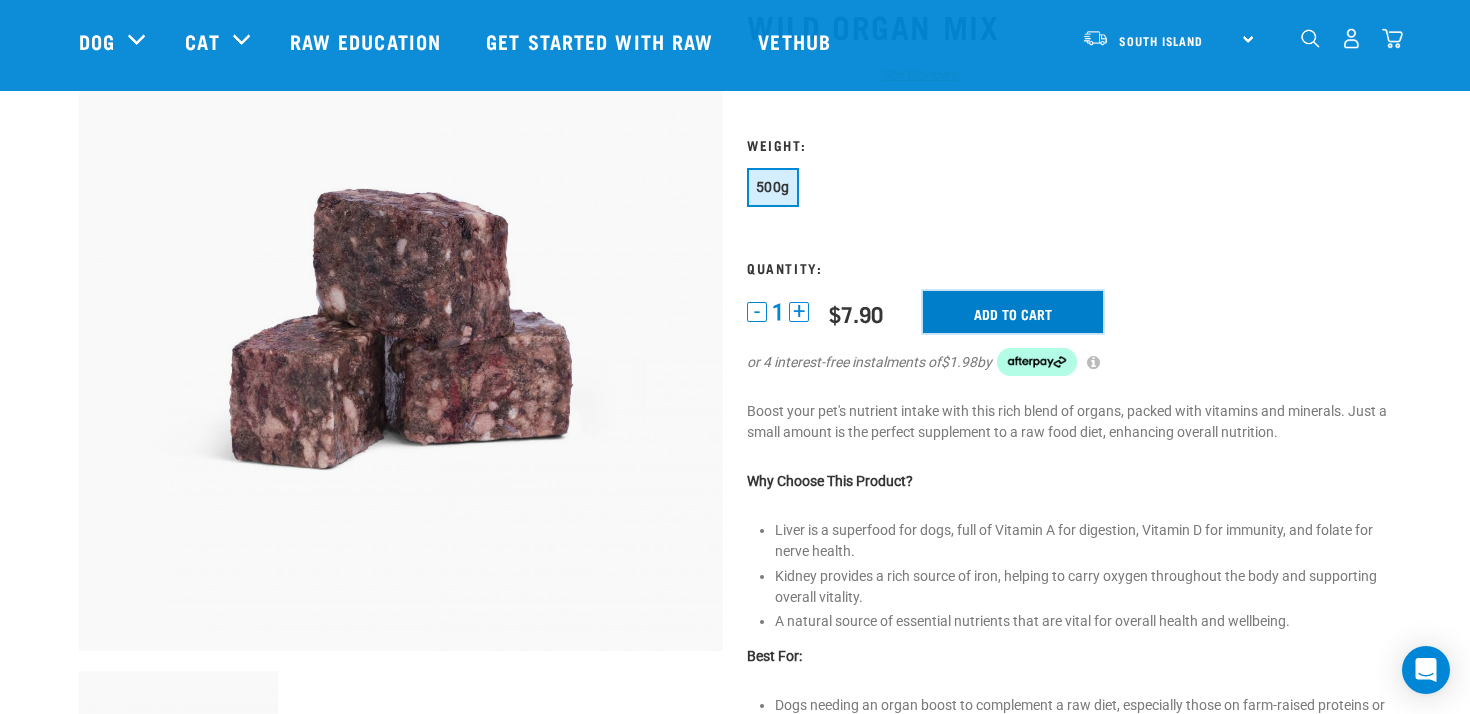click on "Add to cart" at bounding box center (1013, 312) 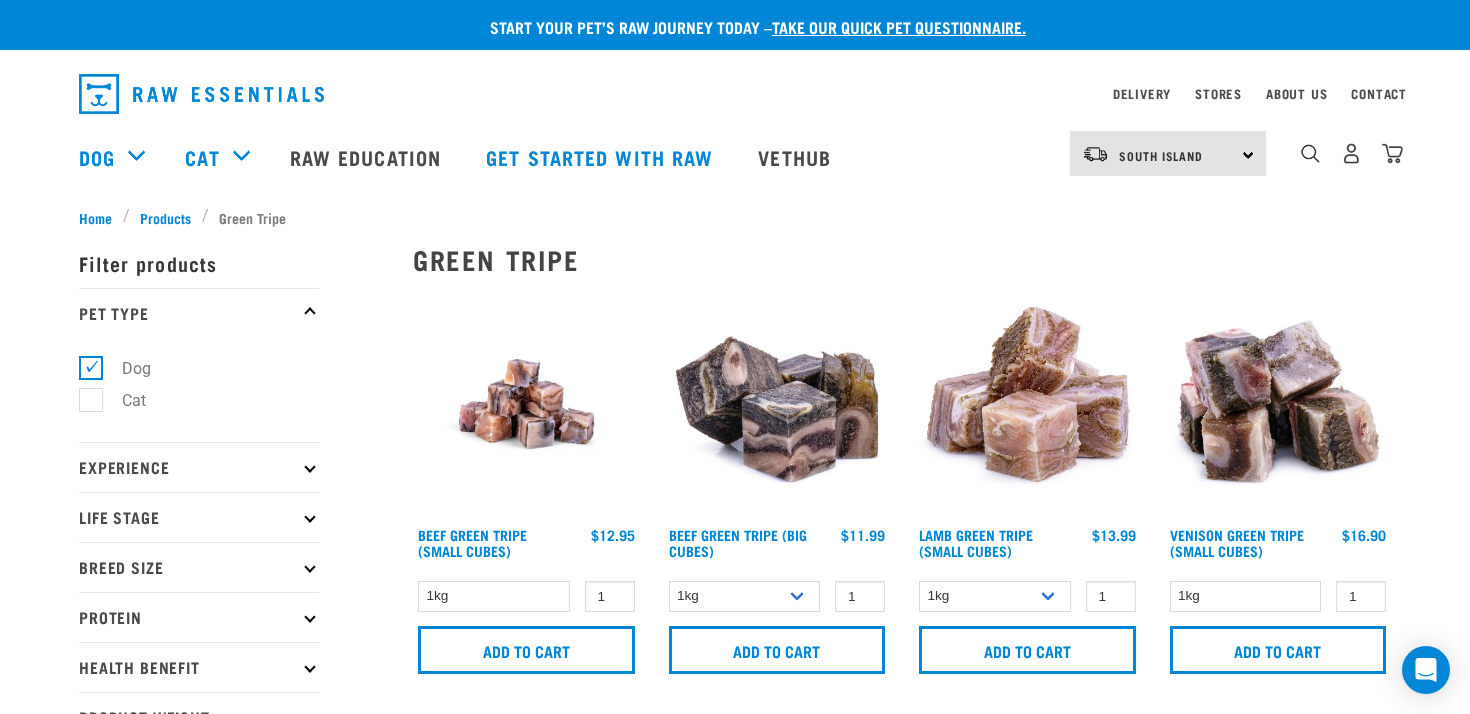 scroll, scrollTop: 0, scrollLeft: 0, axis: both 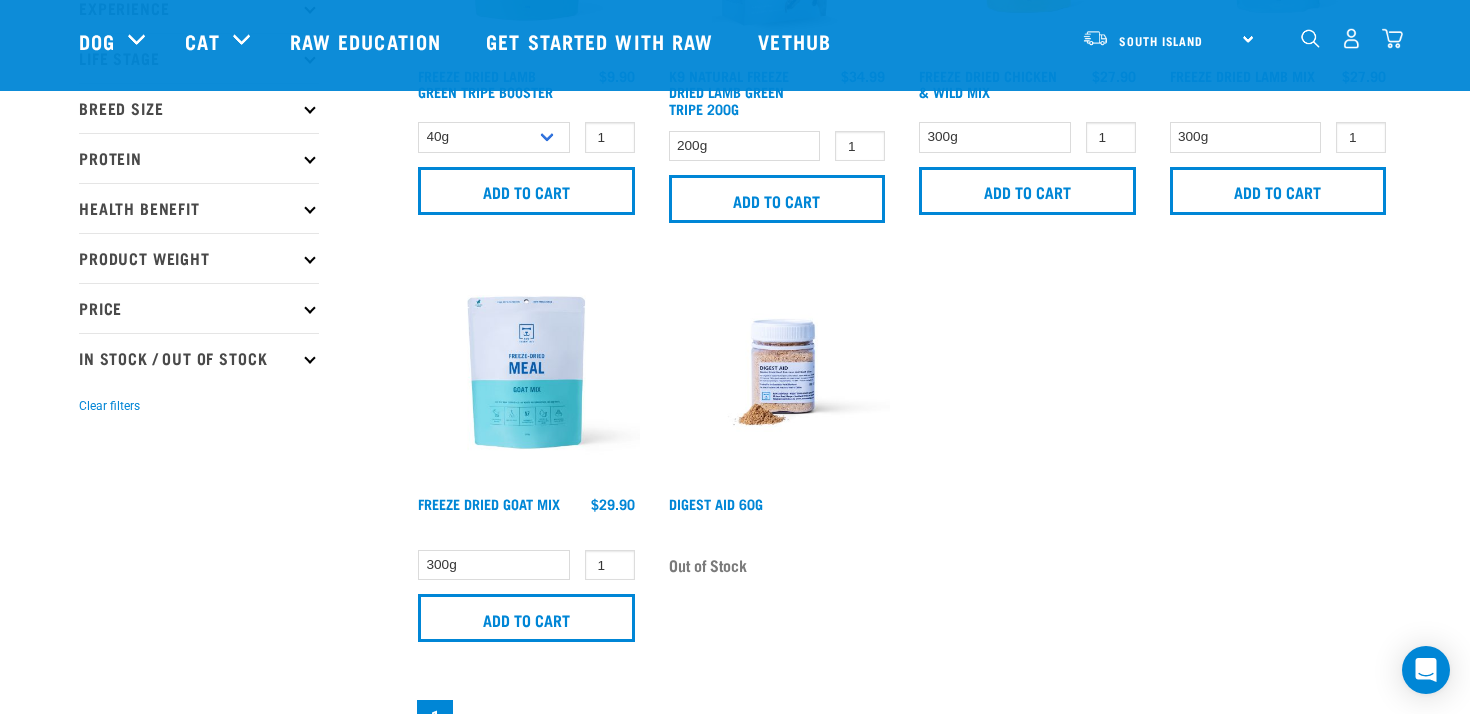 click at bounding box center (777, 372) 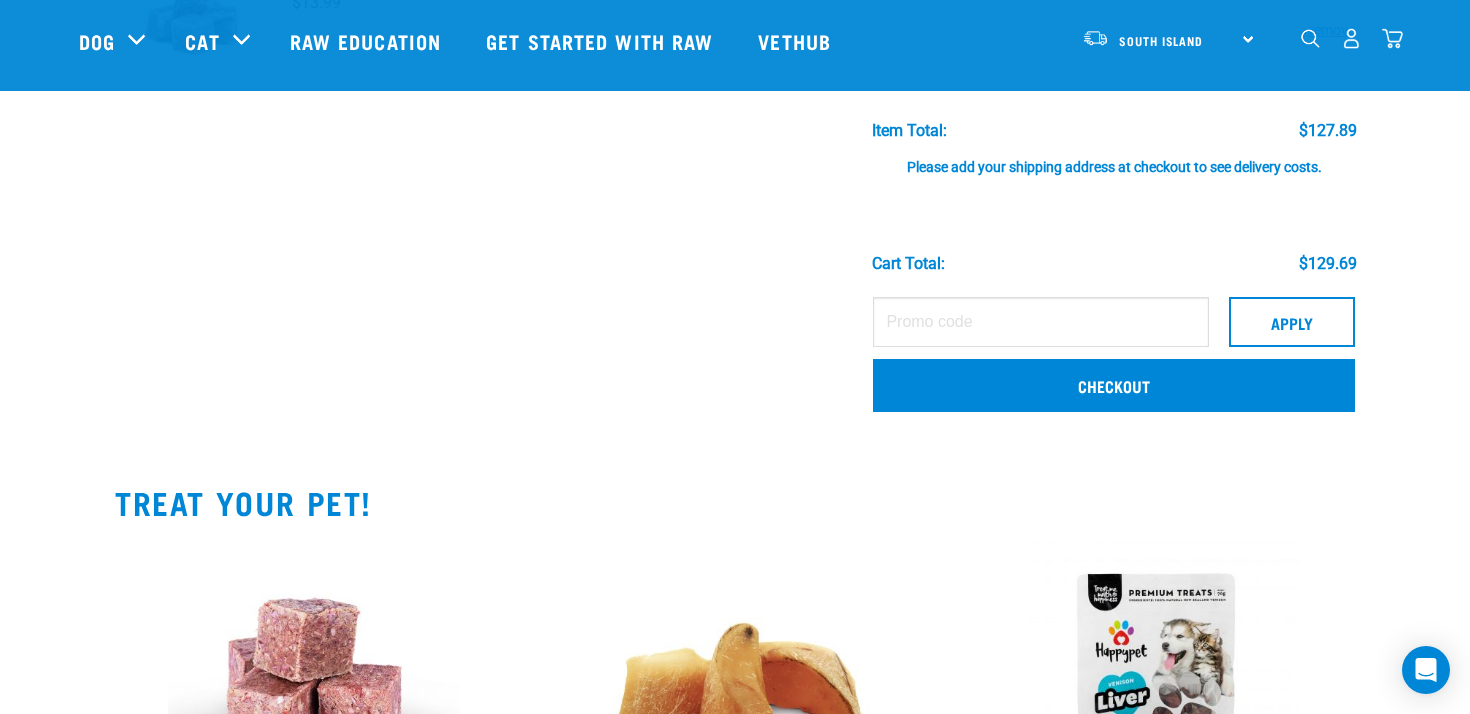 scroll, scrollTop: 1283, scrollLeft: 0, axis: vertical 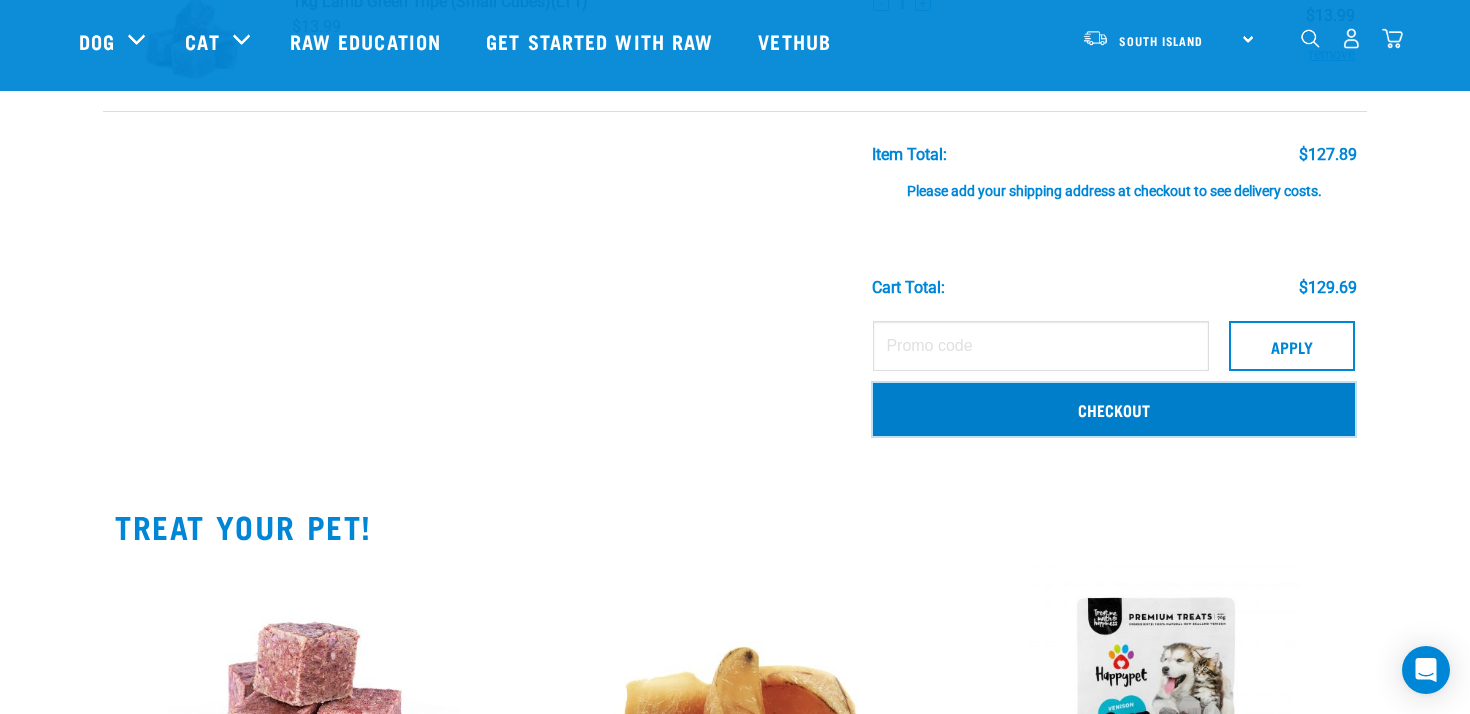 click on "Checkout" at bounding box center [1114, 409] 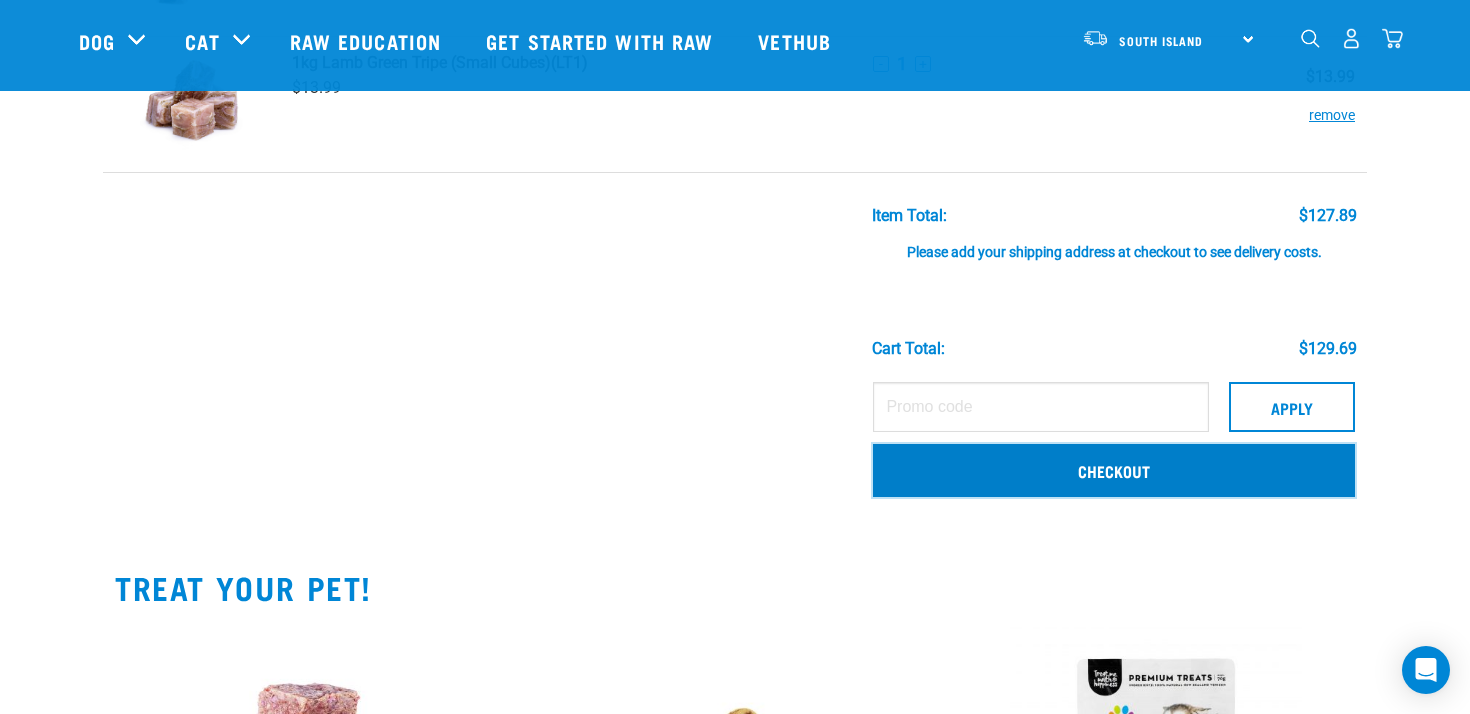 scroll, scrollTop: 1206, scrollLeft: 0, axis: vertical 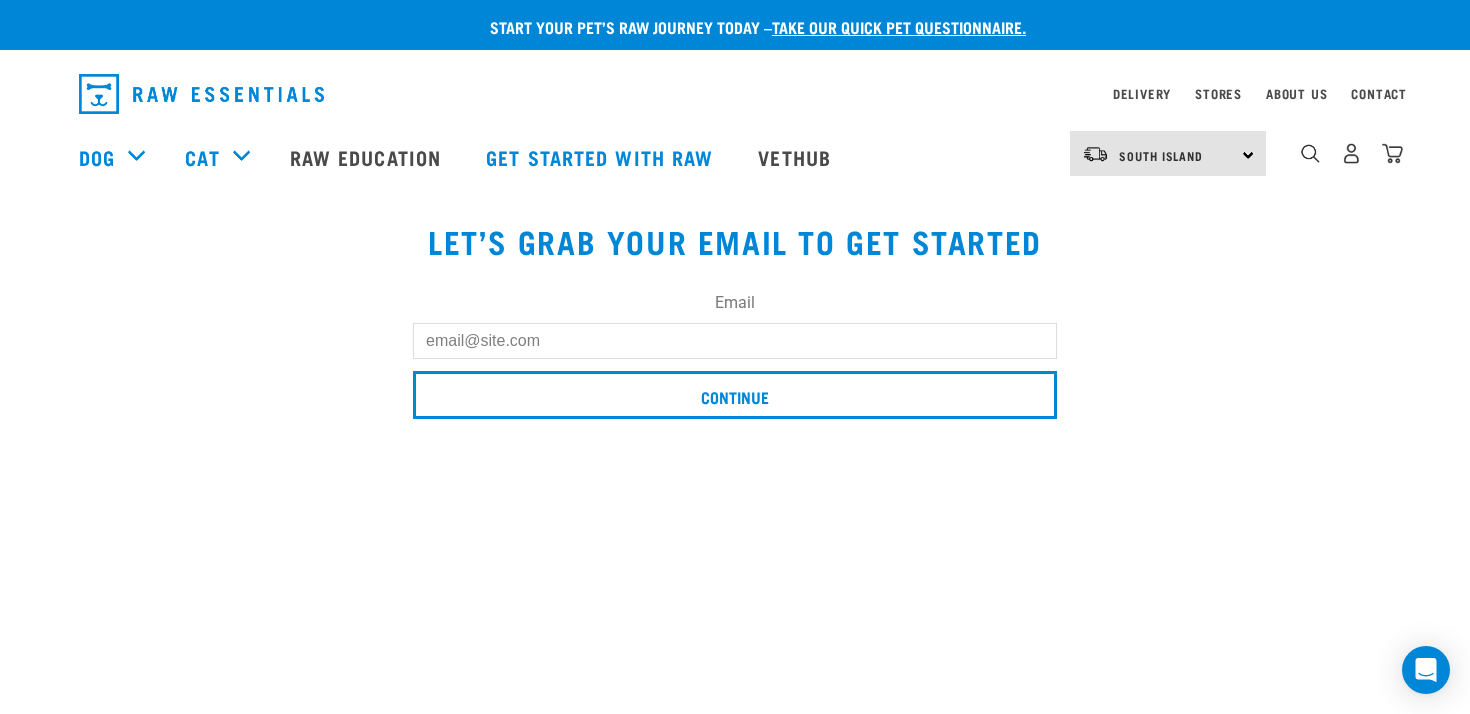 click on "Email
Continue" at bounding box center [735, 359] 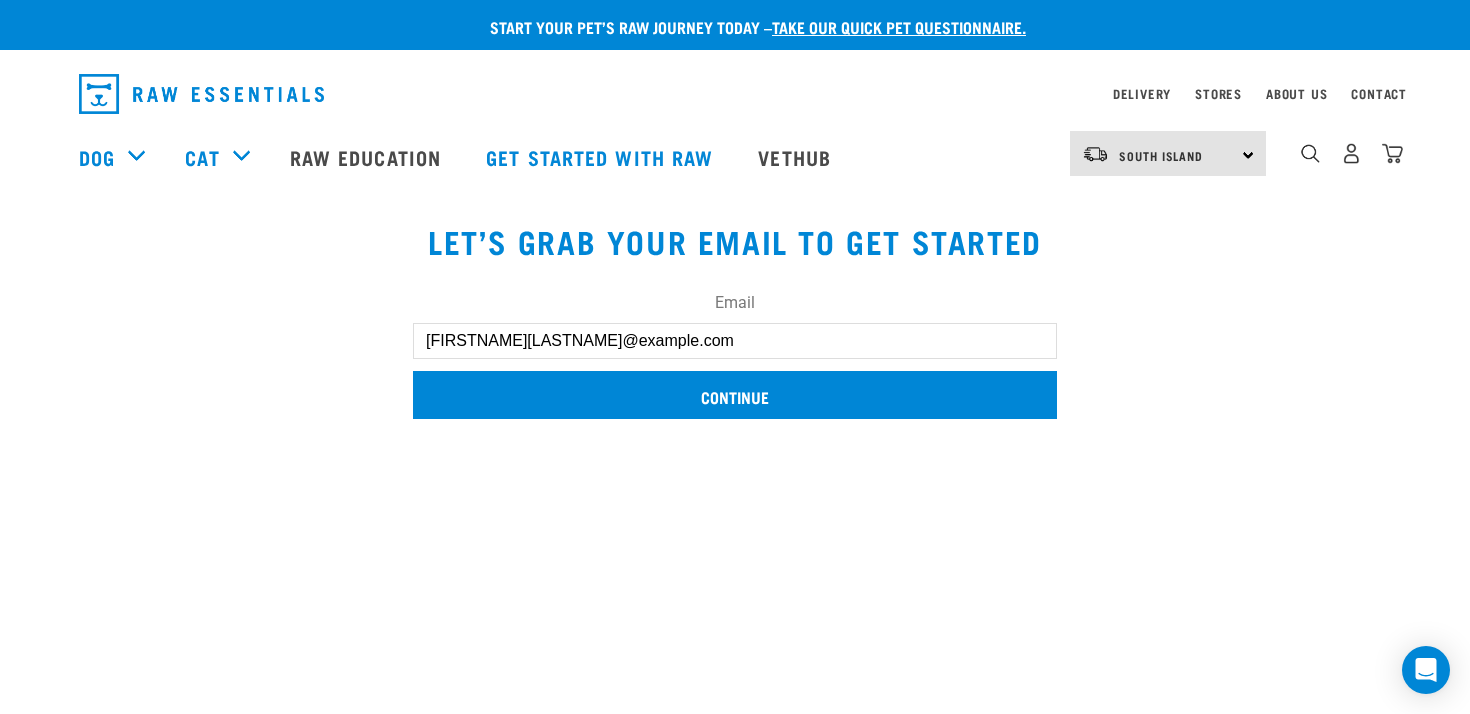 type on "alisonjarvienz@gmail.com" 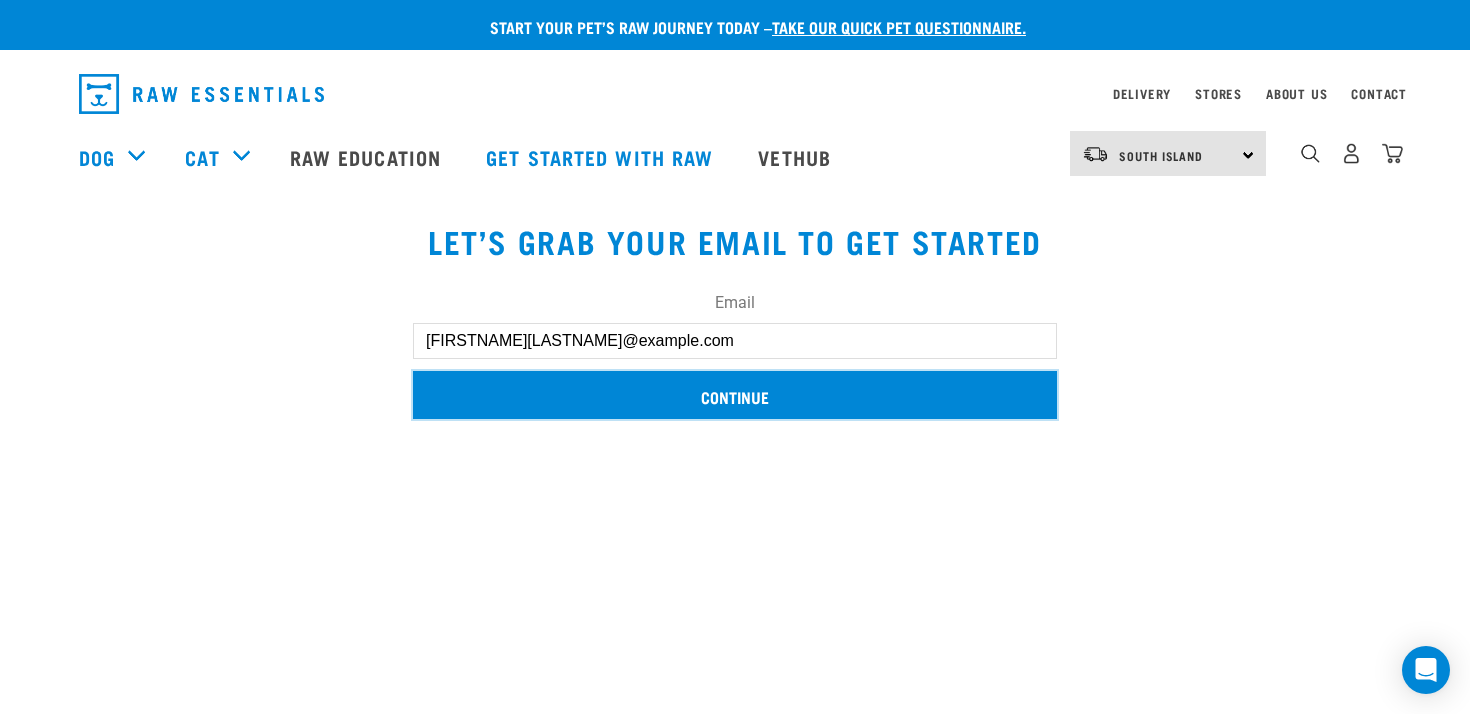 click on "Continue" at bounding box center (735, 395) 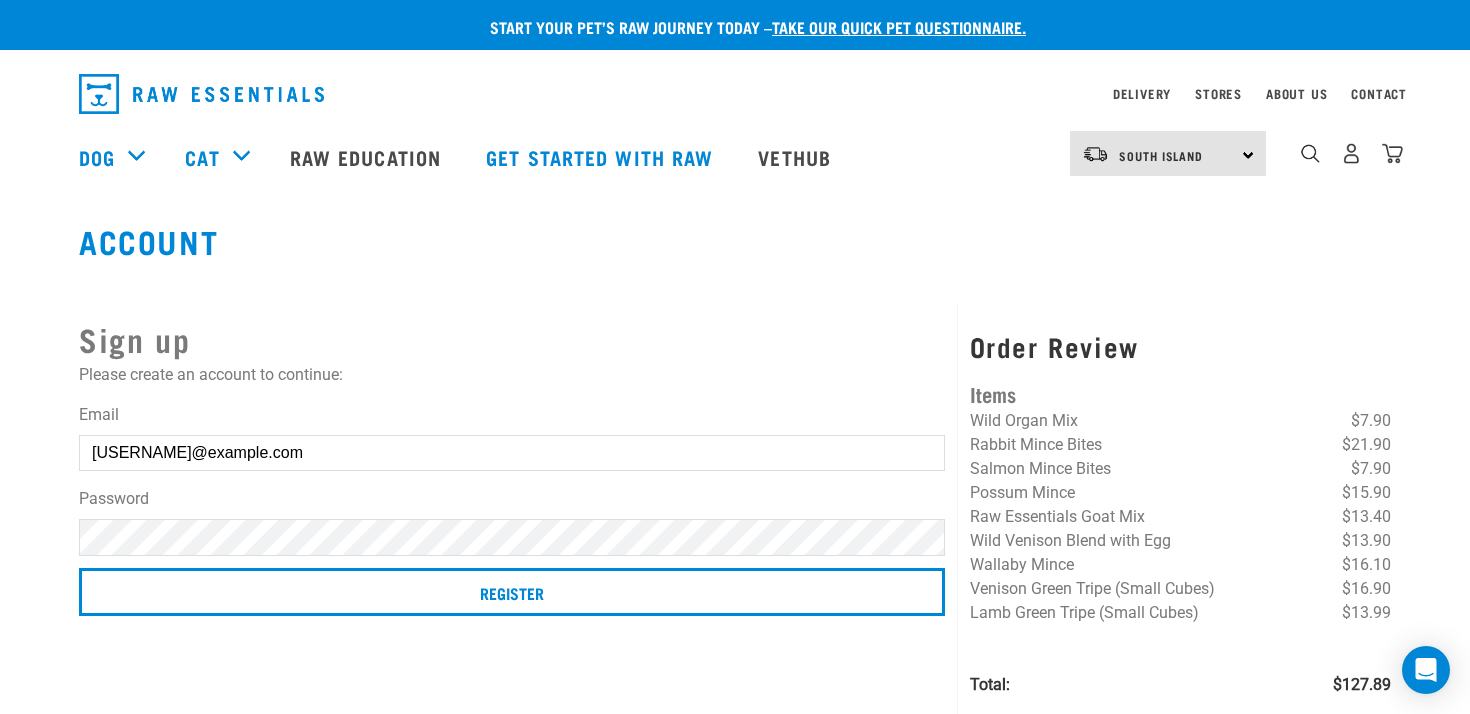 scroll, scrollTop: 0, scrollLeft: 0, axis: both 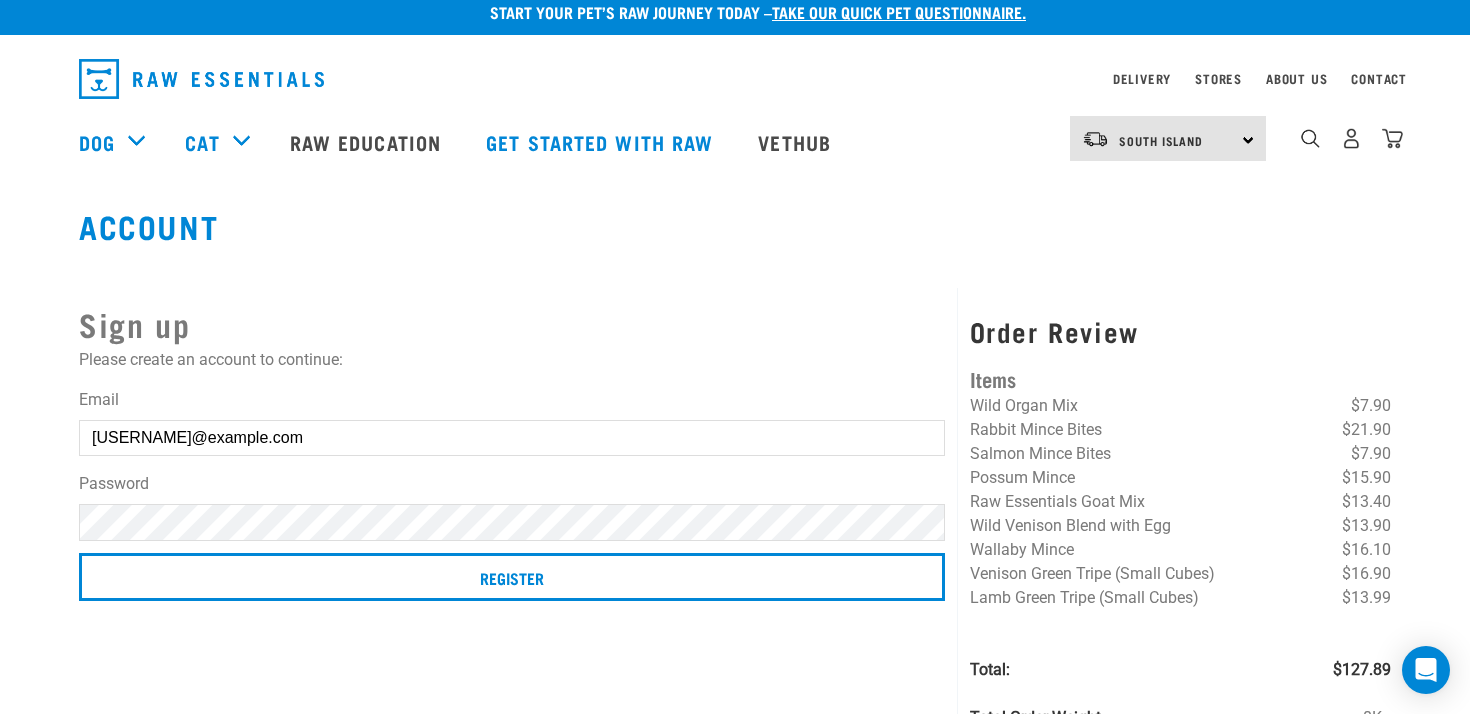 click on "Start your pet’s raw journey today –  take our quick pet questionnaire.
Delivery
Stores
About Us
Contact
Dog 9" at bounding box center (735, 375) 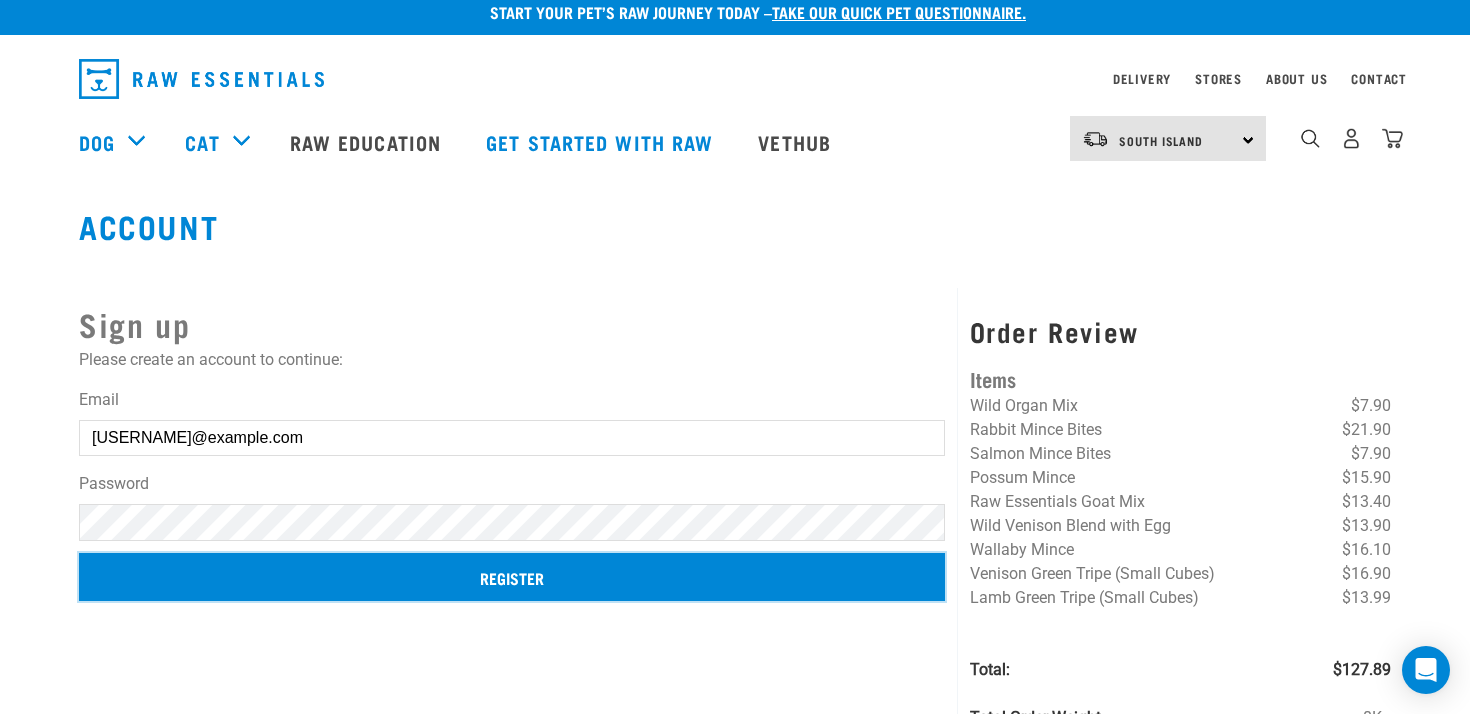 click on "Register" at bounding box center [512, 577] 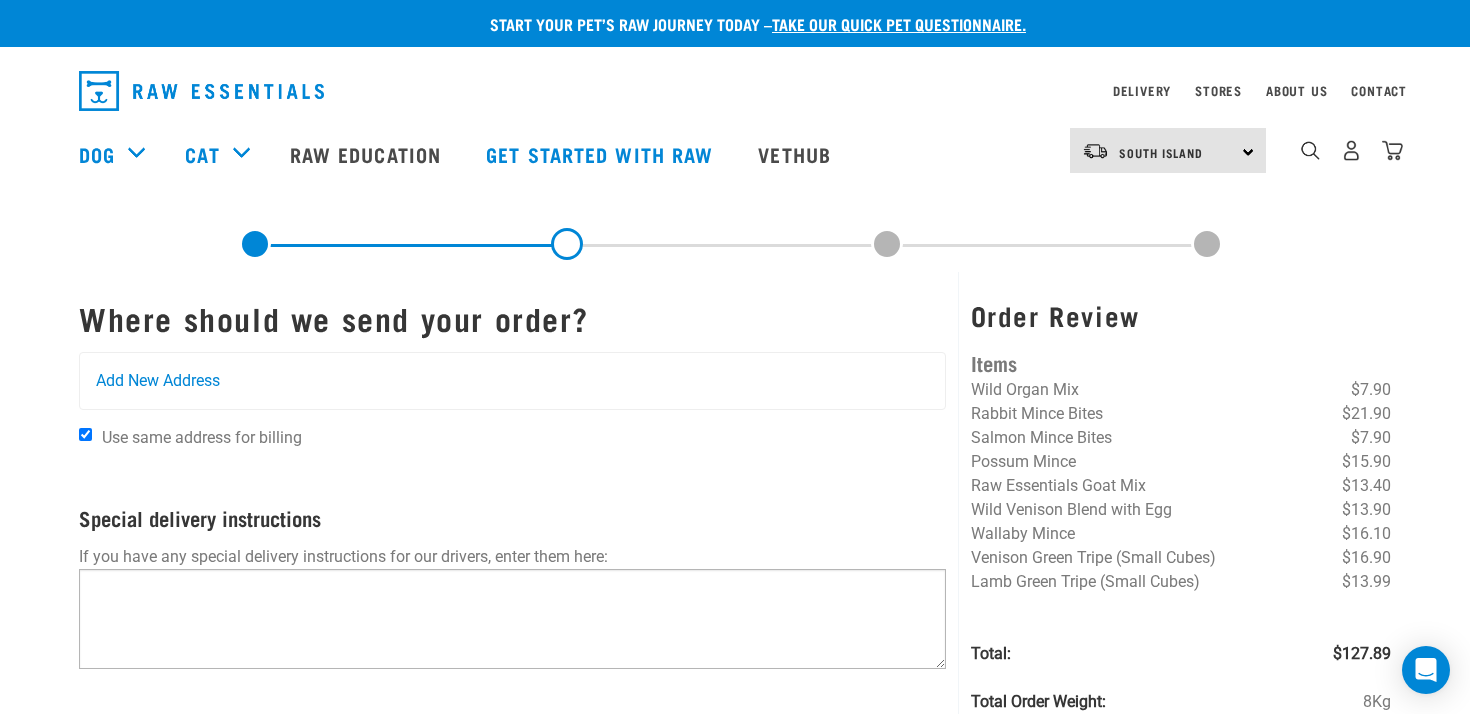 scroll, scrollTop: 0, scrollLeft: 0, axis: both 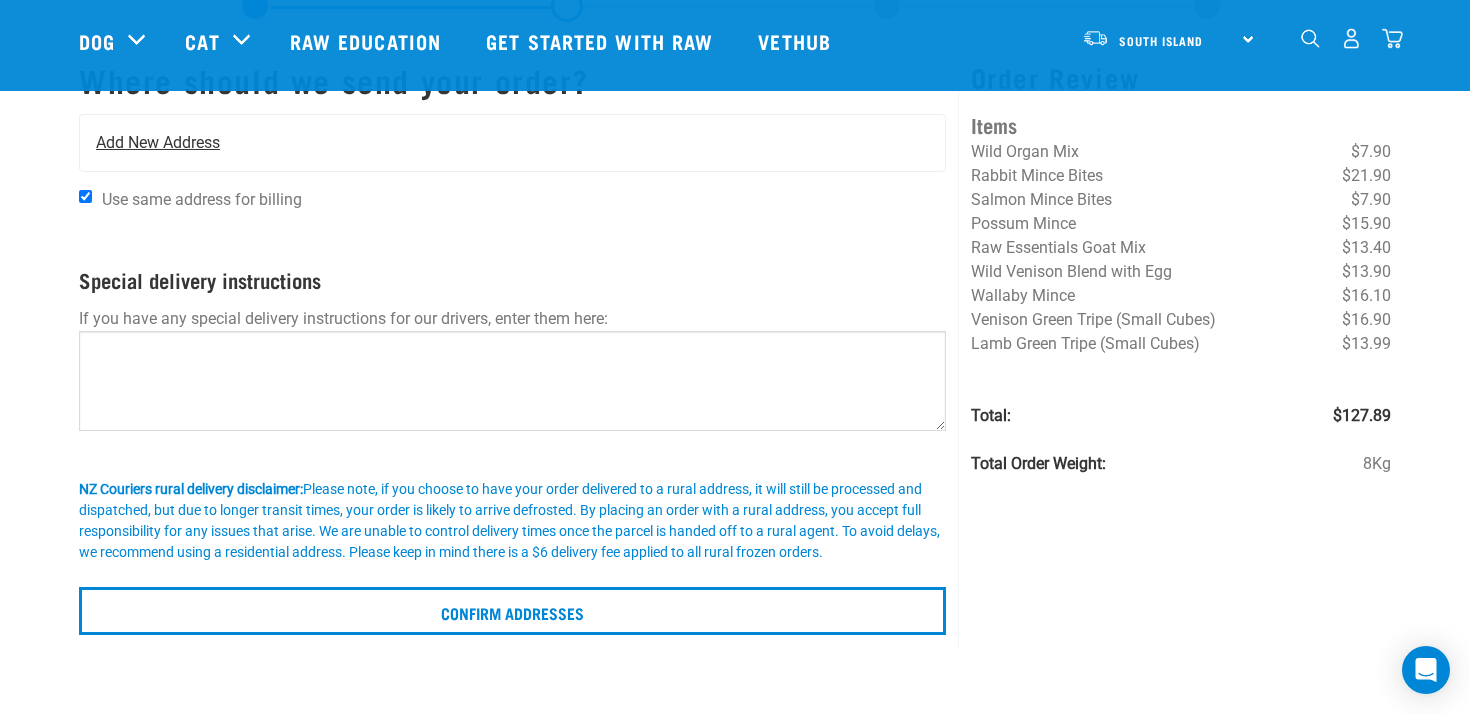 click on "Add New Address" at bounding box center (512, 143) 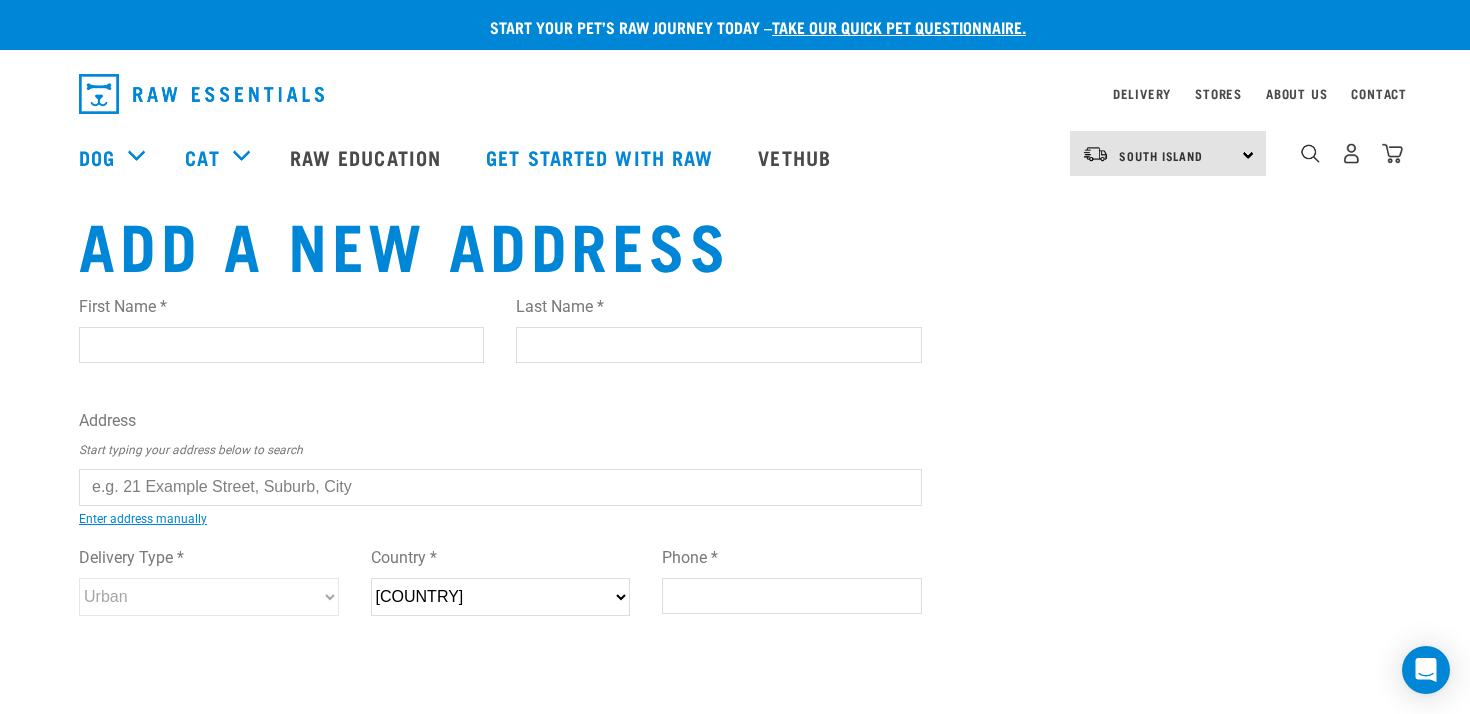 scroll, scrollTop: 0, scrollLeft: 0, axis: both 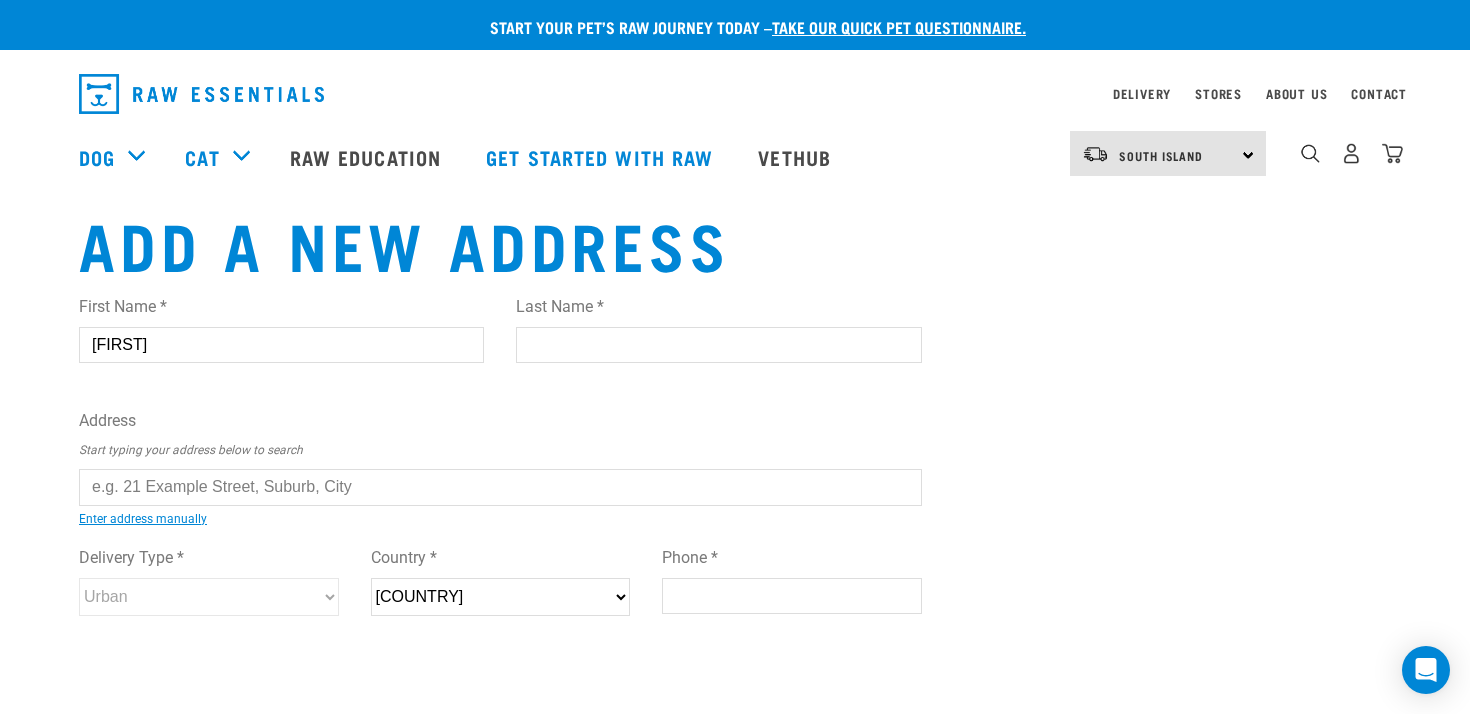 type on "Alison" 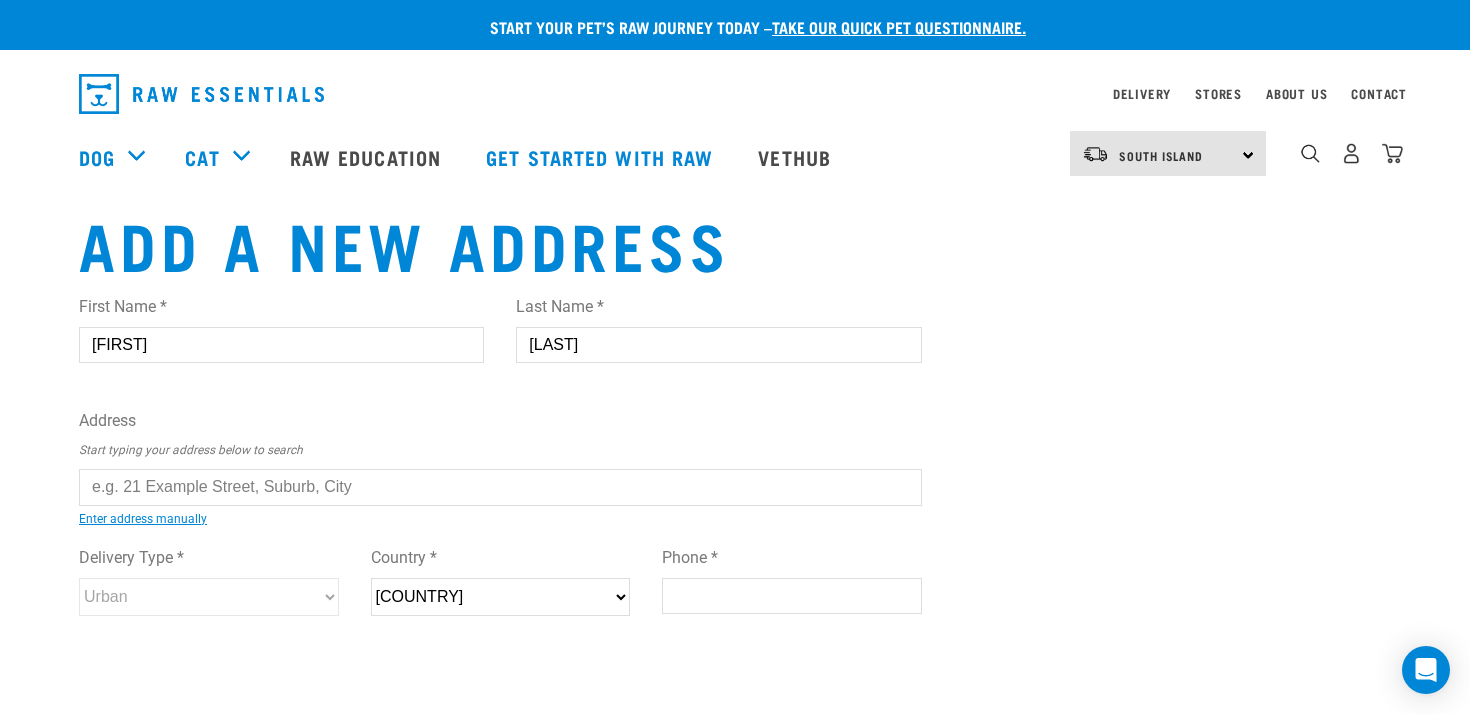type on "Jarvie" 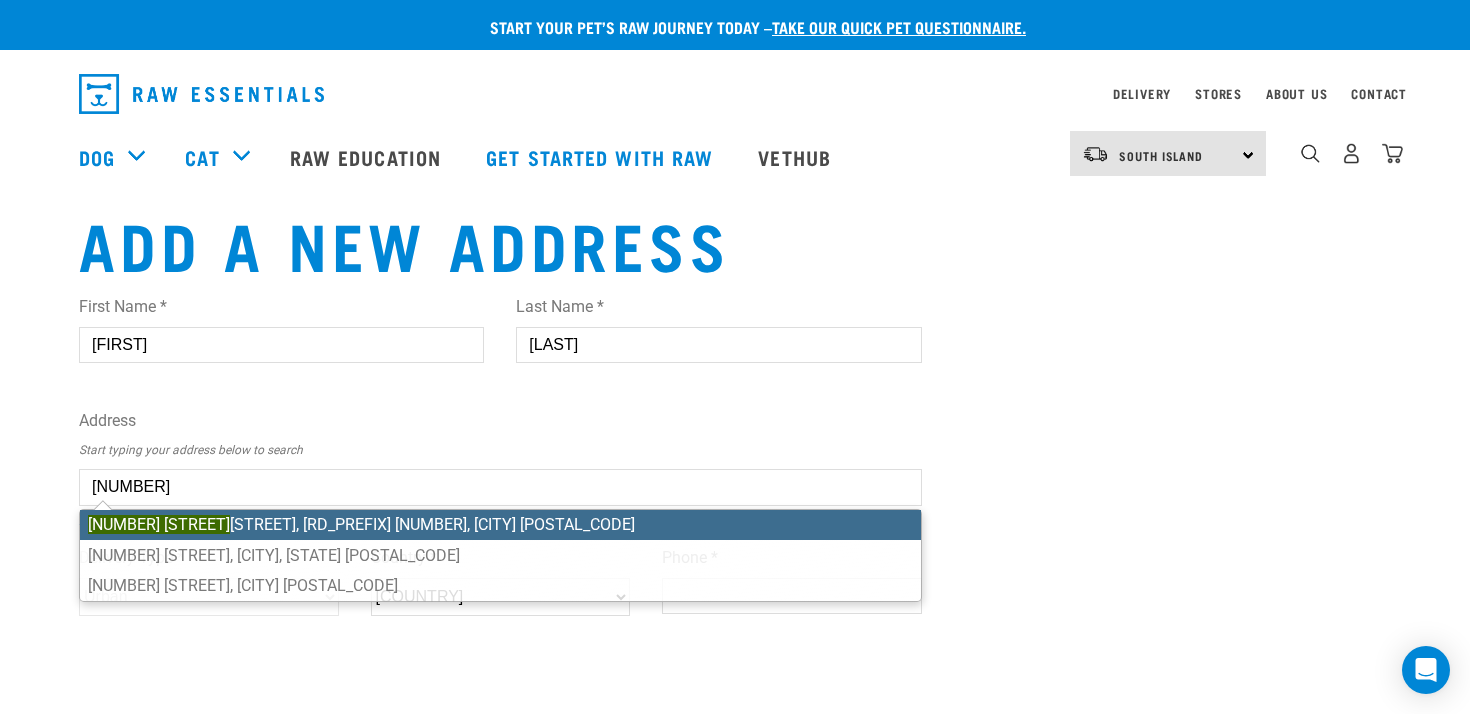 click on "13 Magpie  Place, RD 2, Wanaka 9382" at bounding box center (500, 525) 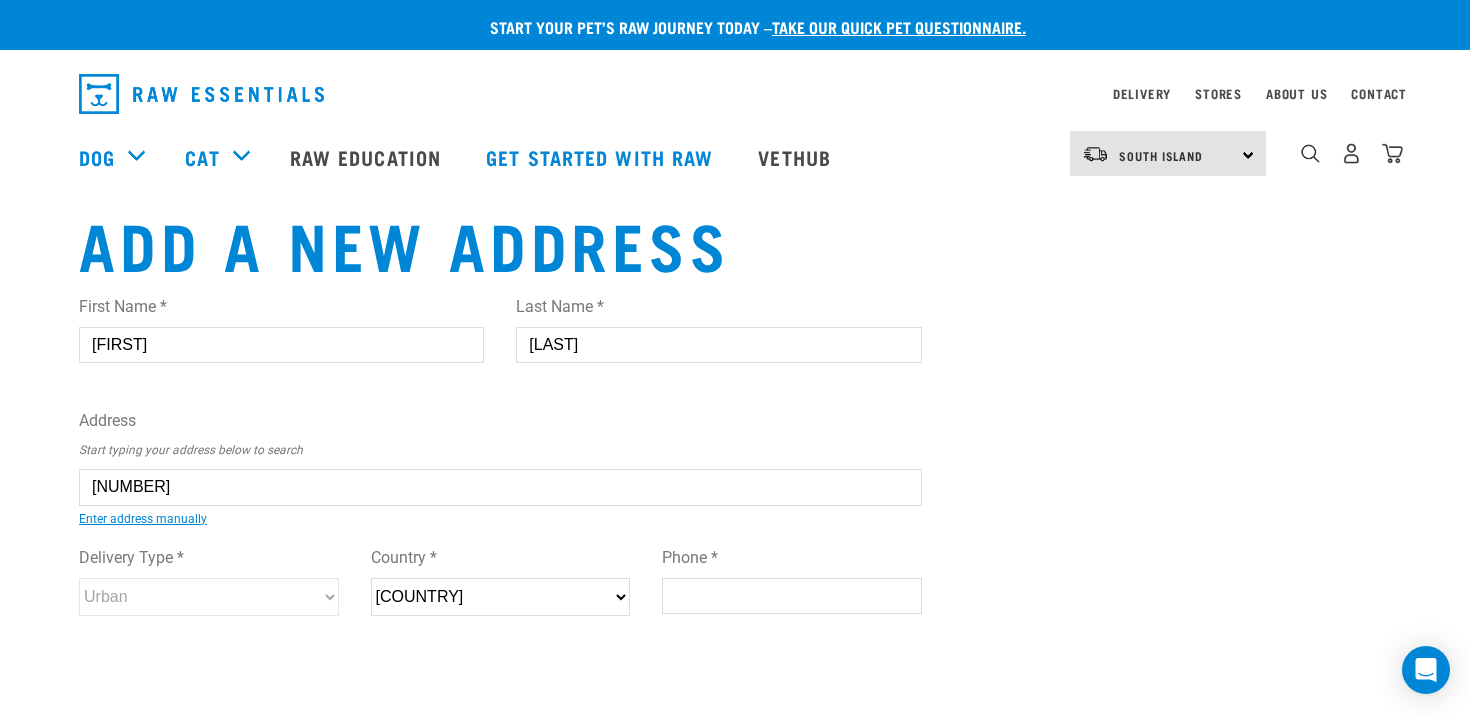 type on "13 Magpie Place, RD 2, Wanaka 9382" 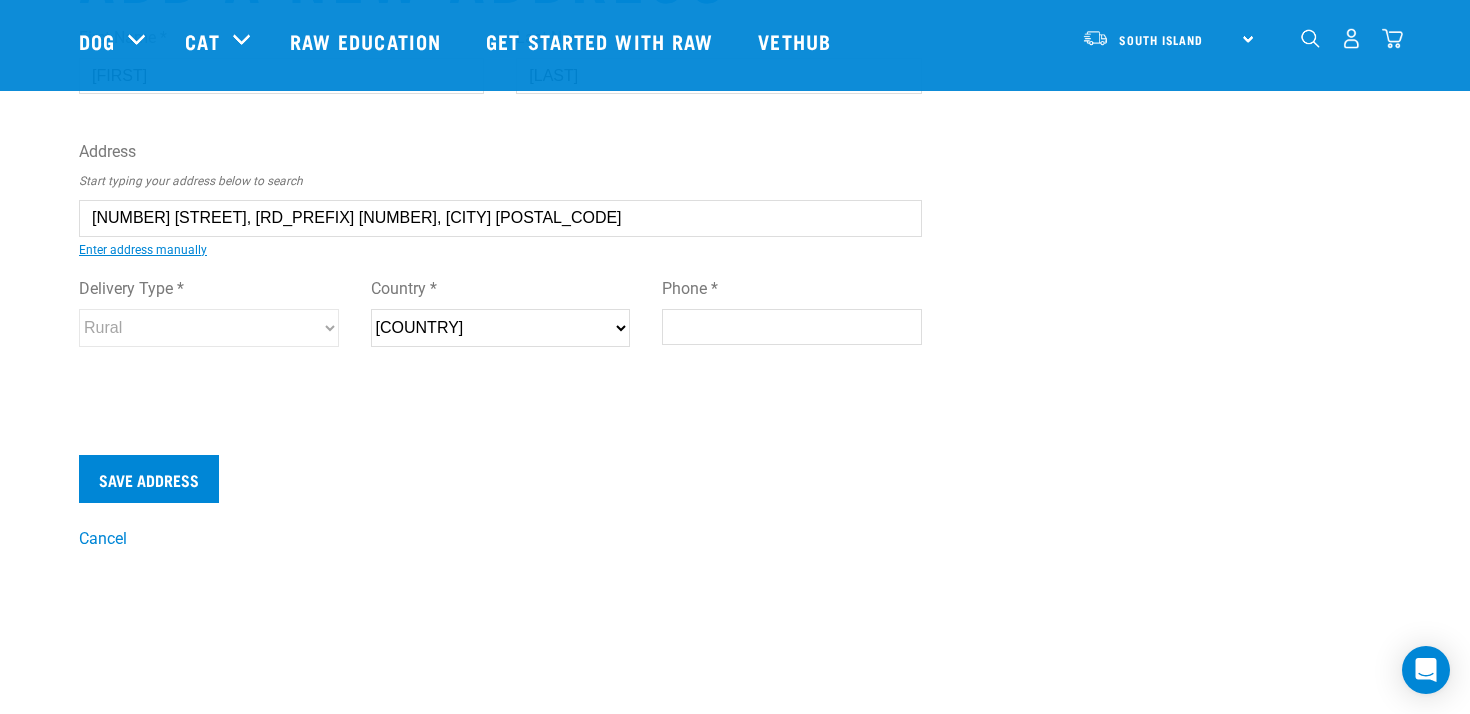 scroll, scrollTop: 151, scrollLeft: 0, axis: vertical 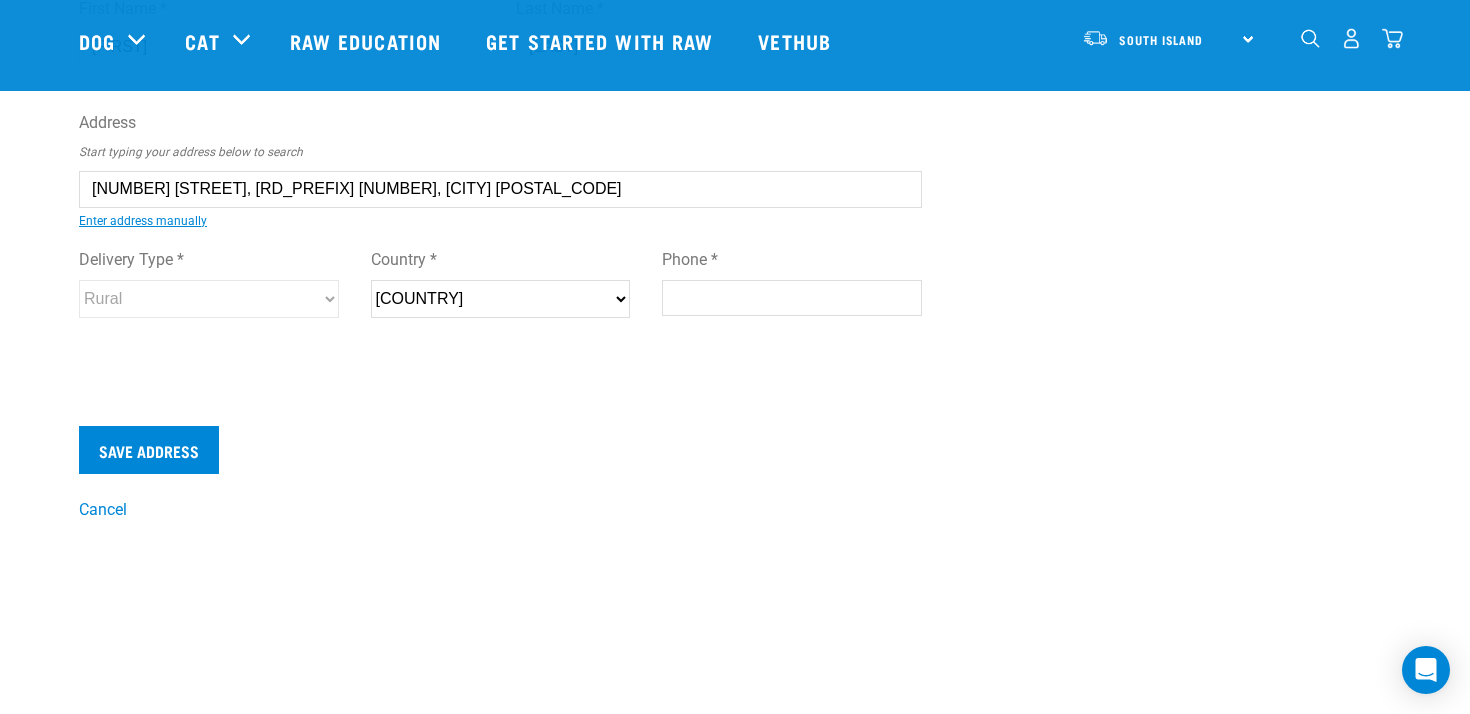 type on "13 Magpie Place, RD 2, Wanaka 9382" 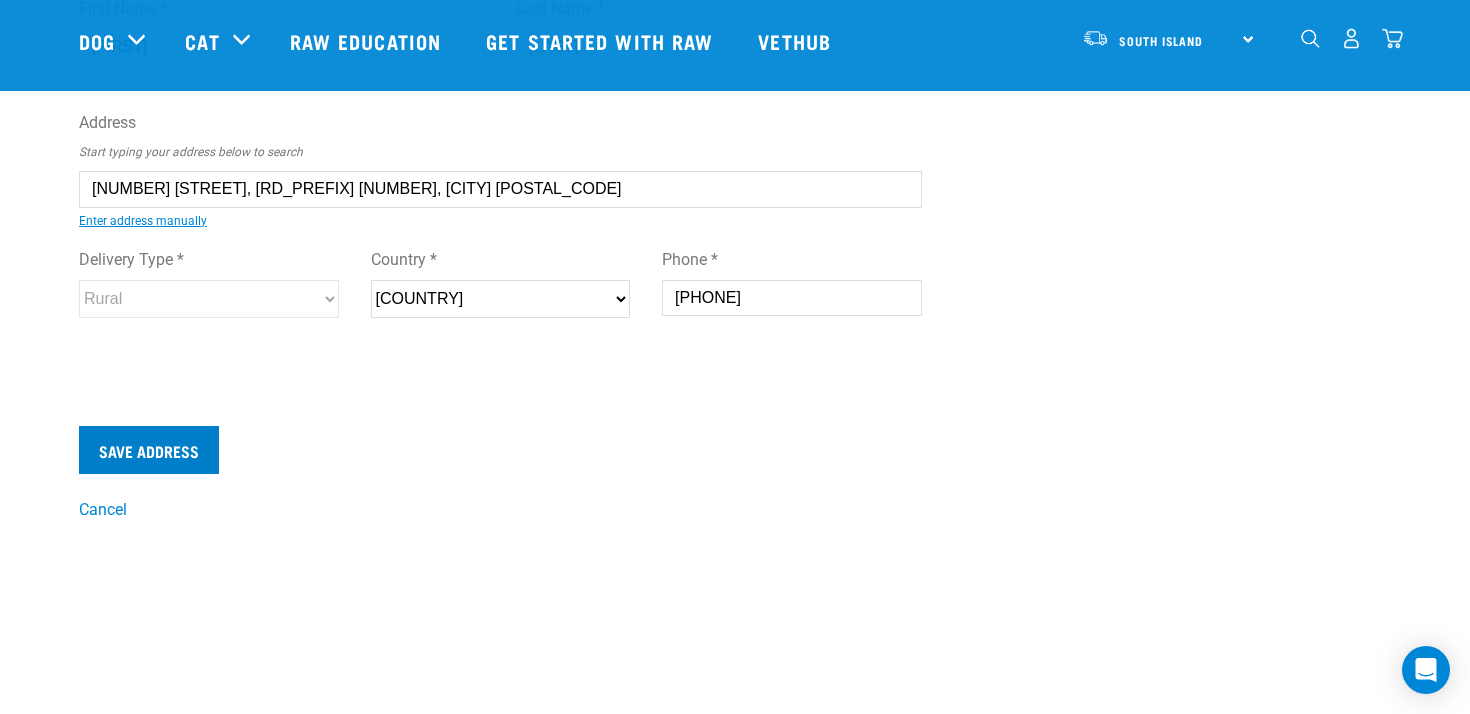 type on "0274270215" 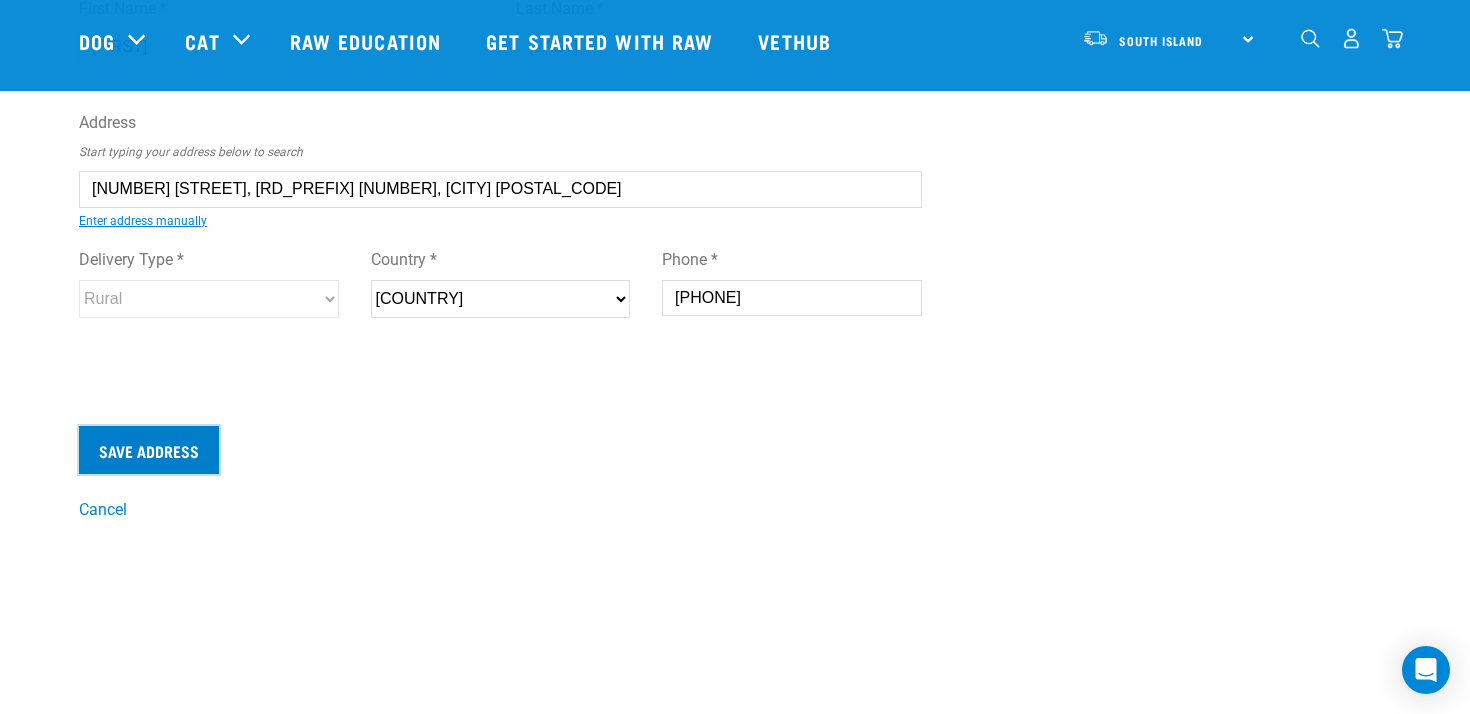 click on "Save Address" at bounding box center (149, 450) 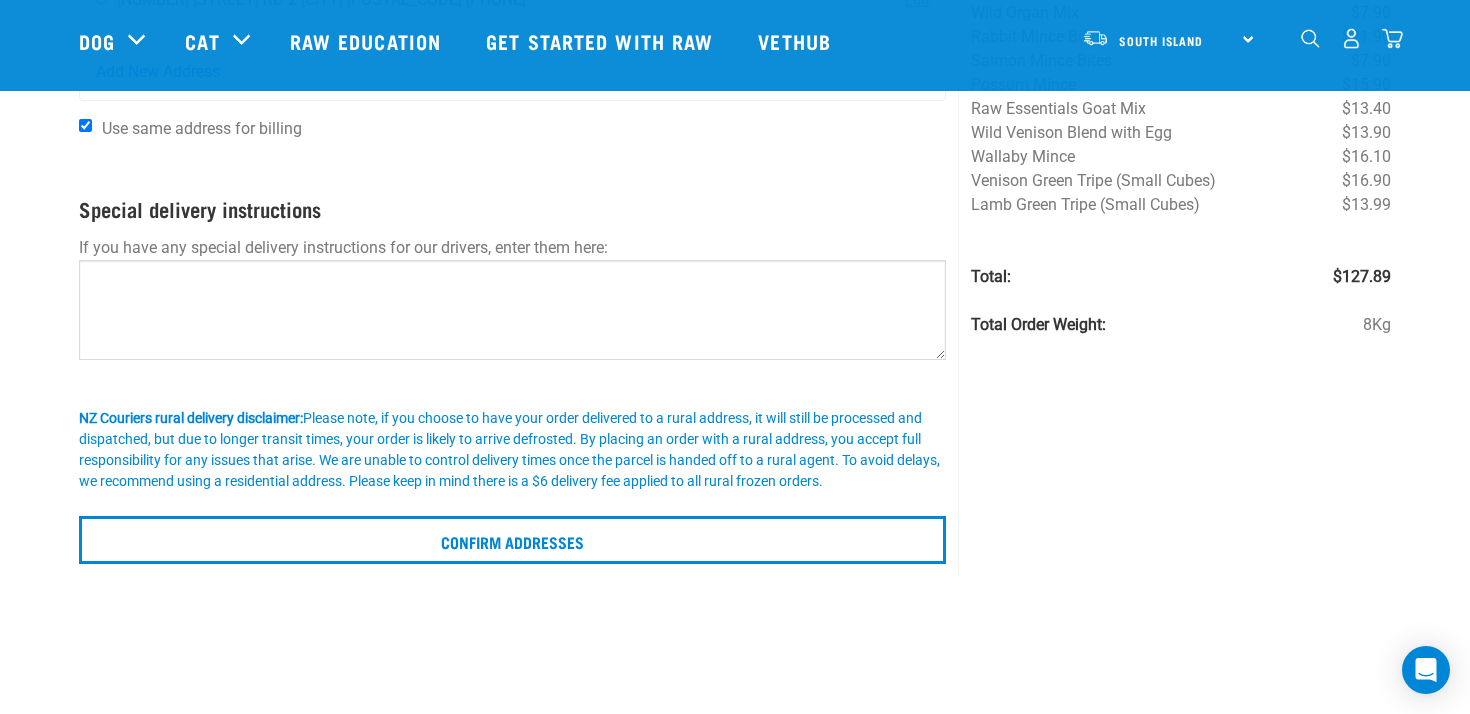 scroll, scrollTop: 293, scrollLeft: 0, axis: vertical 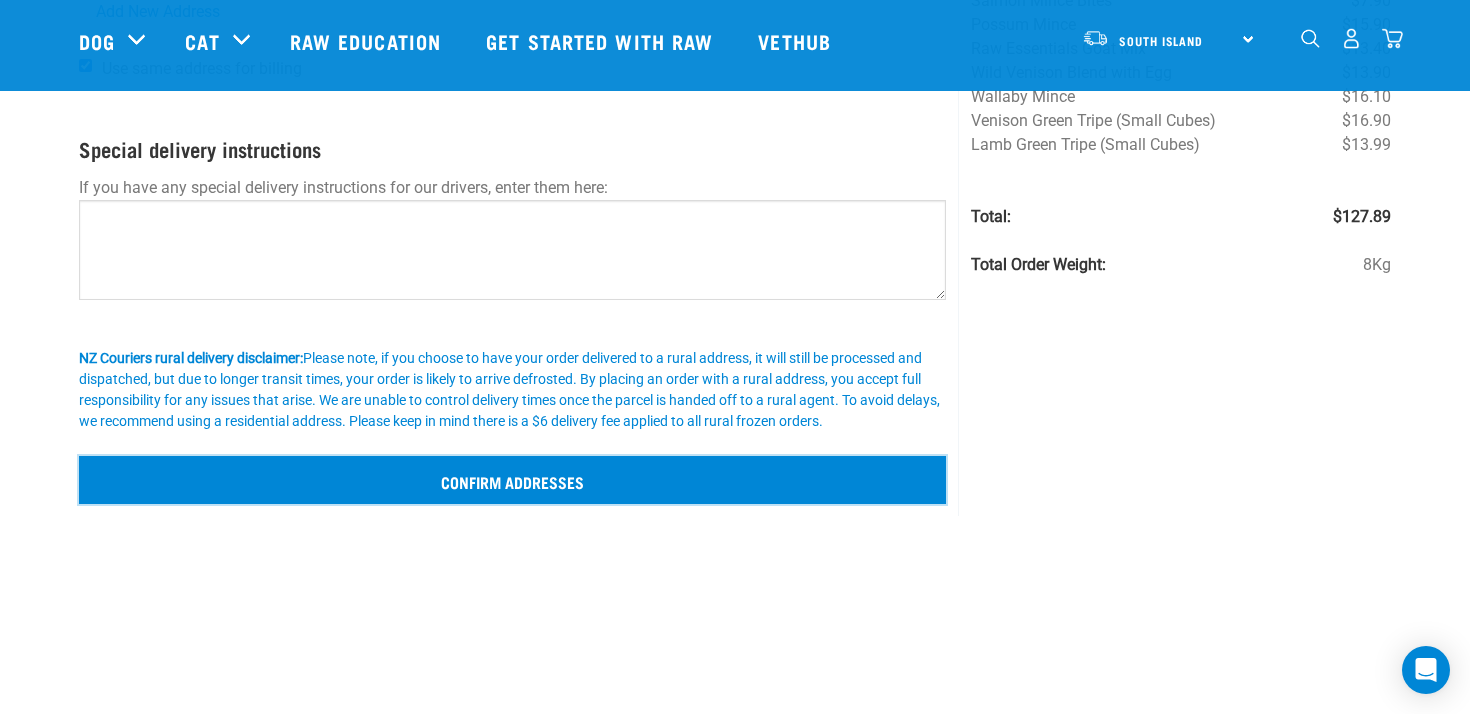 click on "Confirm addresses" at bounding box center (512, 480) 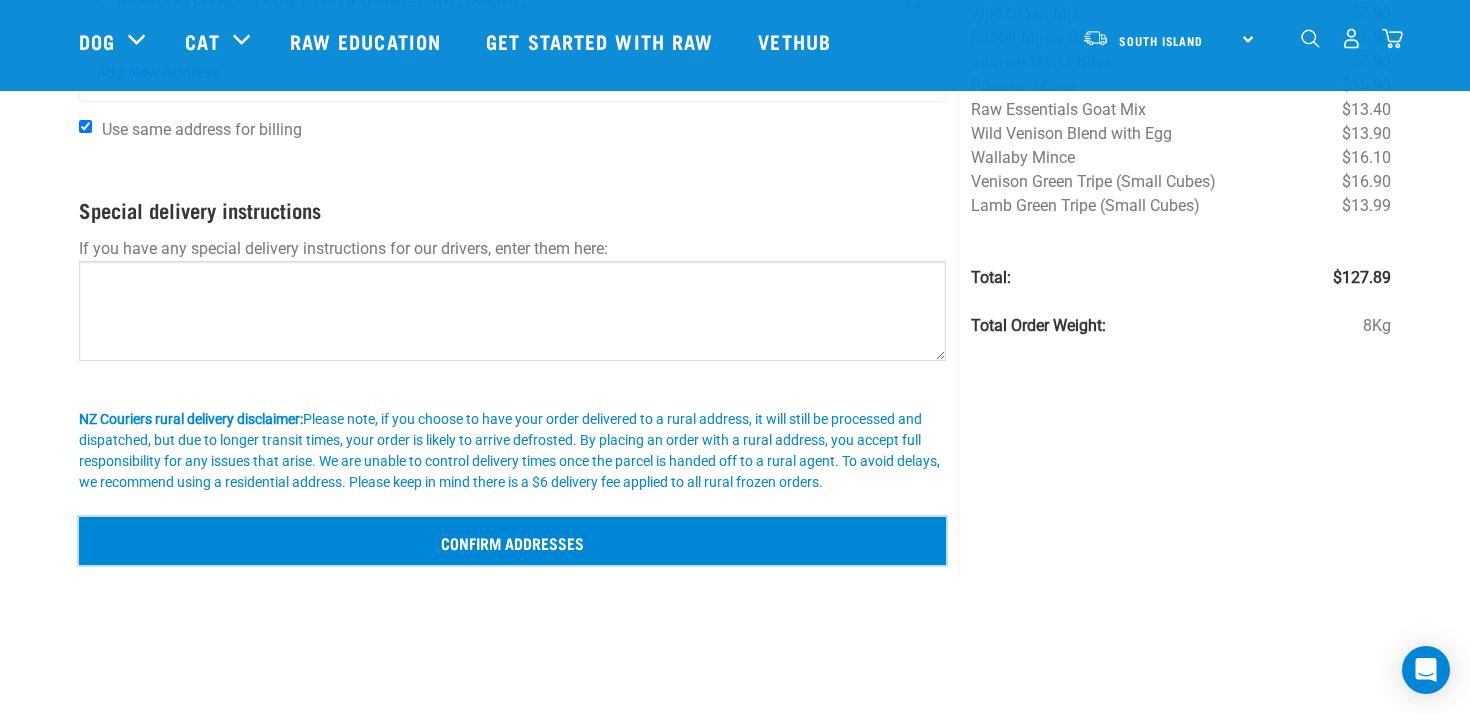 scroll, scrollTop: 272, scrollLeft: 0, axis: vertical 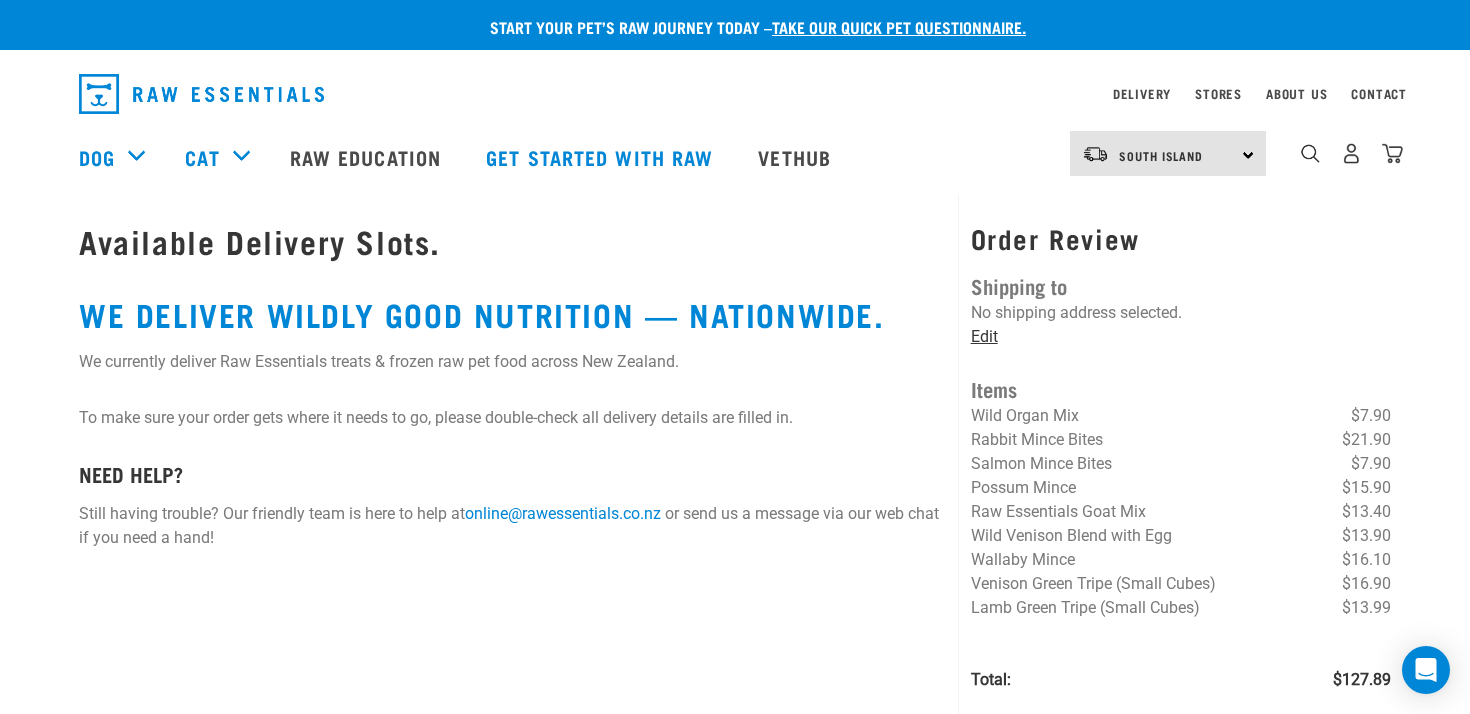 click on "Edit" at bounding box center [984, 336] 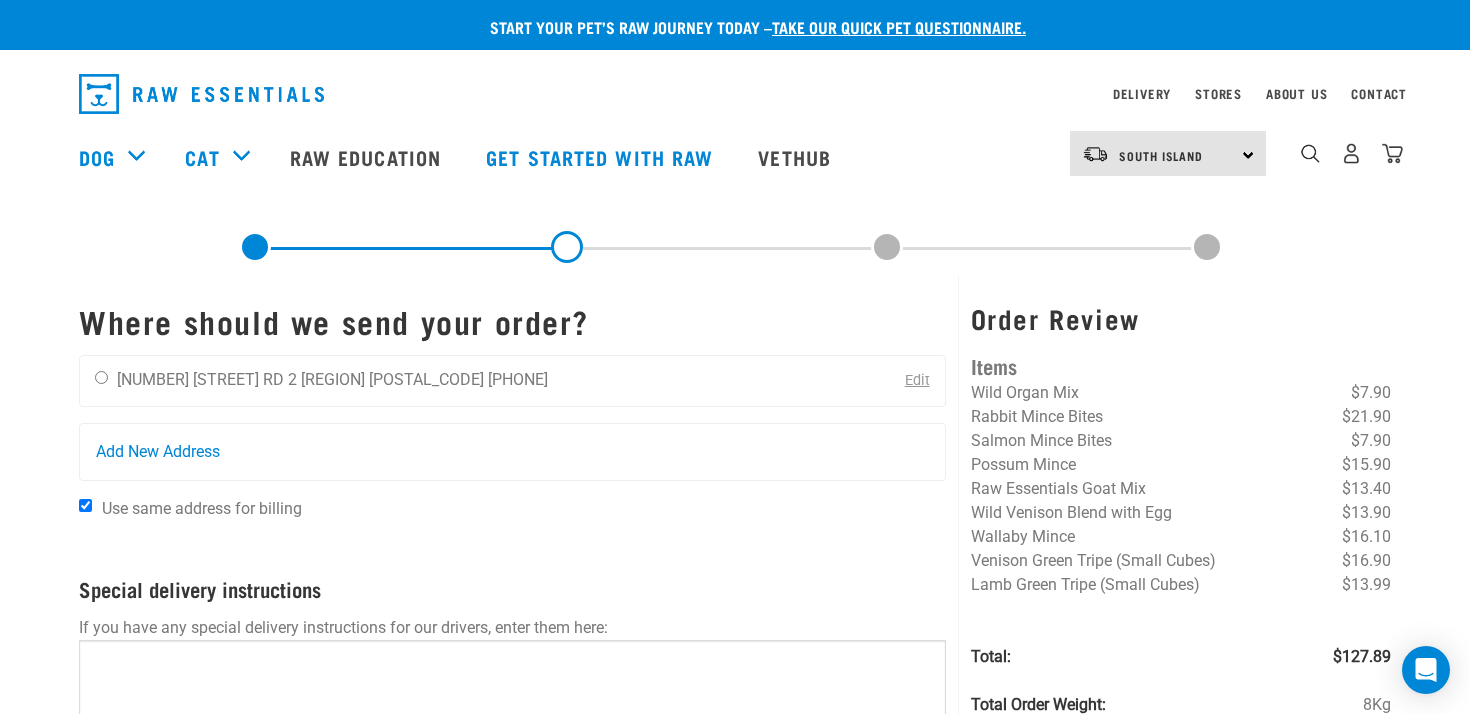 scroll, scrollTop: 0, scrollLeft: 0, axis: both 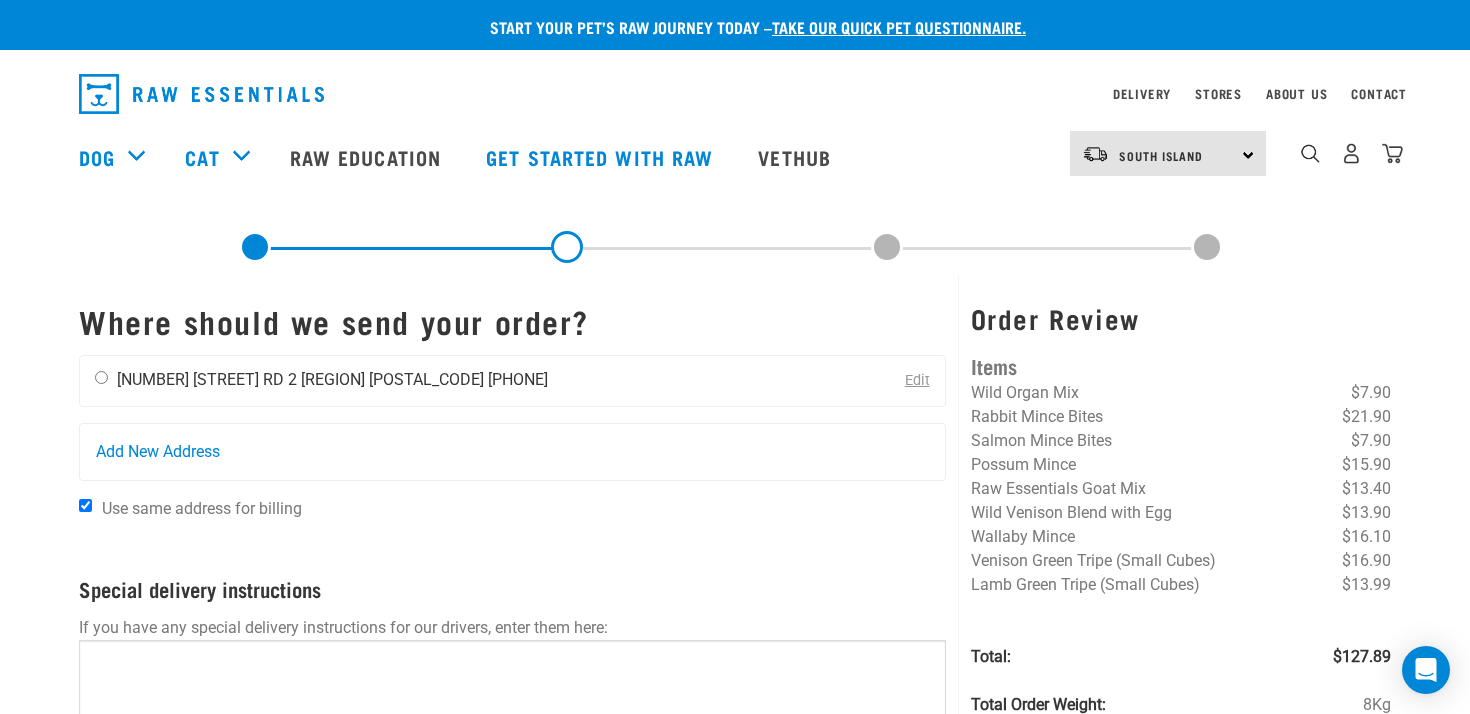click on "[PHONE]" at bounding box center [518, 379] 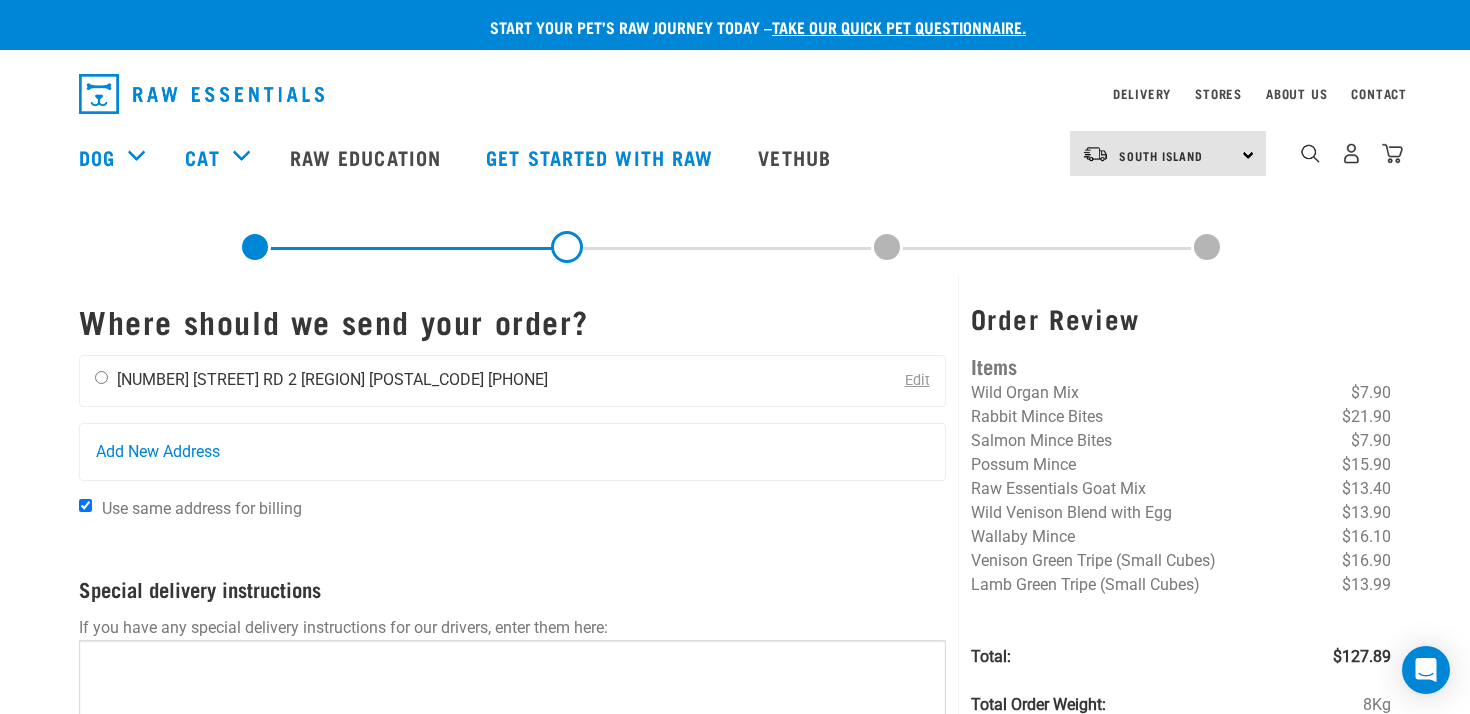 click at bounding box center [101, 377] 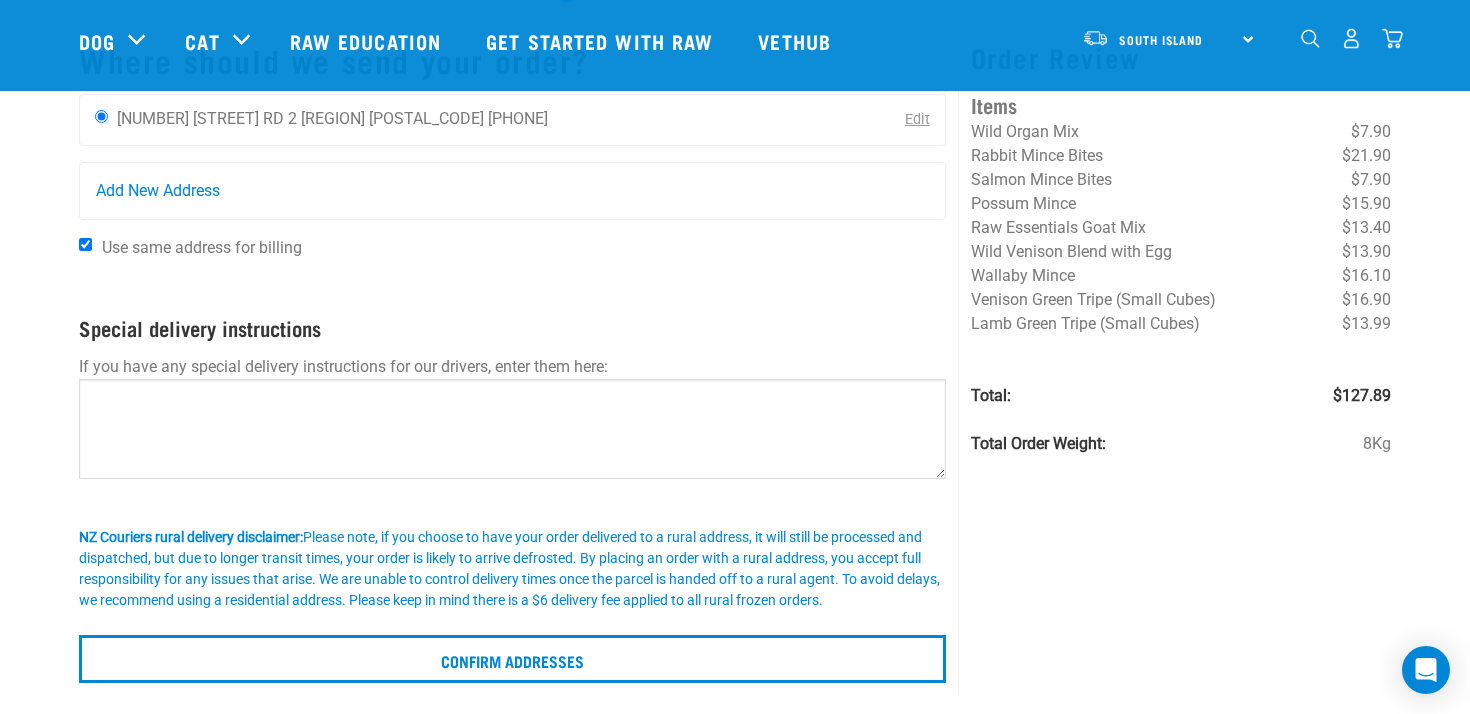 scroll, scrollTop: 175, scrollLeft: 0, axis: vertical 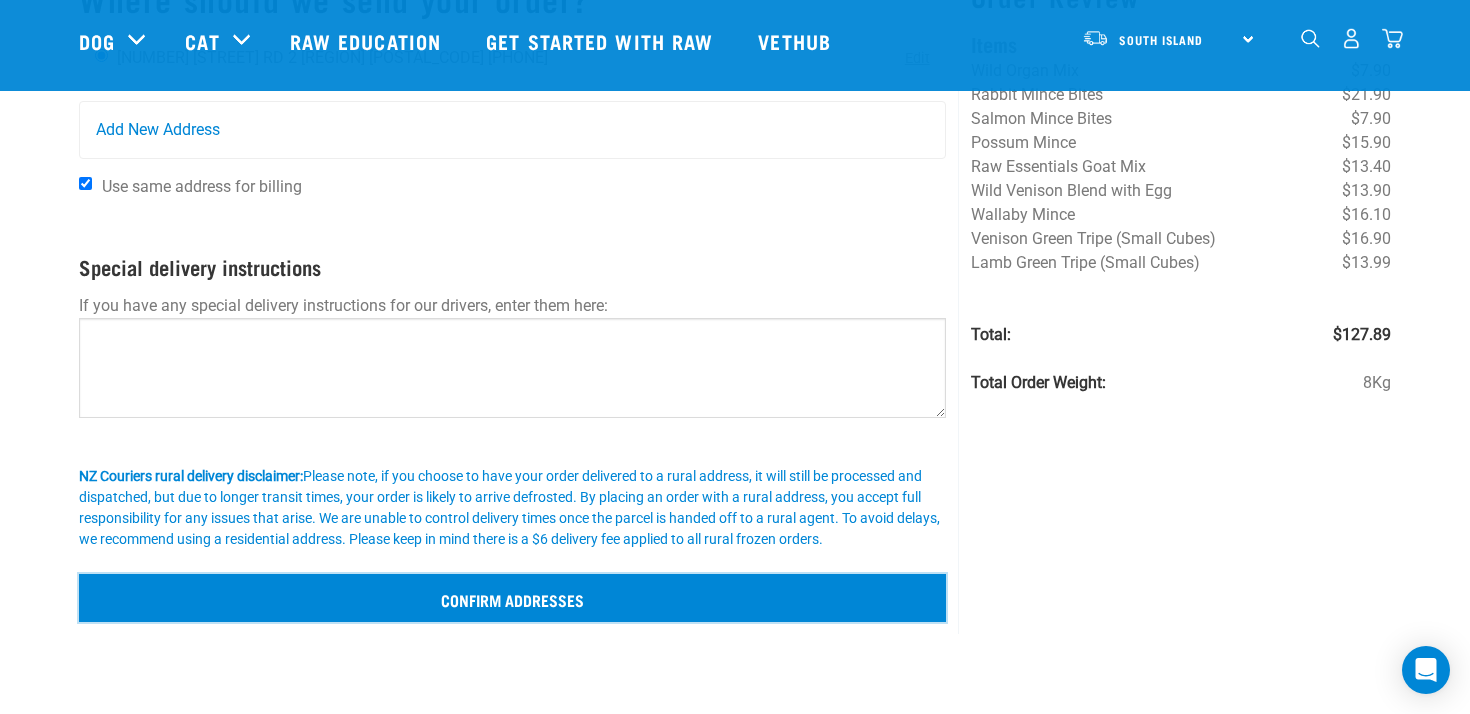 click on "Confirm addresses" at bounding box center [512, 598] 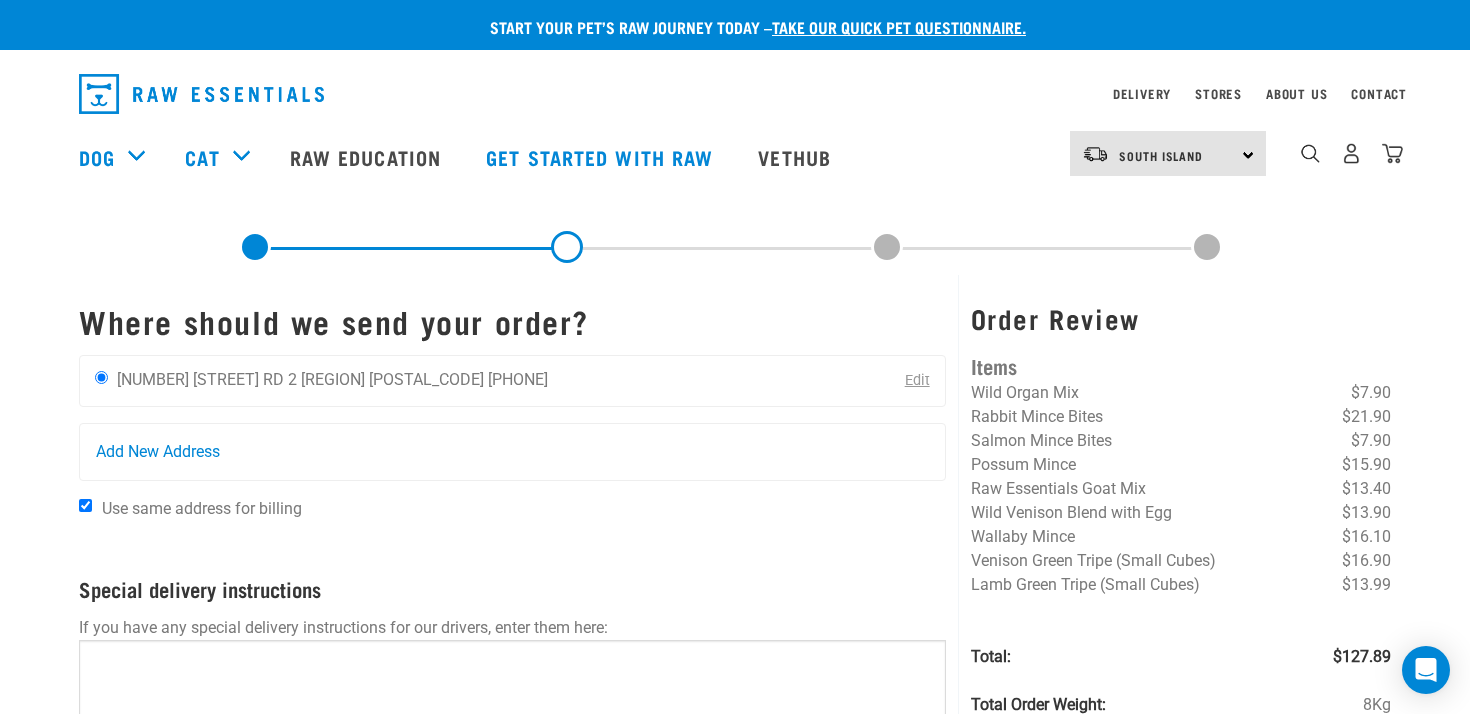 scroll, scrollTop: 2, scrollLeft: 0, axis: vertical 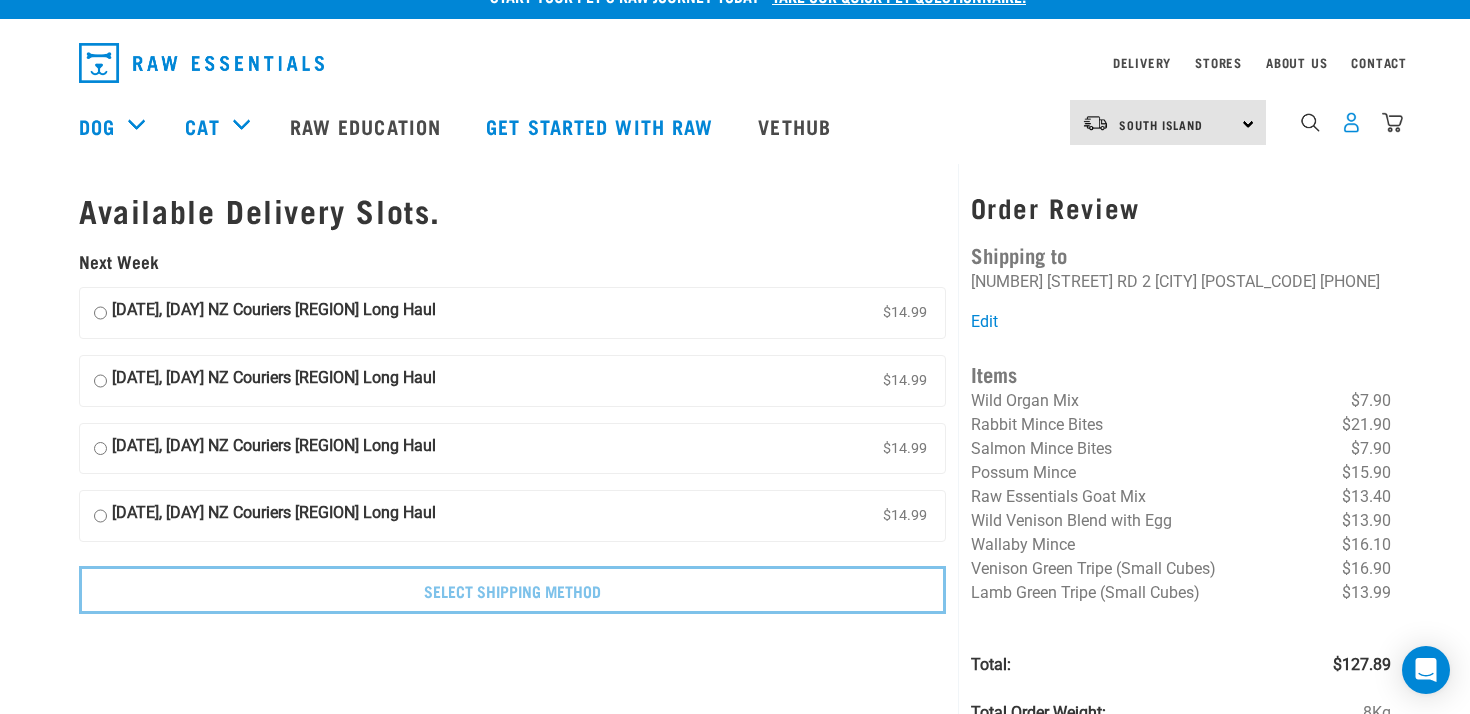 click at bounding box center [1351, 122] 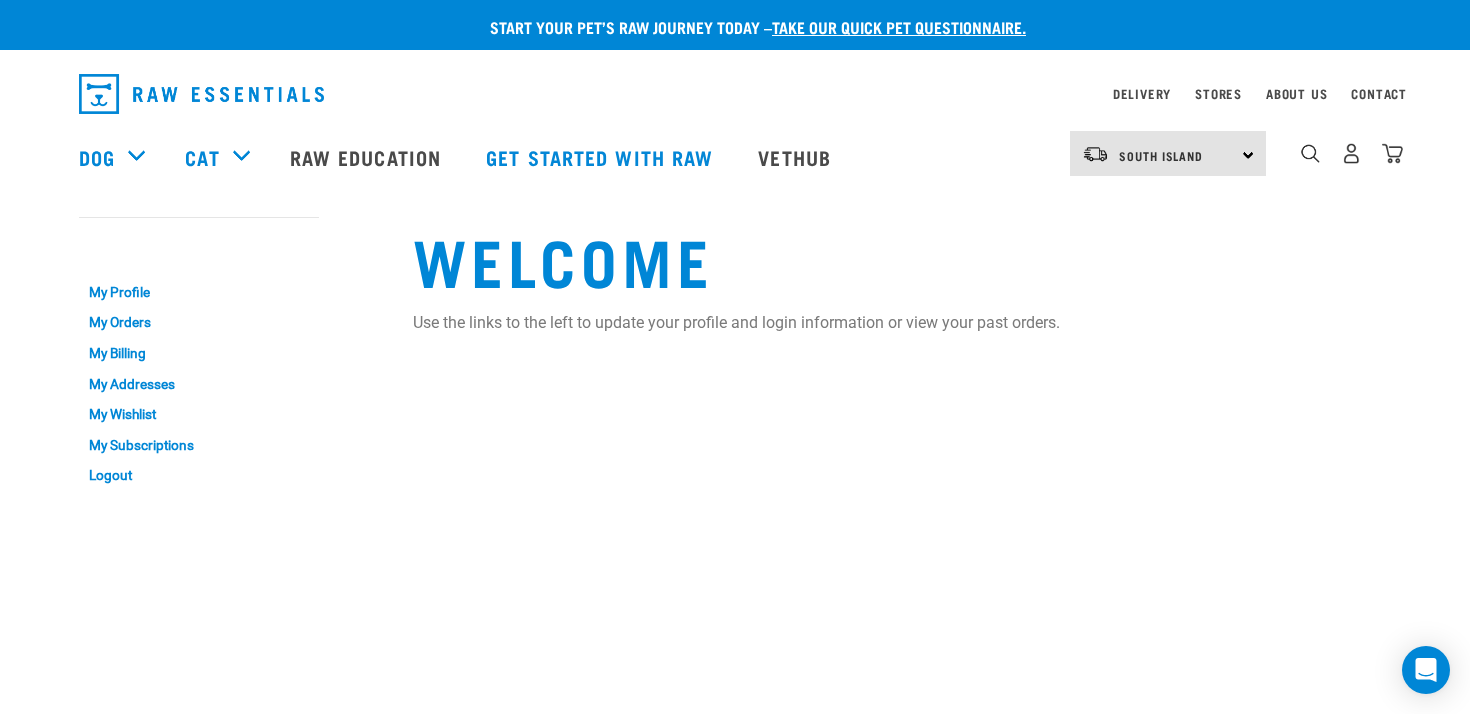 scroll, scrollTop: 0, scrollLeft: 0, axis: both 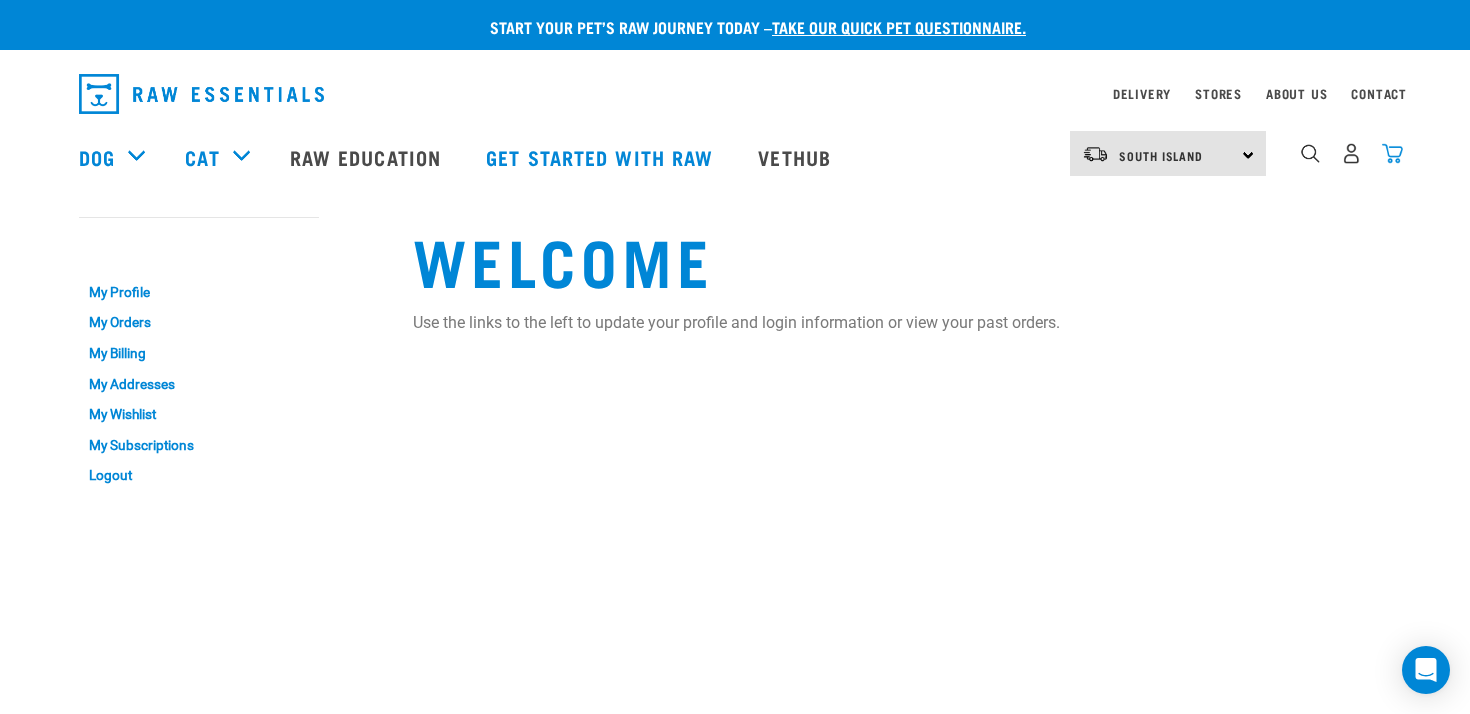 click at bounding box center (1392, 153) 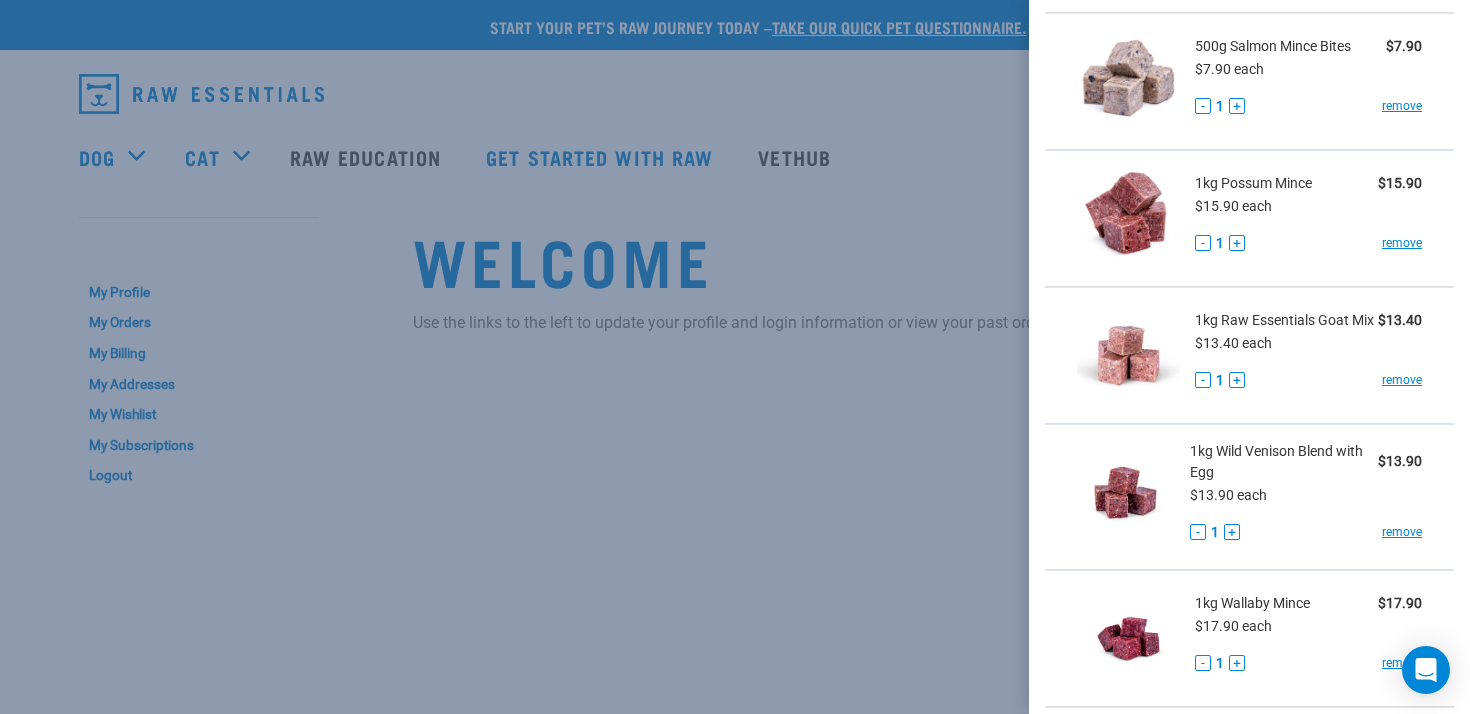 scroll, scrollTop: 419, scrollLeft: 0, axis: vertical 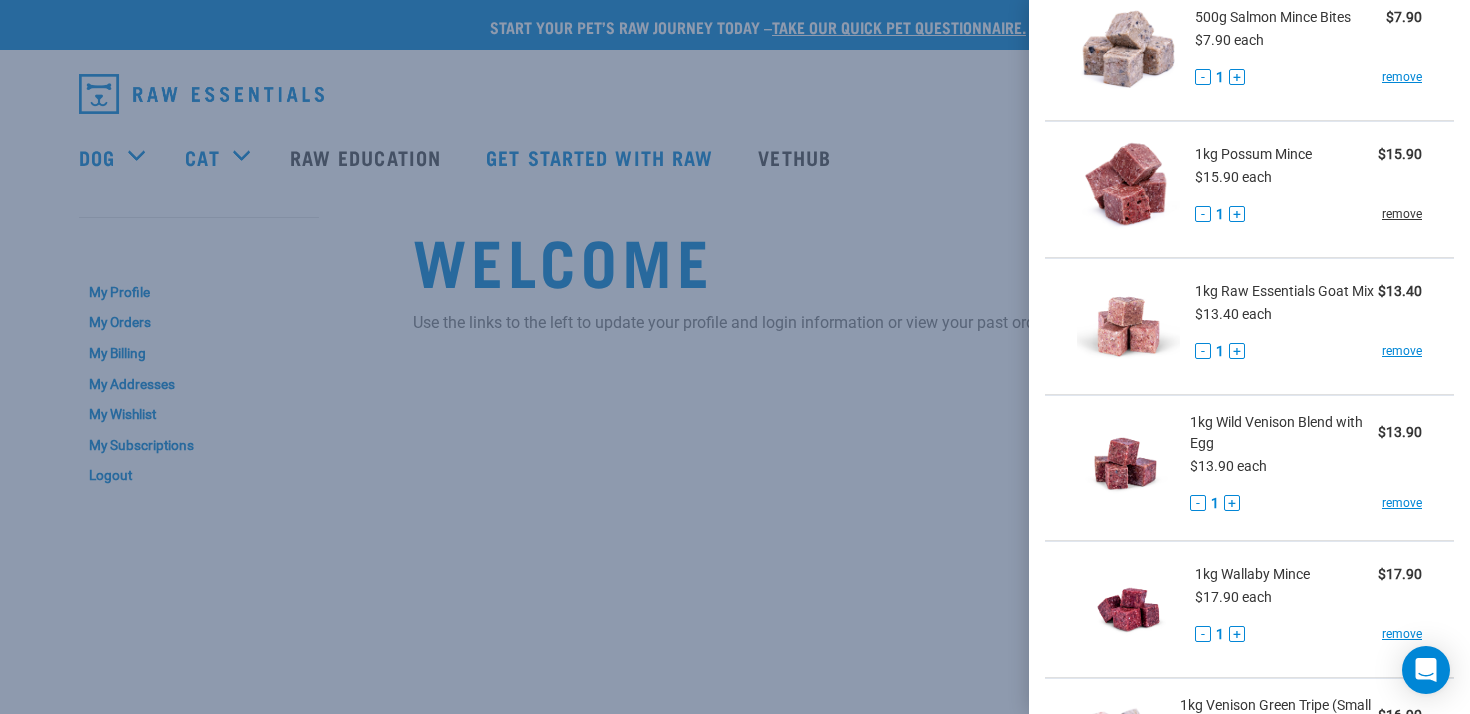 click on "remove" at bounding box center (1402, 214) 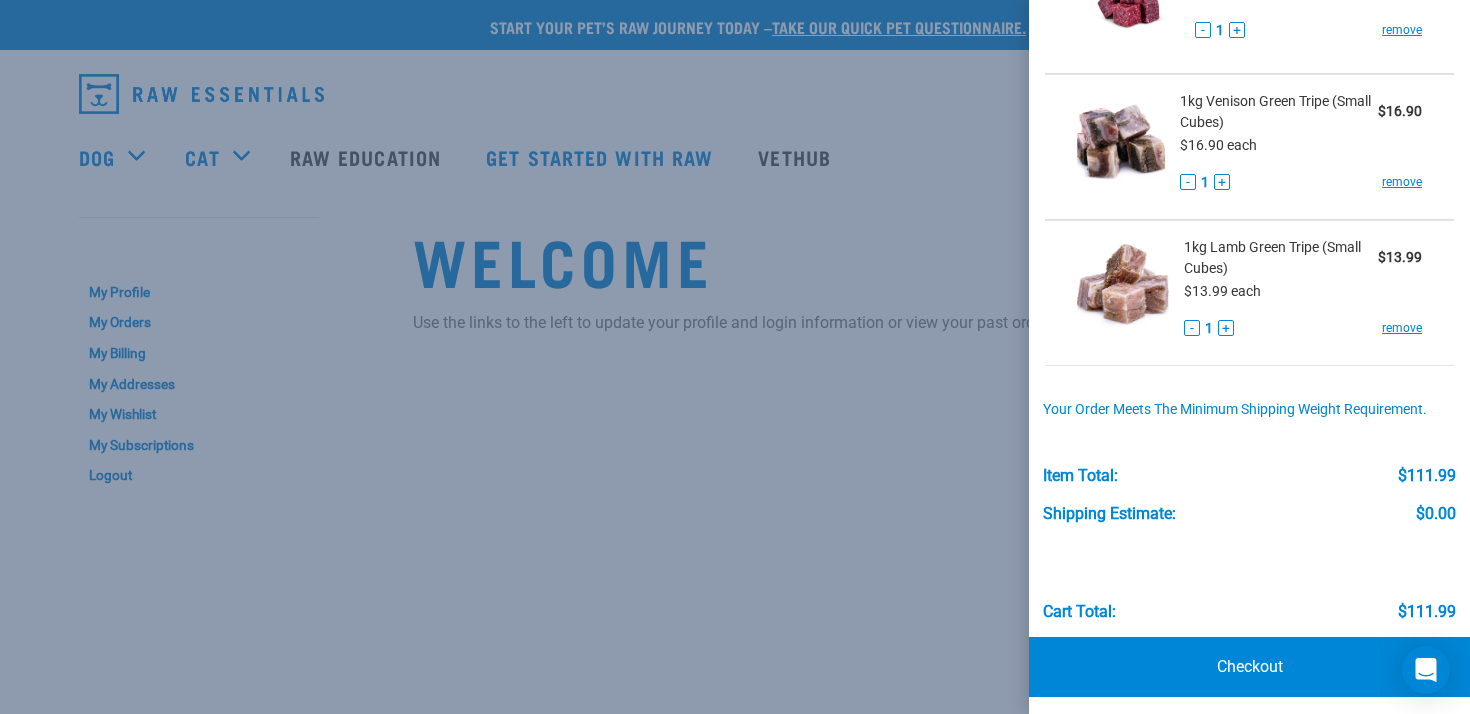 scroll, scrollTop: 894, scrollLeft: 0, axis: vertical 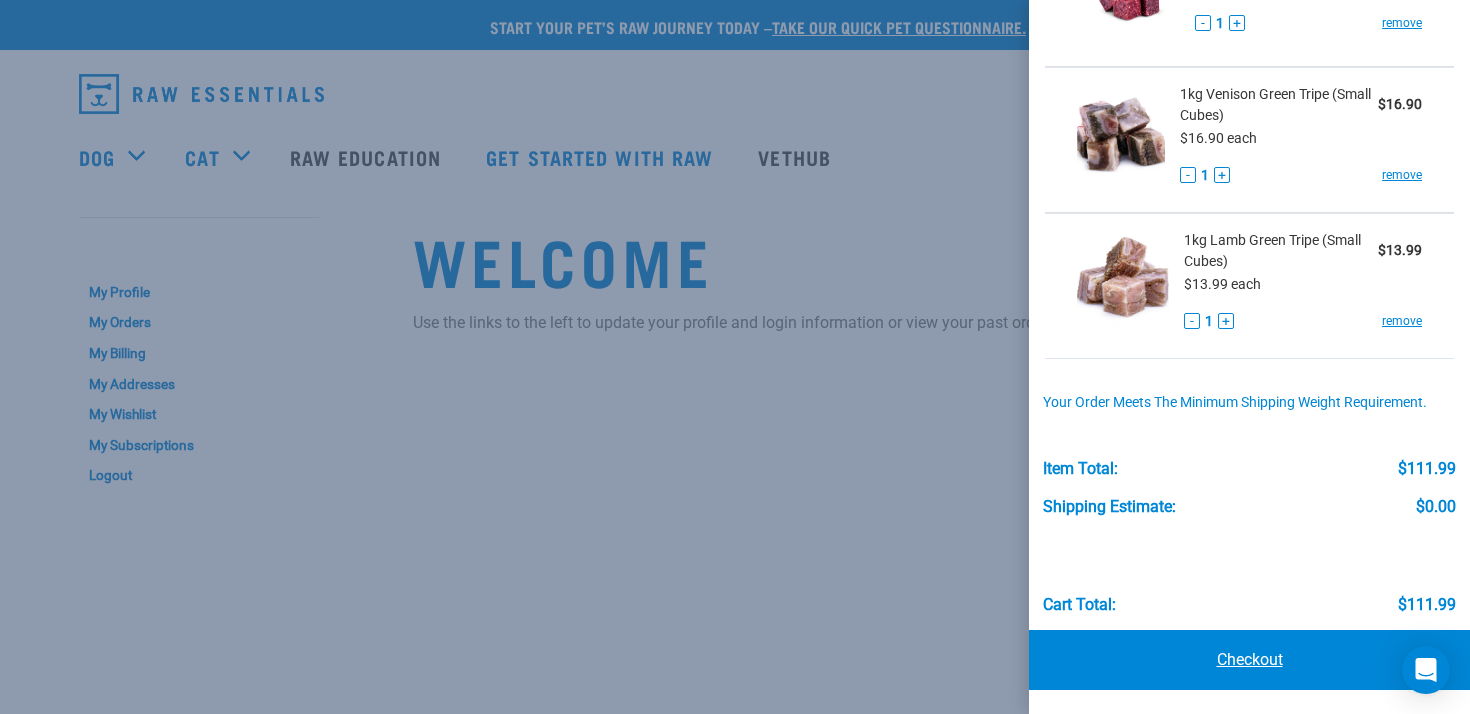 click on "Checkout" at bounding box center (1249, 660) 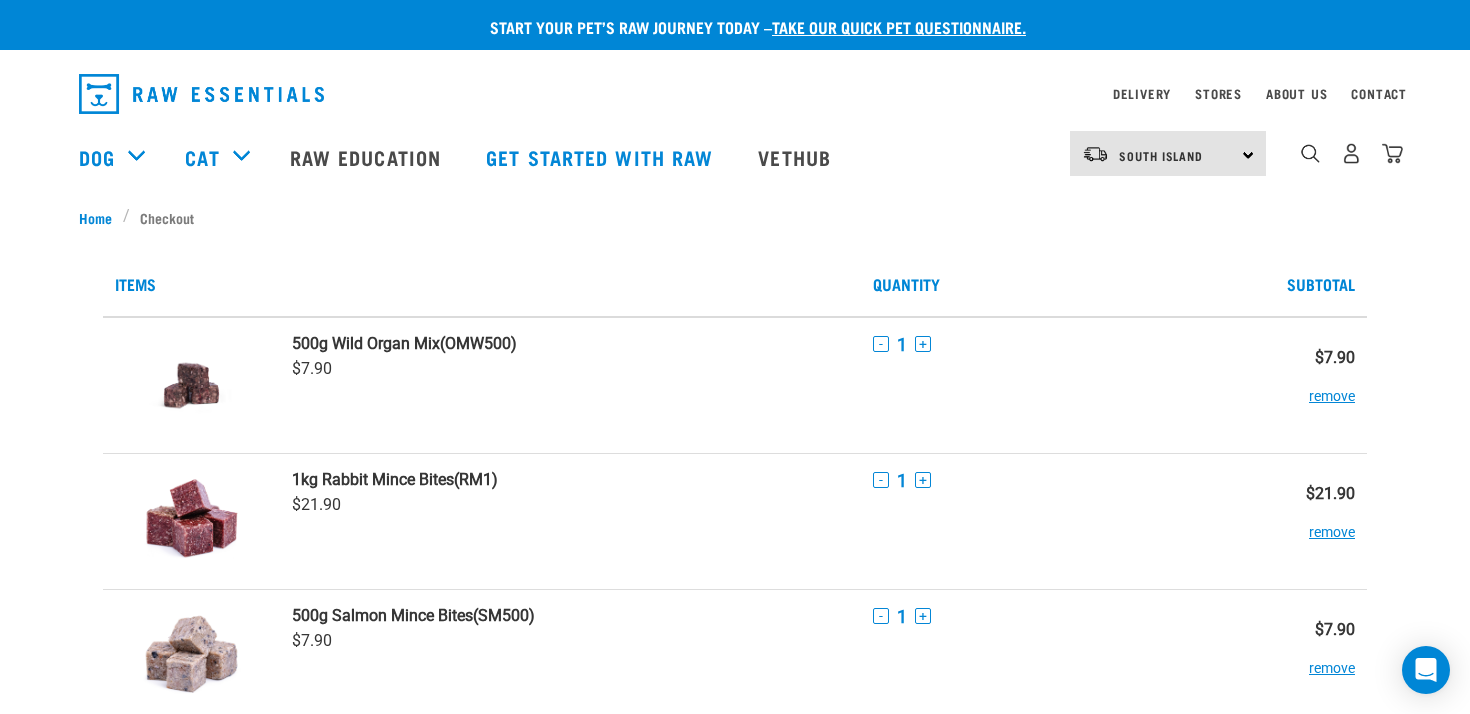 scroll, scrollTop: 0, scrollLeft: 0, axis: both 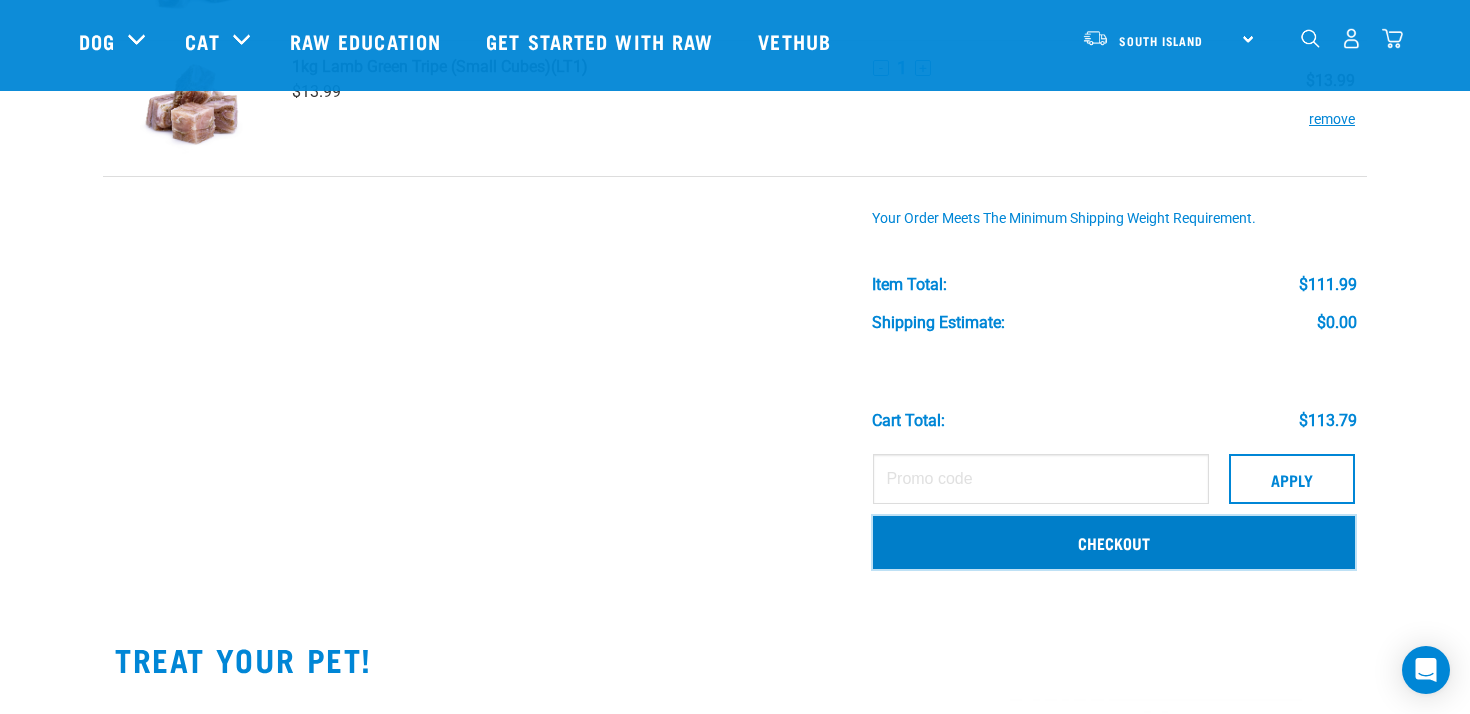 click on "Checkout" at bounding box center (1114, 542) 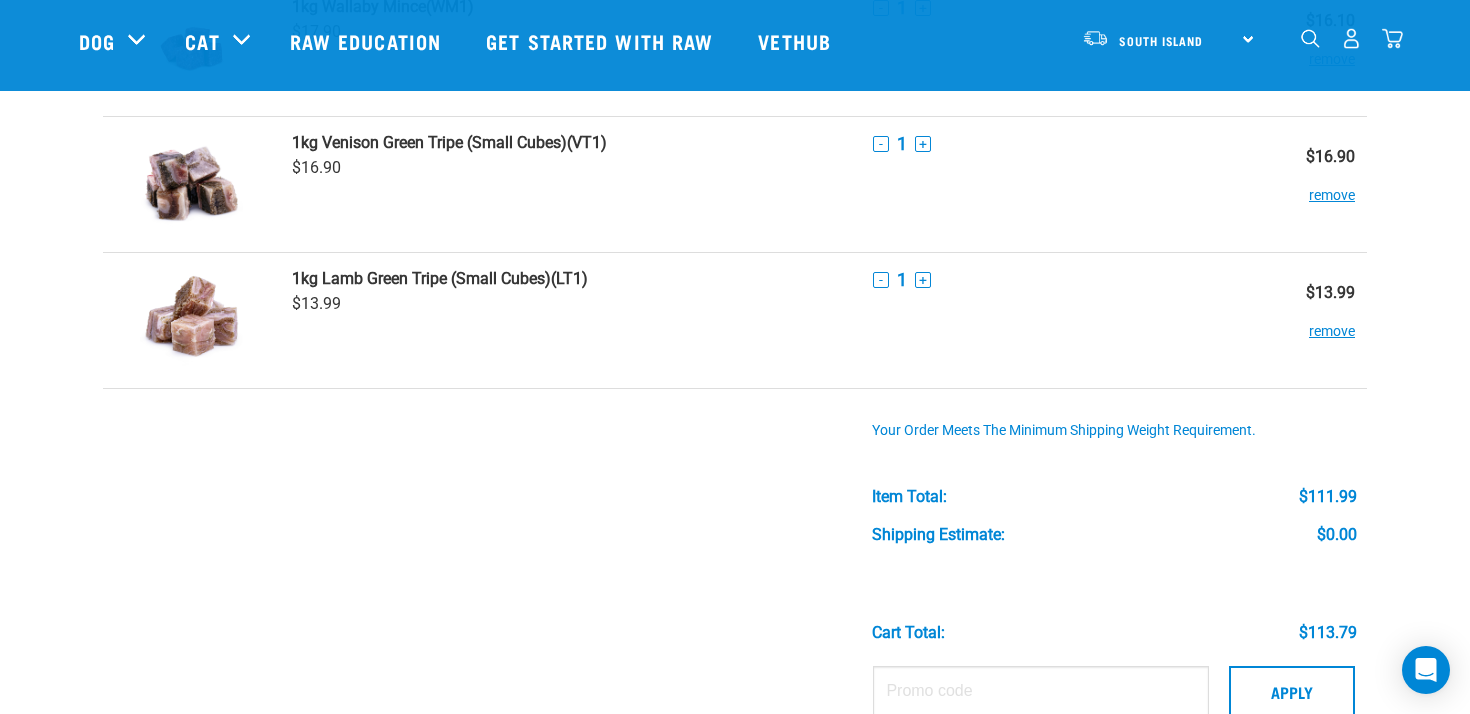scroll, scrollTop: 828, scrollLeft: 0, axis: vertical 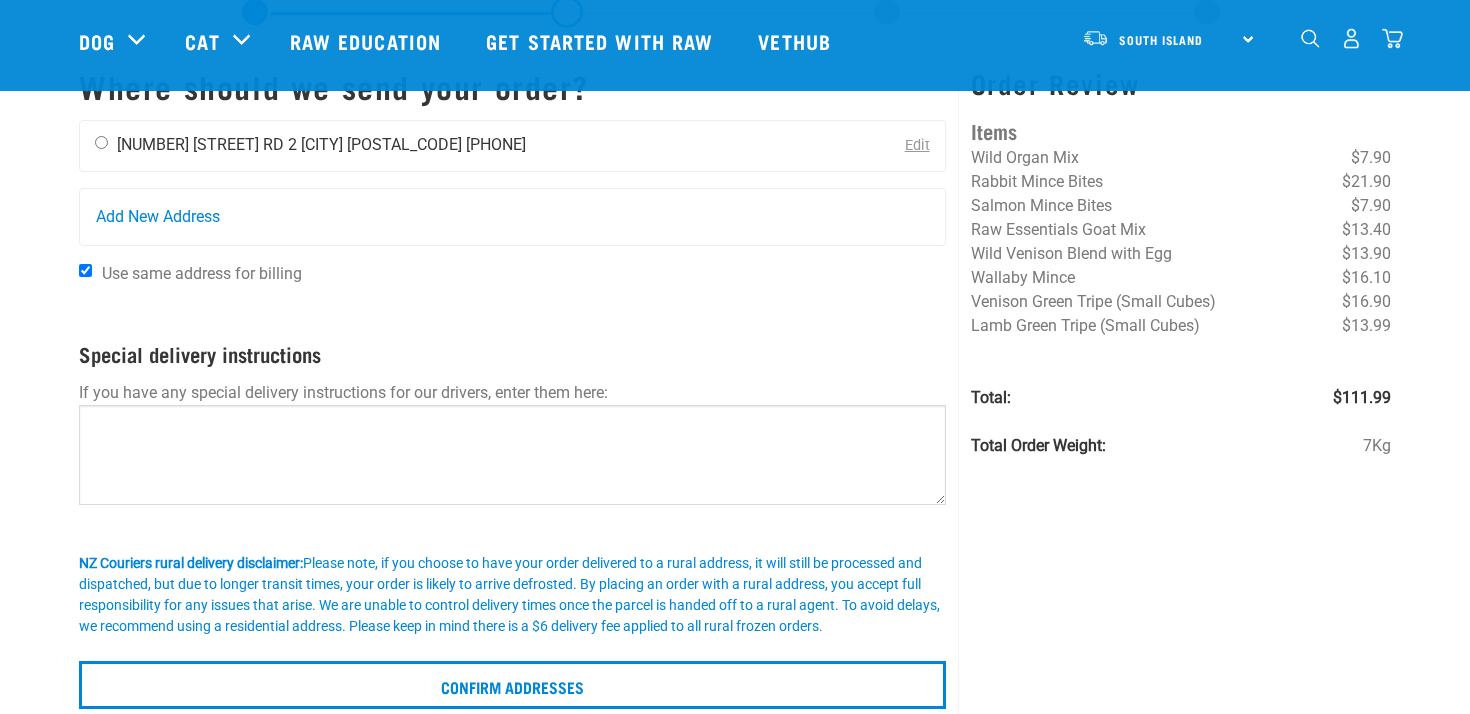 click on "[PHONE]" at bounding box center [496, 144] 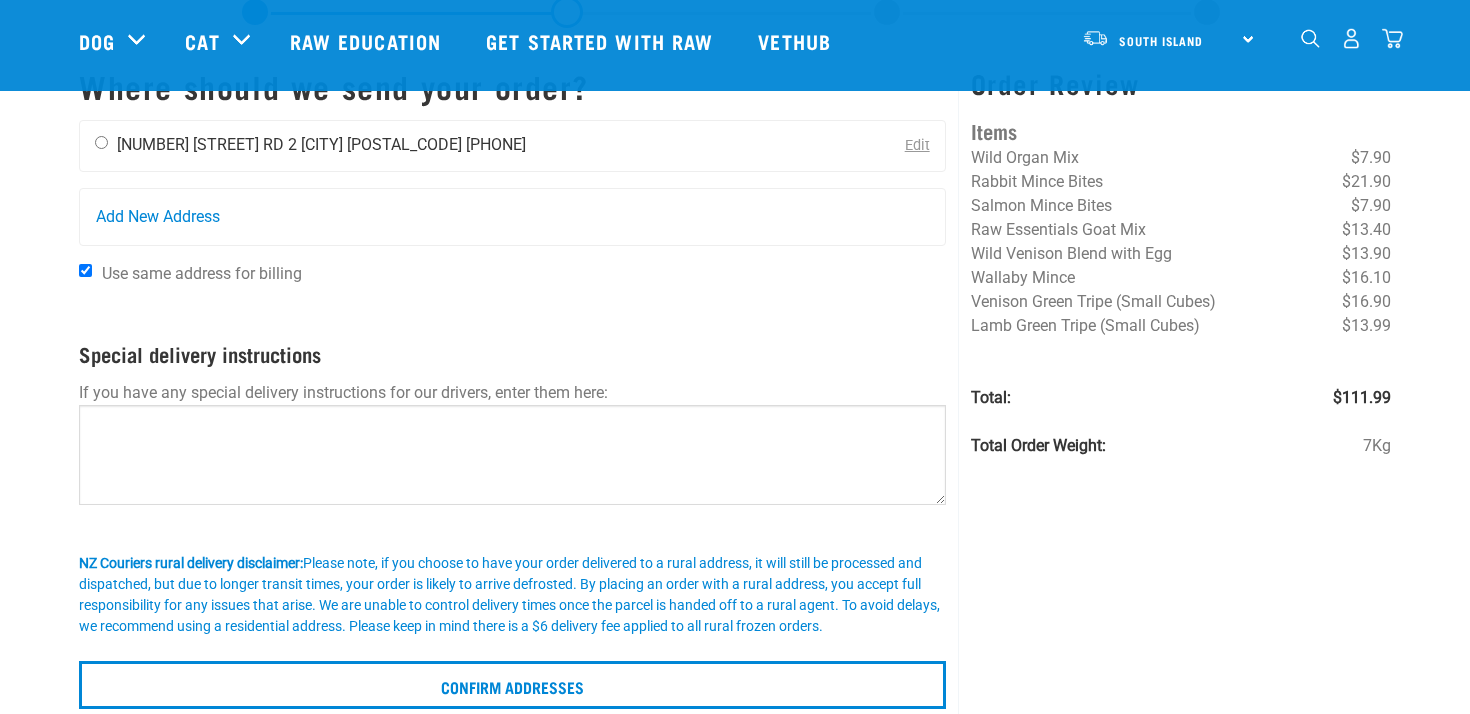 click at bounding box center (101, 142) 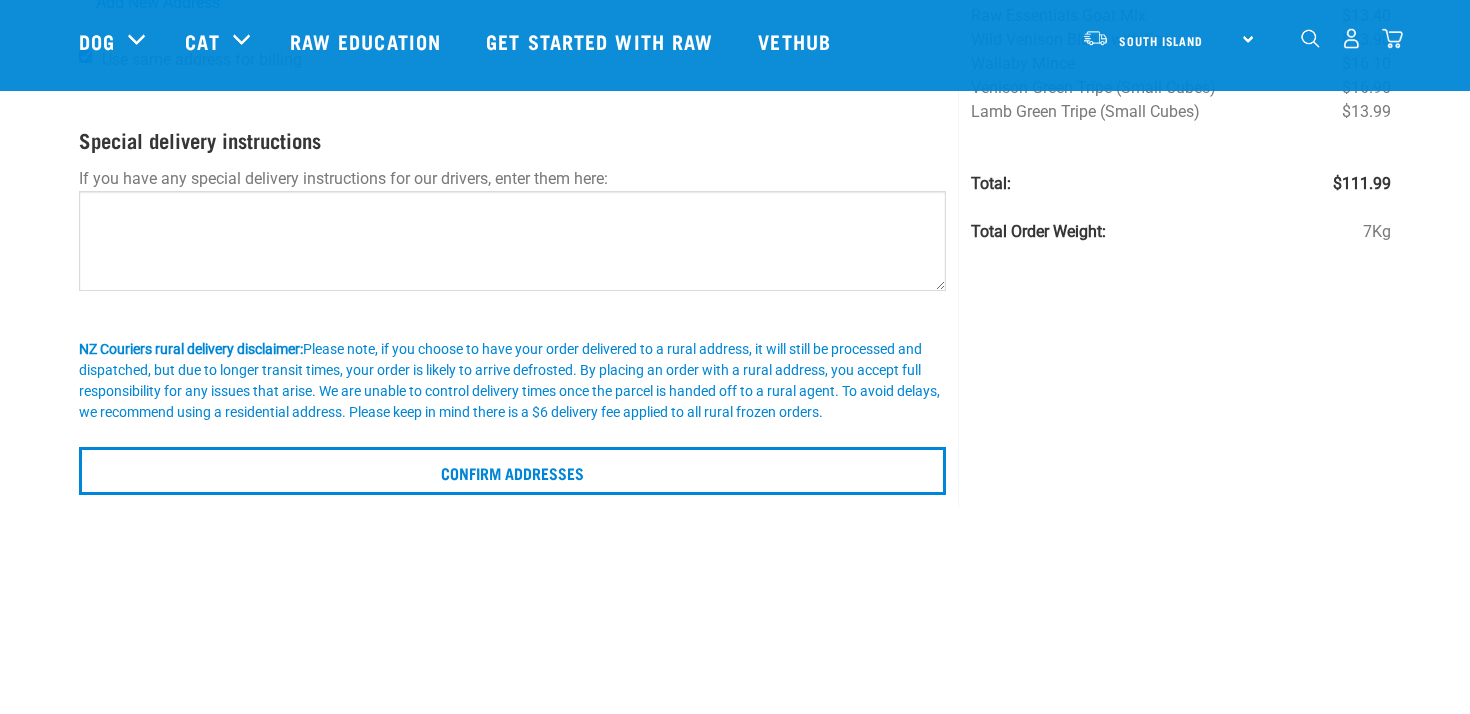 scroll, scrollTop: 315, scrollLeft: 0, axis: vertical 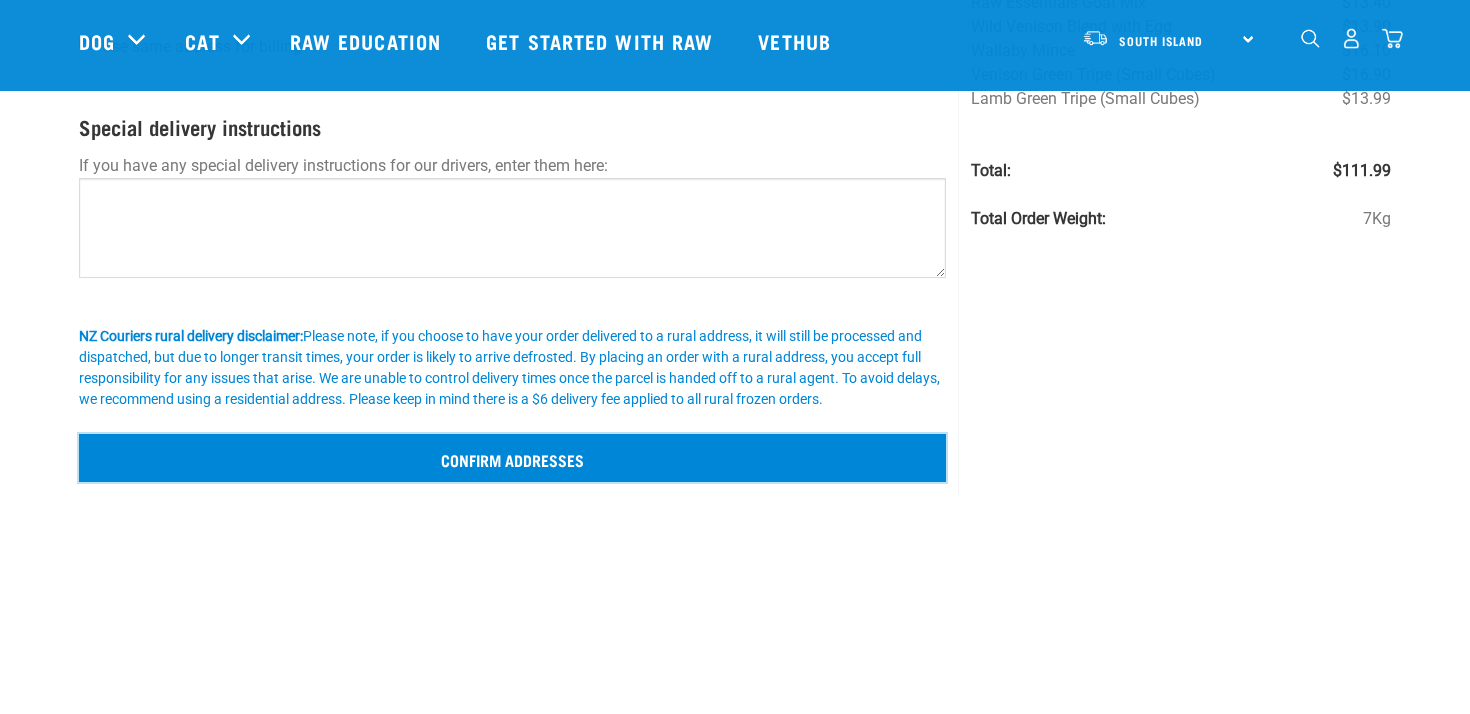 click on "Confirm addresses" at bounding box center (512, 458) 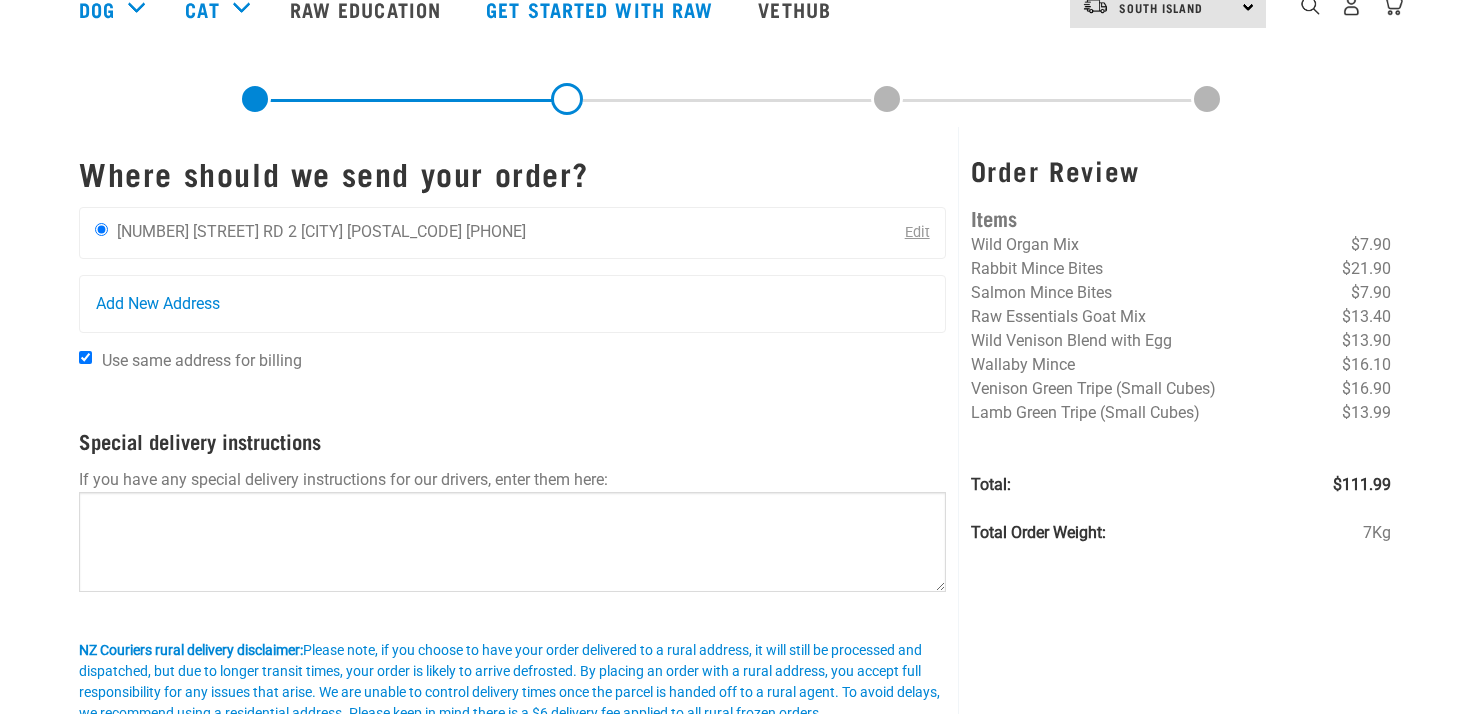 scroll, scrollTop: 38, scrollLeft: 0, axis: vertical 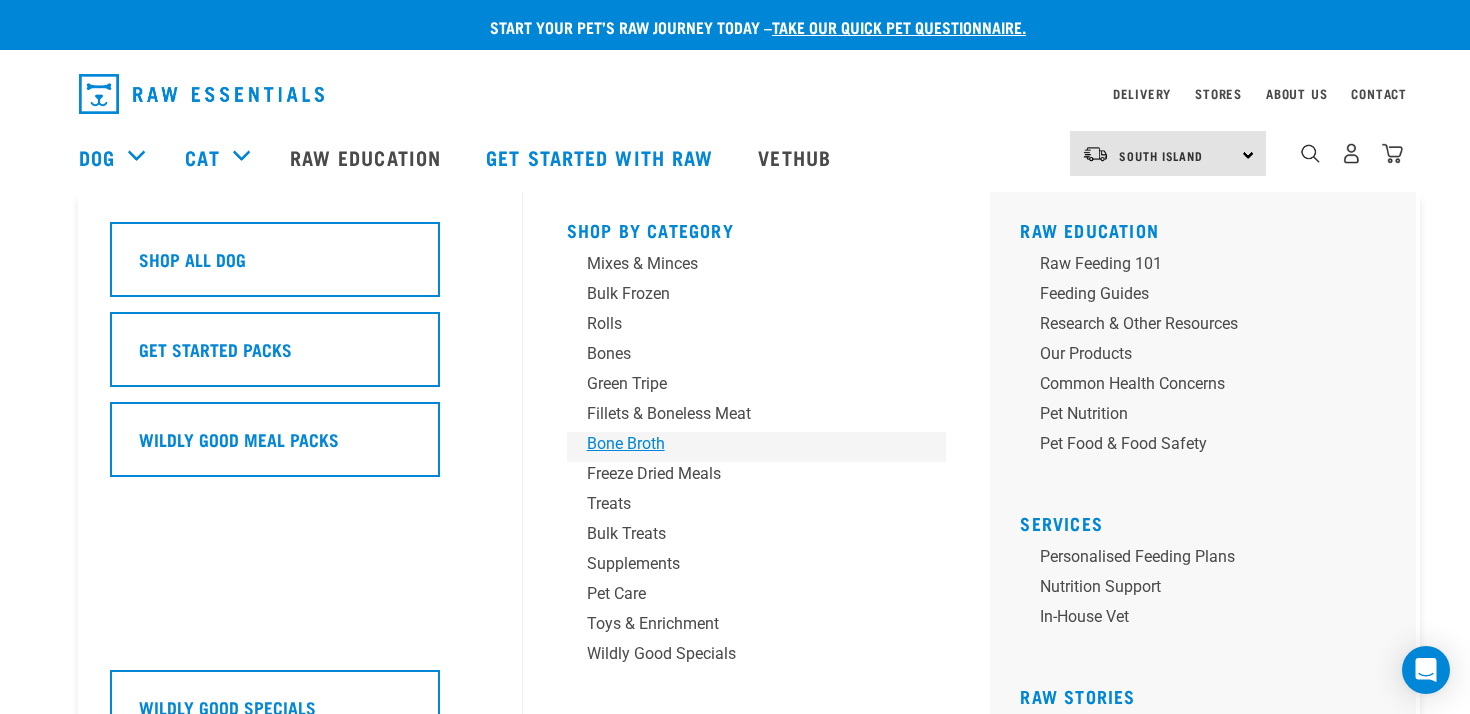click on "Bone Broth" at bounding box center [743, 444] 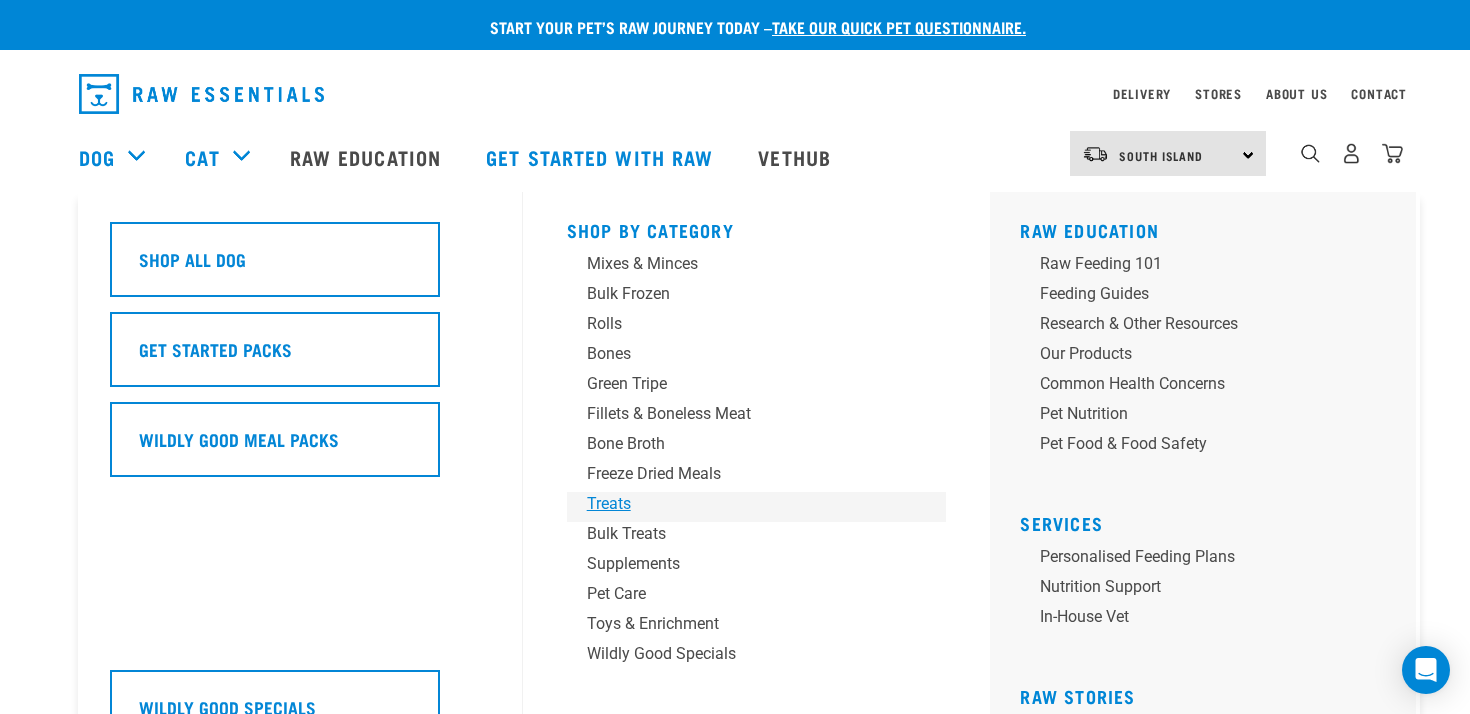 click on "Treats" at bounding box center (743, 504) 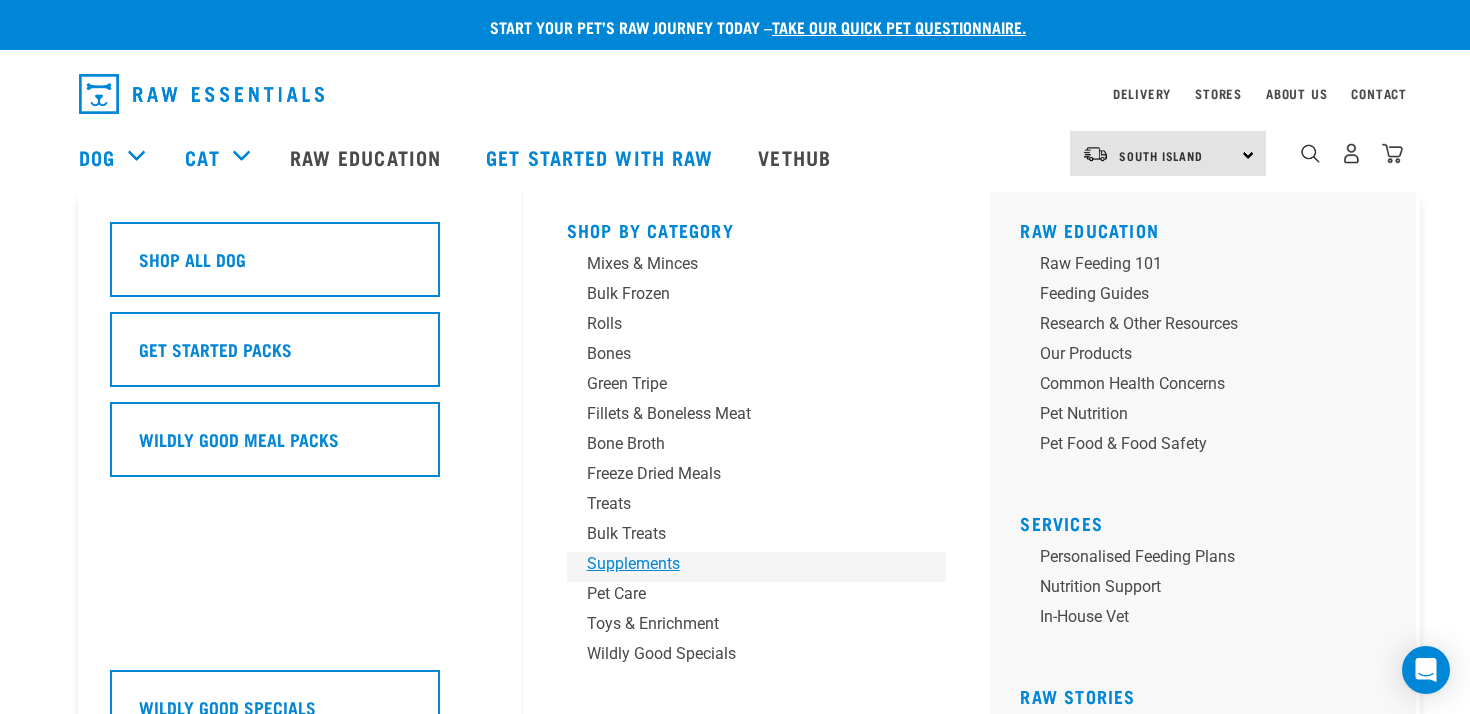 click on "Supplements" at bounding box center (743, 564) 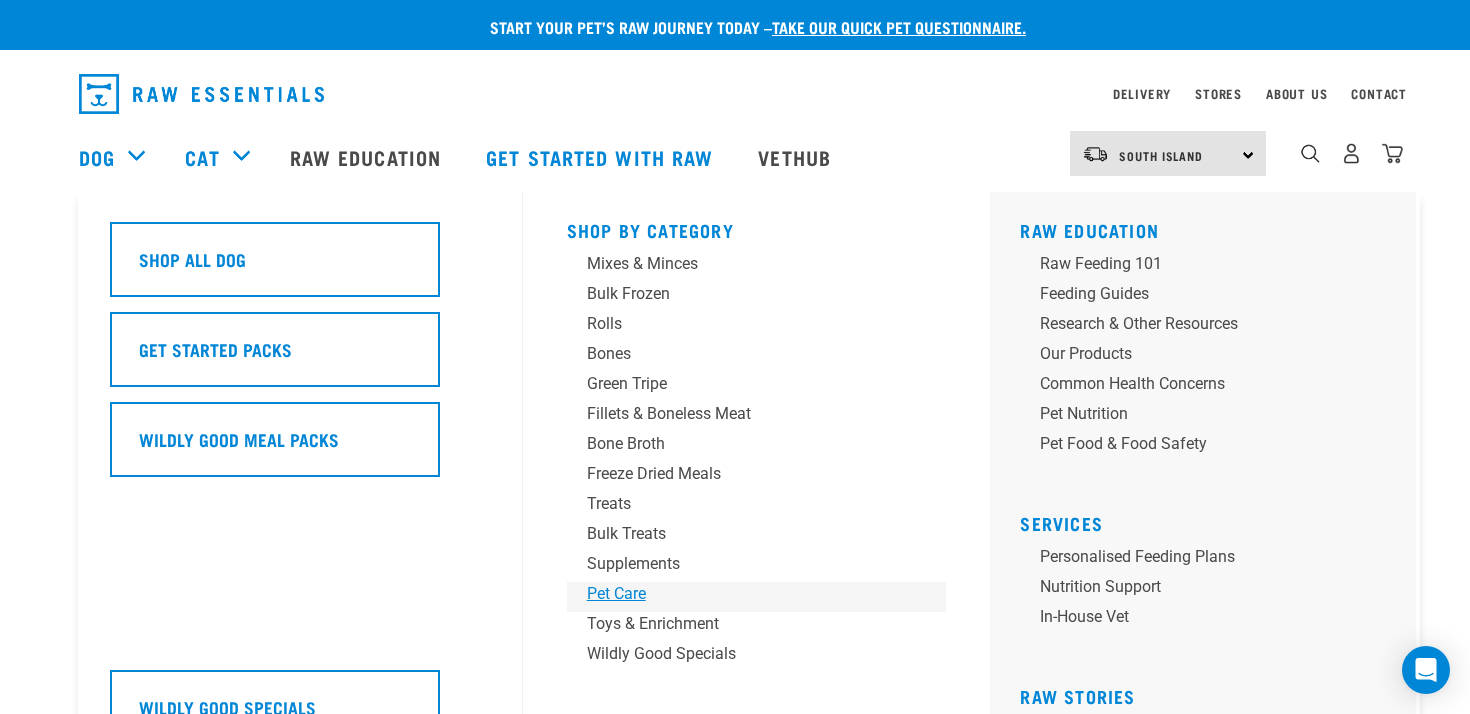 click on "Pet Care" at bounding box center [743, 594] 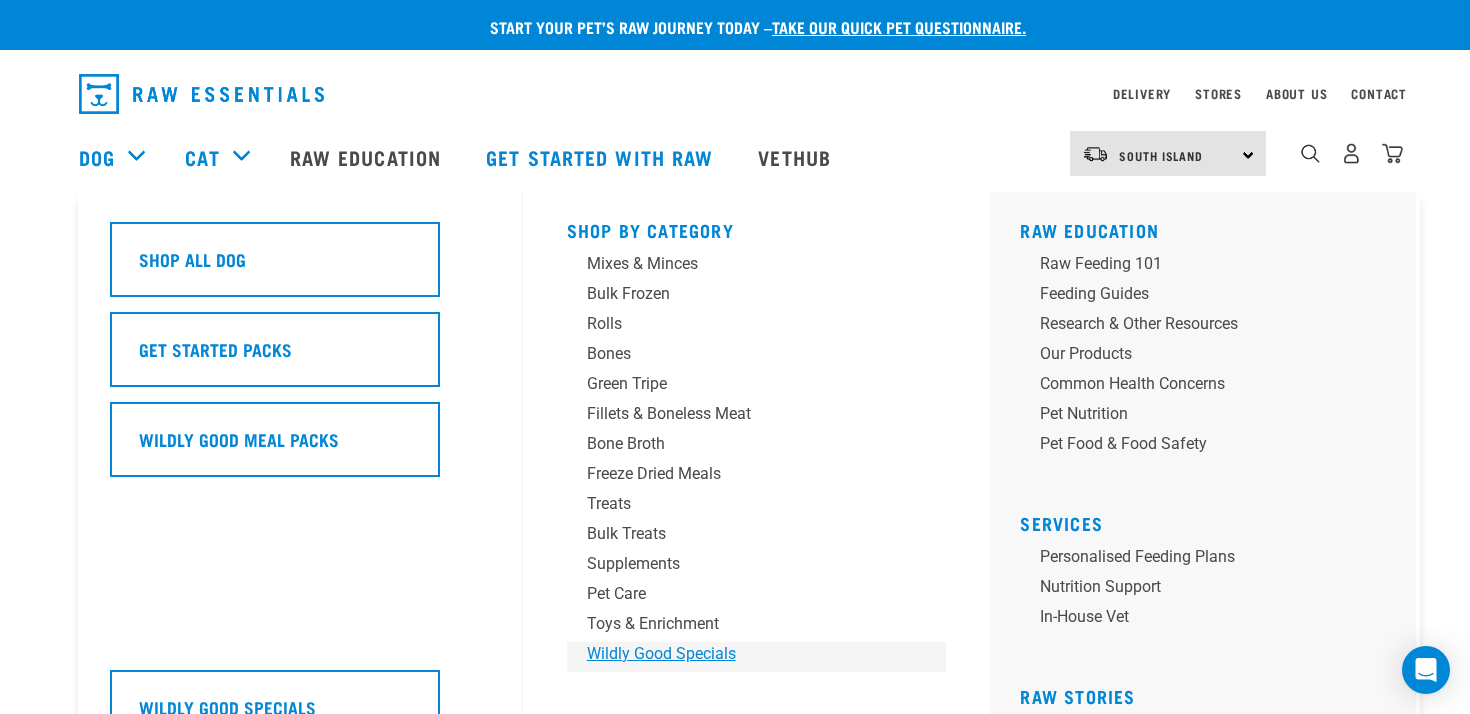 click on "Wildly Good Specials" at bounding box center [743, 654] 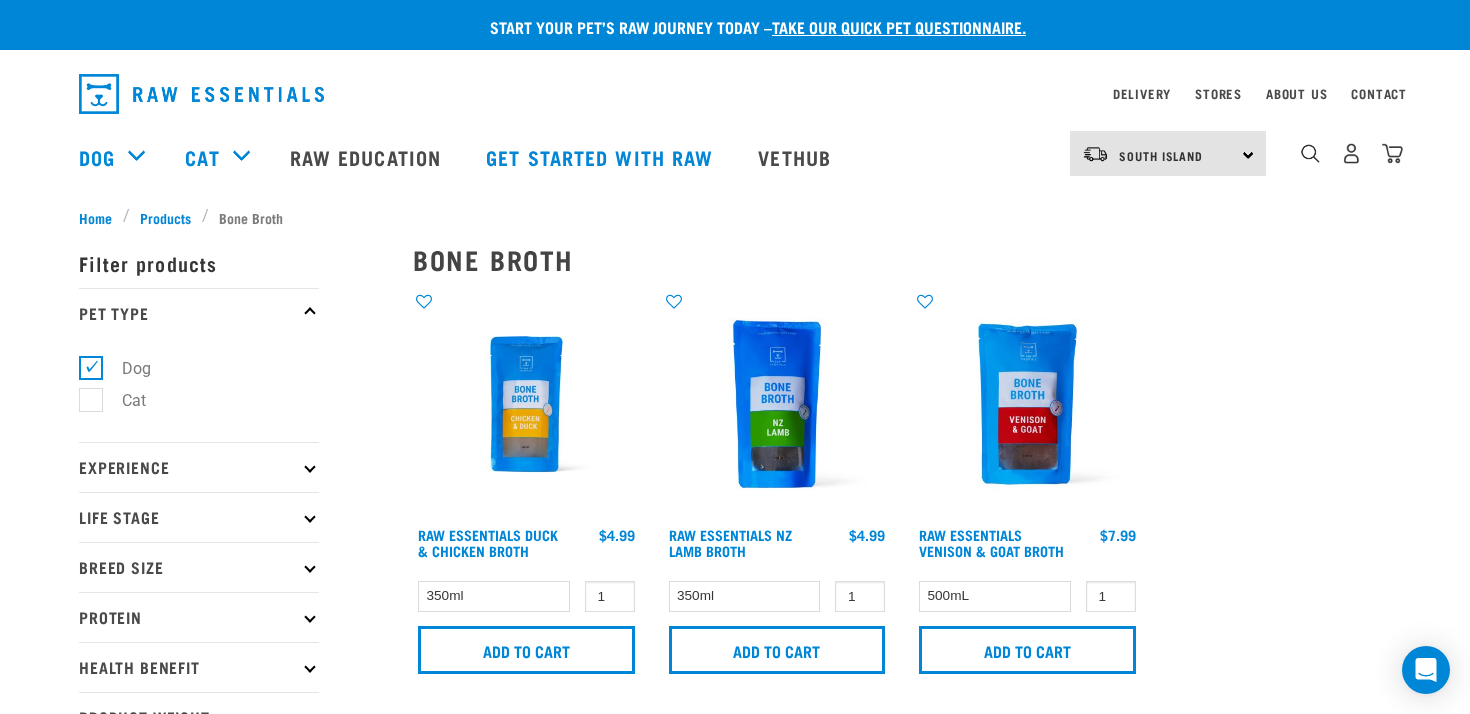 scroll, scrollTop: 0, scrollLeft: 0, axis: both 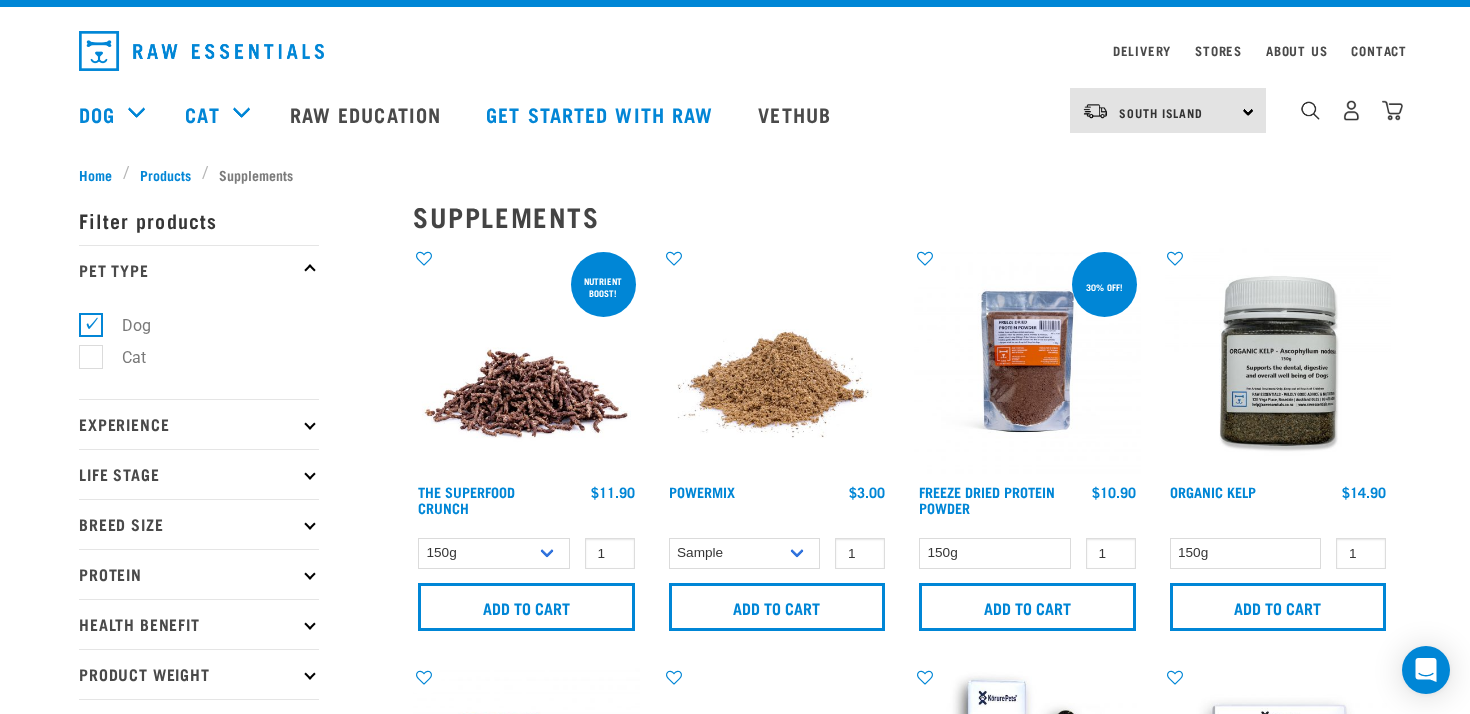 click at bounding box center [526, 361] 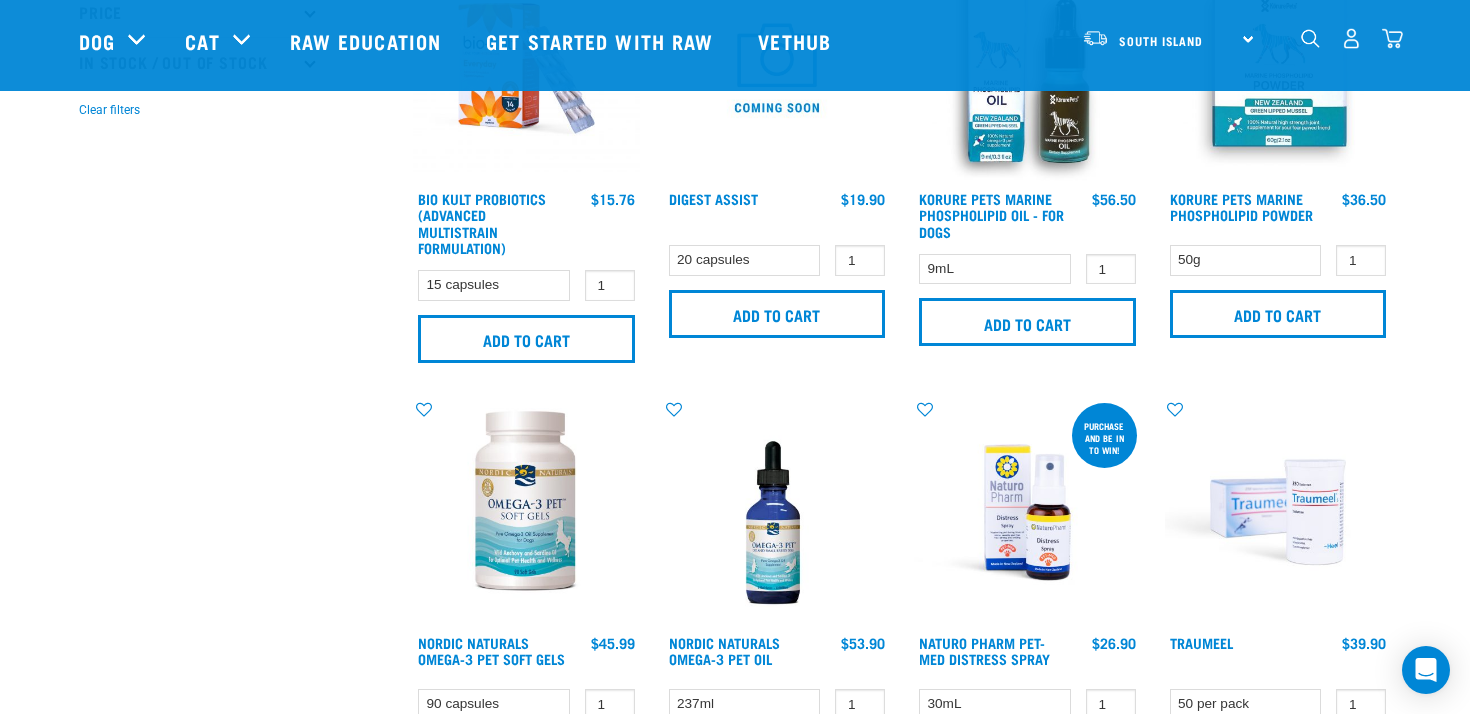 scroll, scrollTop: 467, scrollLeft: 0, axis: vertical 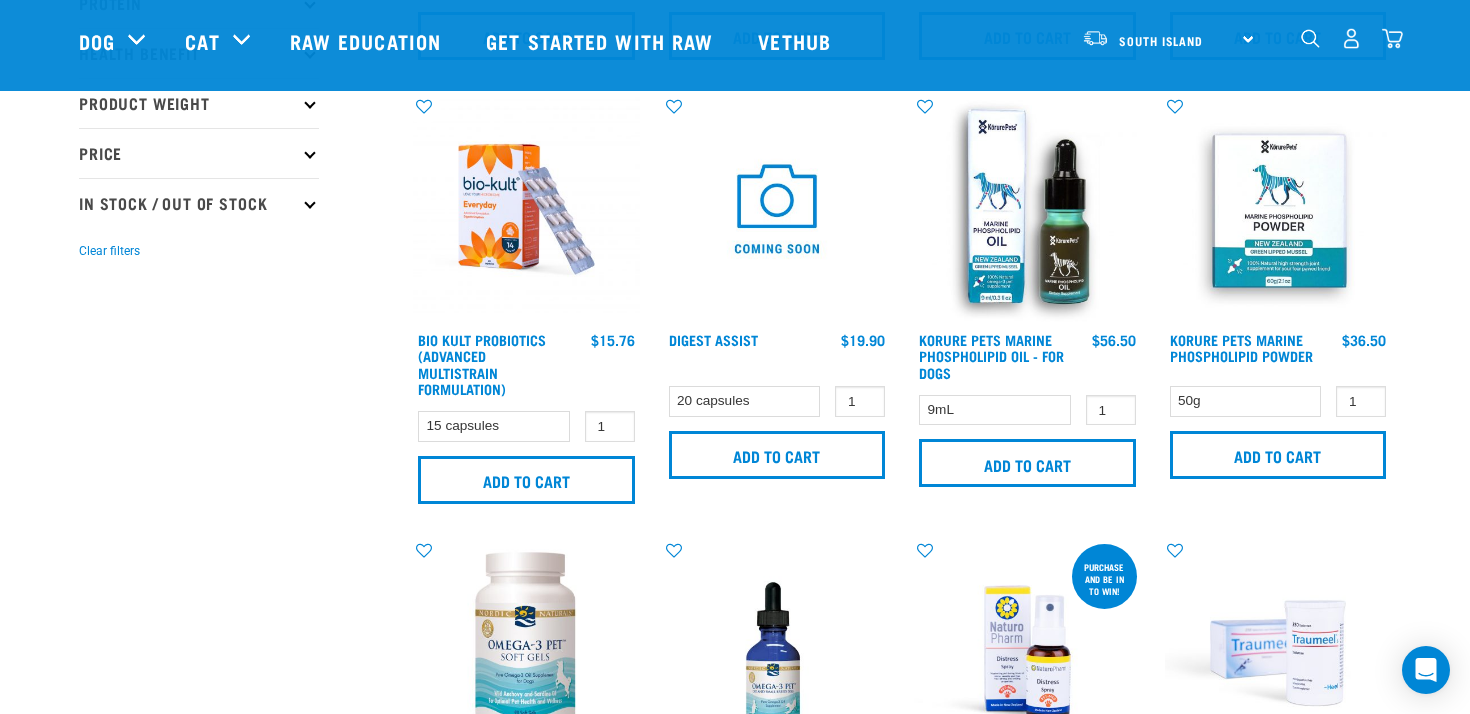 click at bounding box center (526, 209) 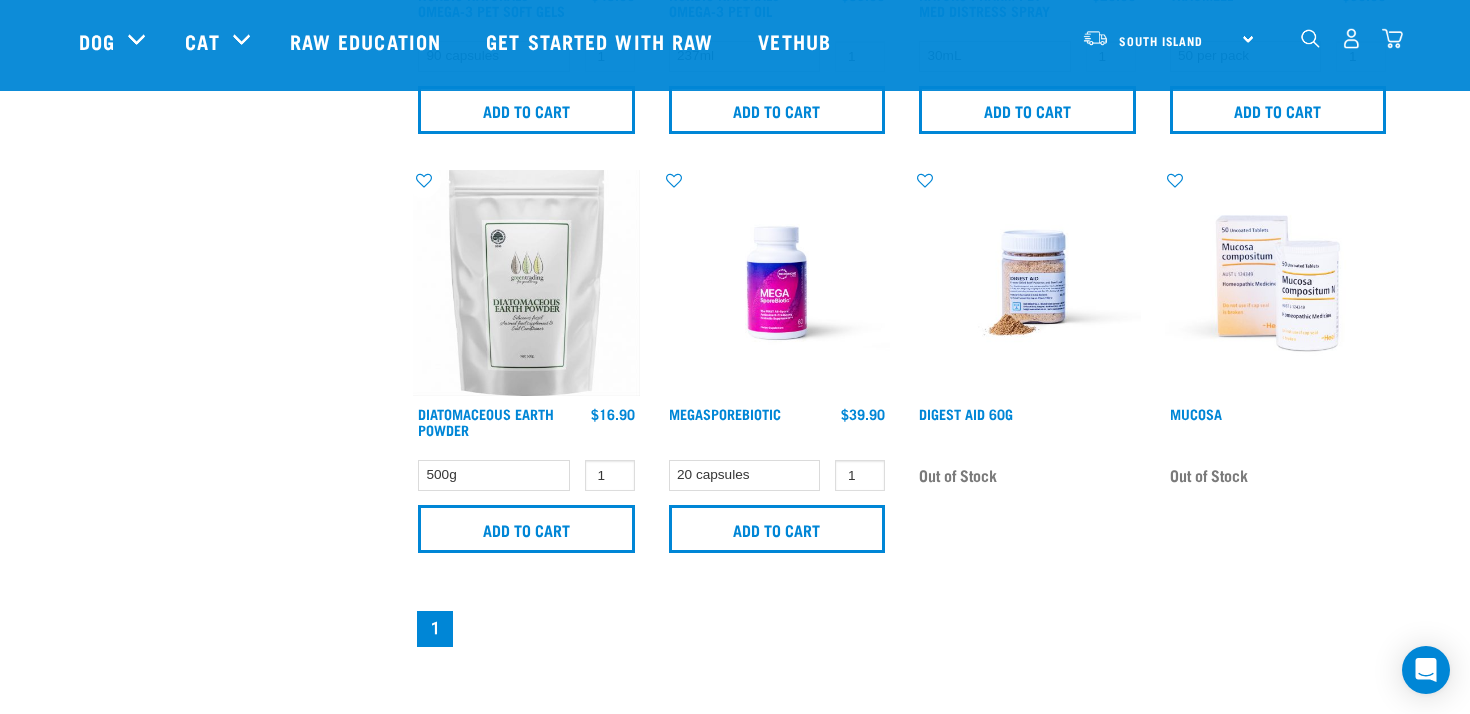 scroll, scrollTop: 1276, scrollLeft: 0, axis: vertical 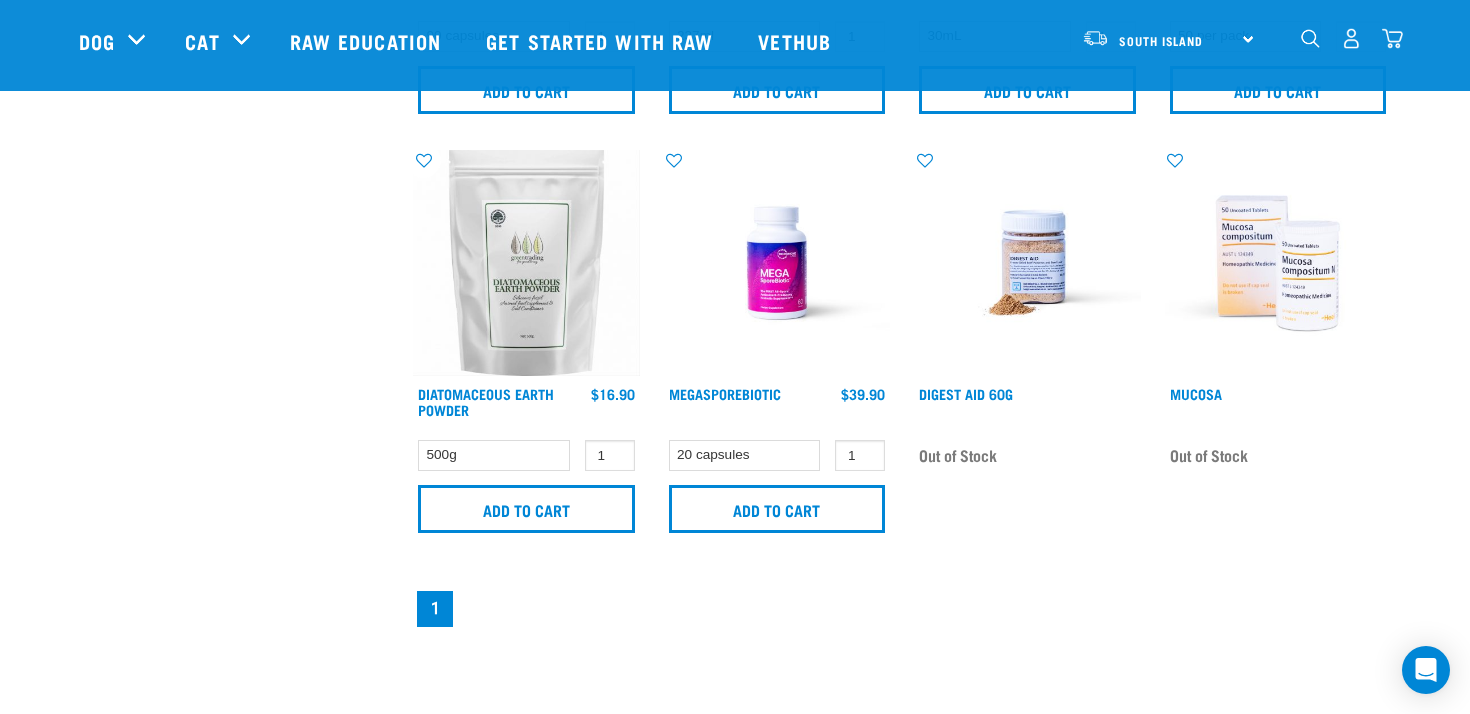click at bounding box center [777, 263] 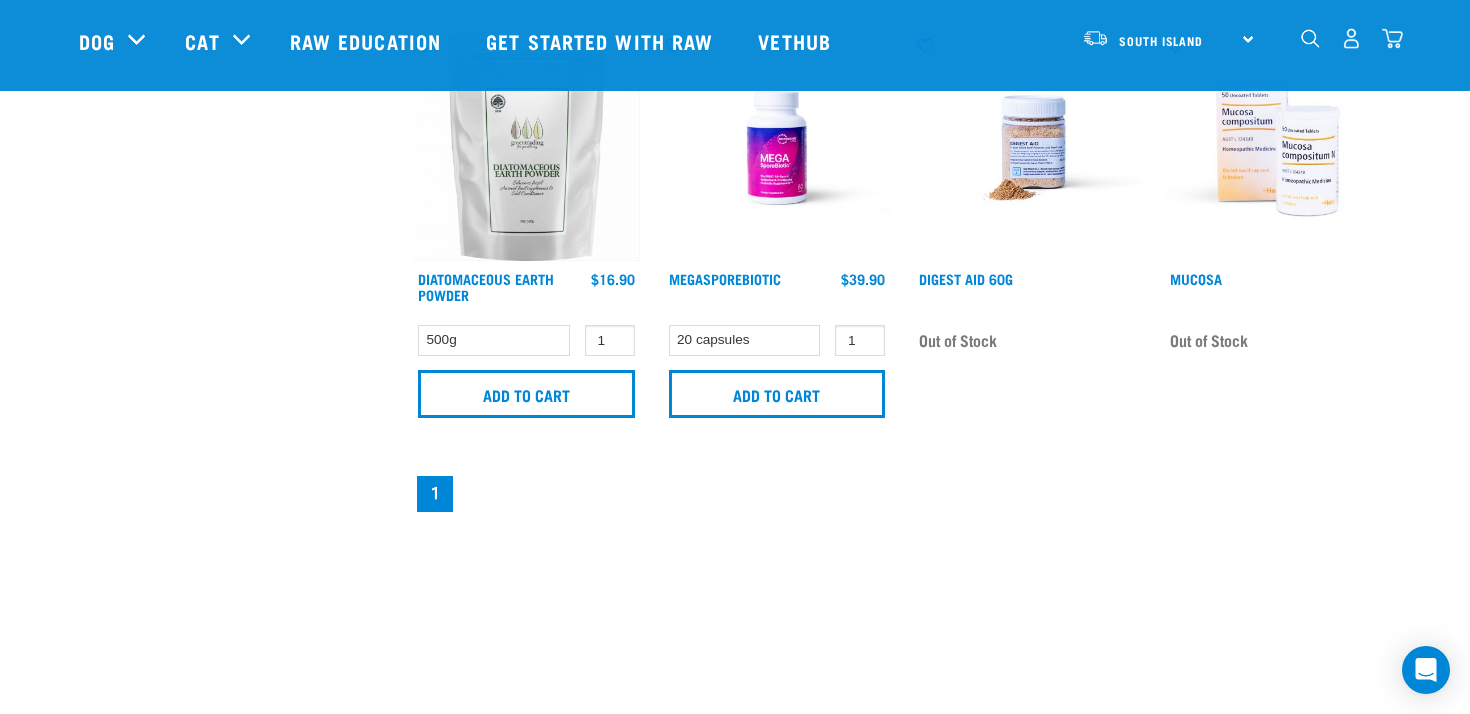 scroll, scrollTop: 1549, scrollLeft: 0, axis: vertical 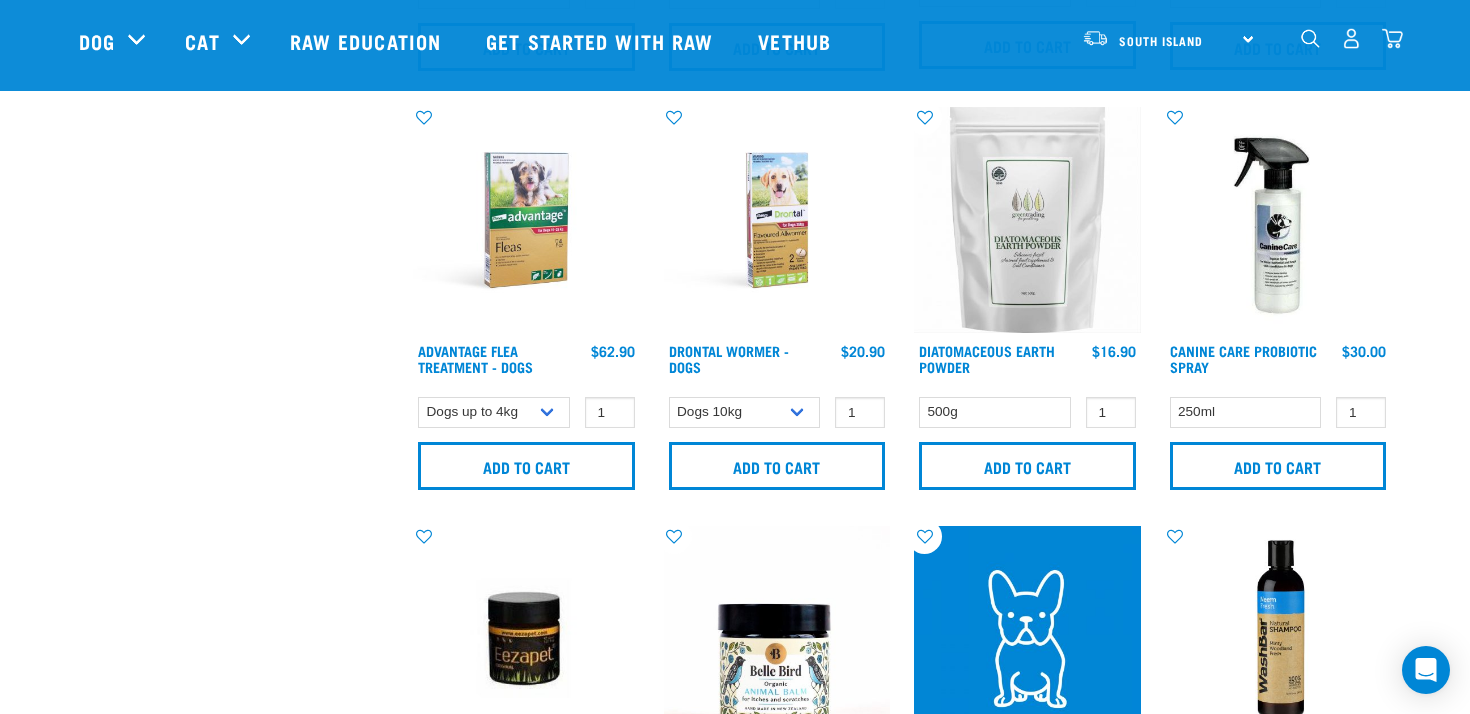 click at bounding box center [1278, 220] 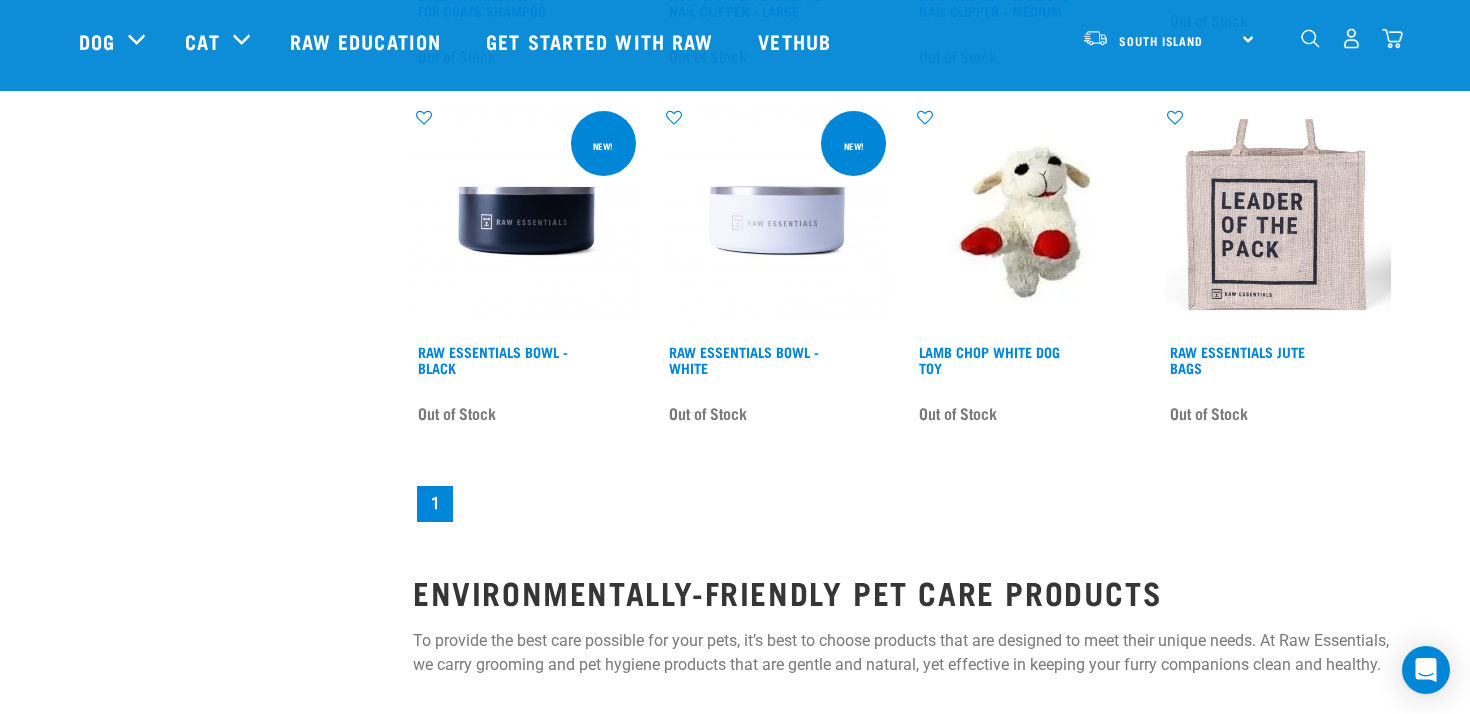 scroll, scrollTop: 2967, scrollLeft: 0, axis: vertical 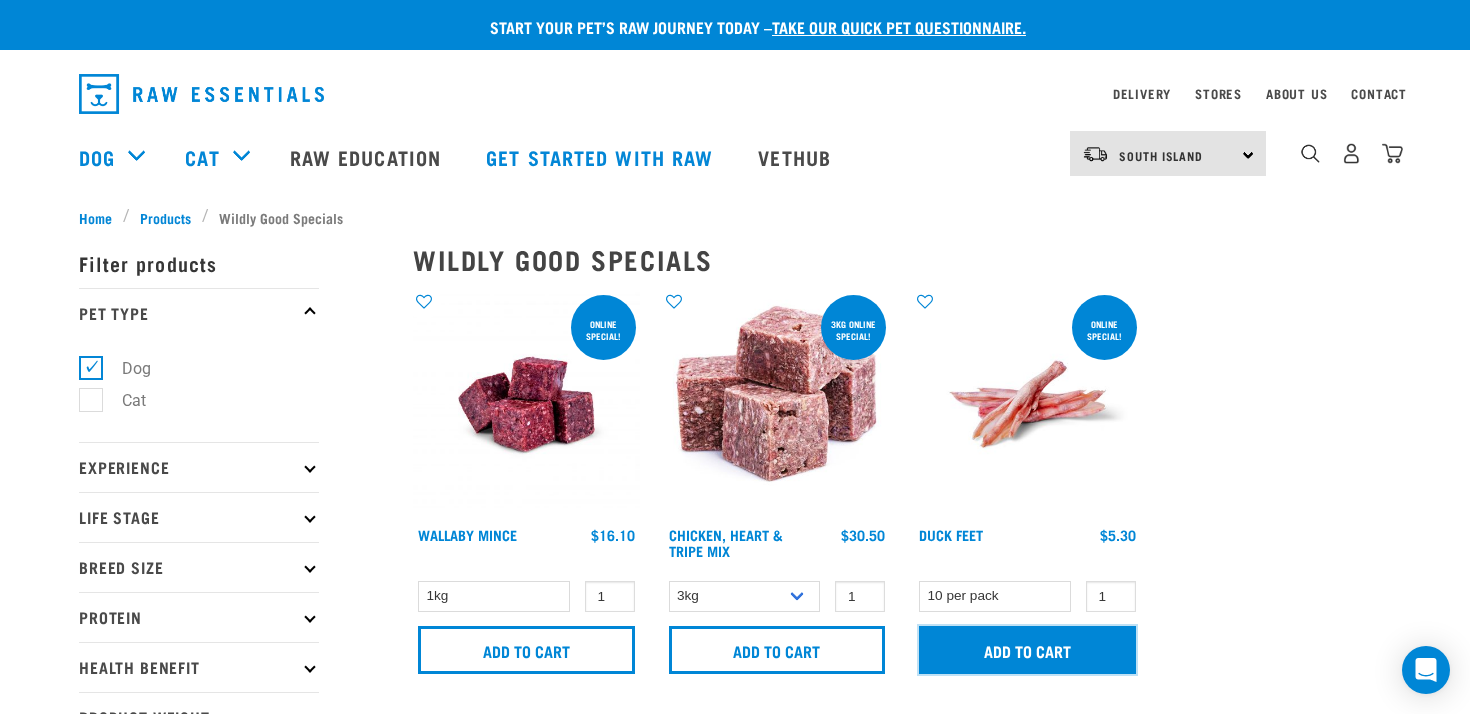 click on "Add to cart" at bounding box center (1027, 650) 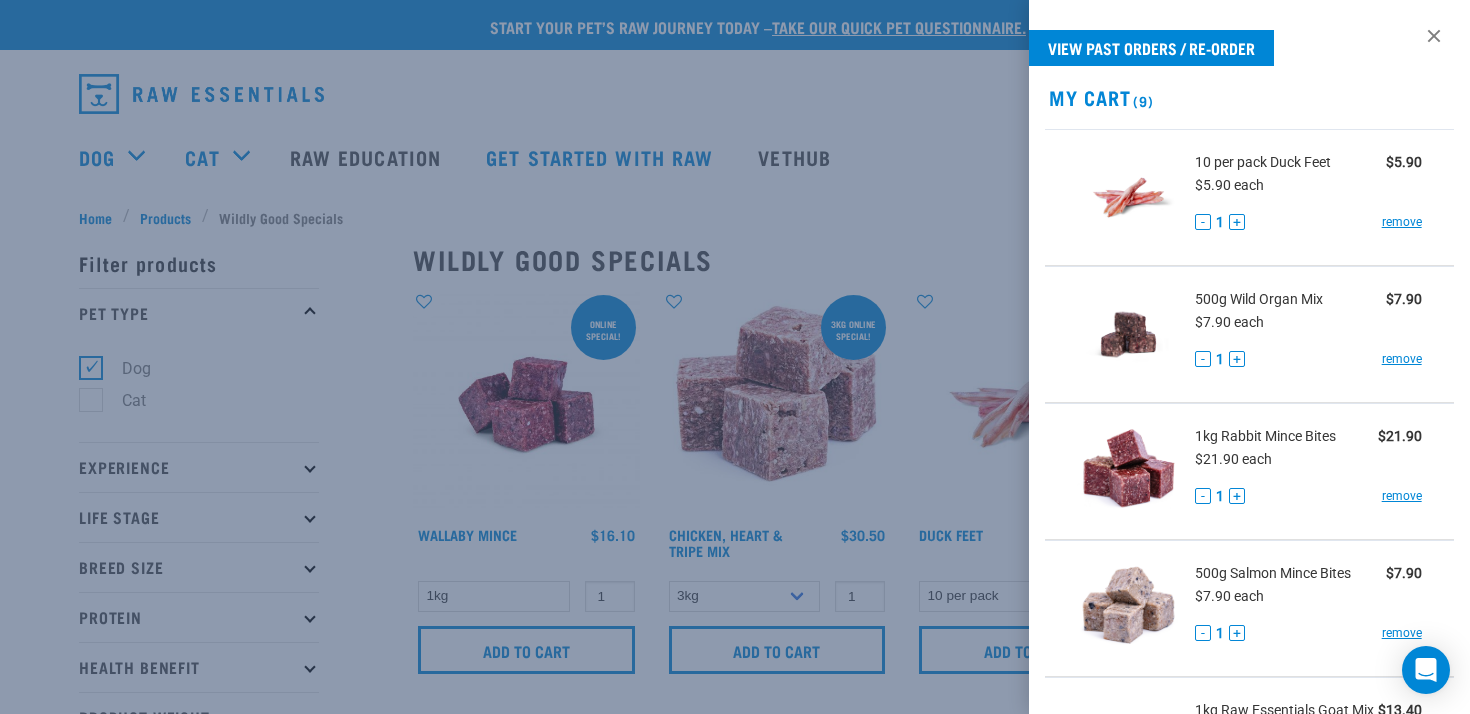 click at bounding box center [735, 357] 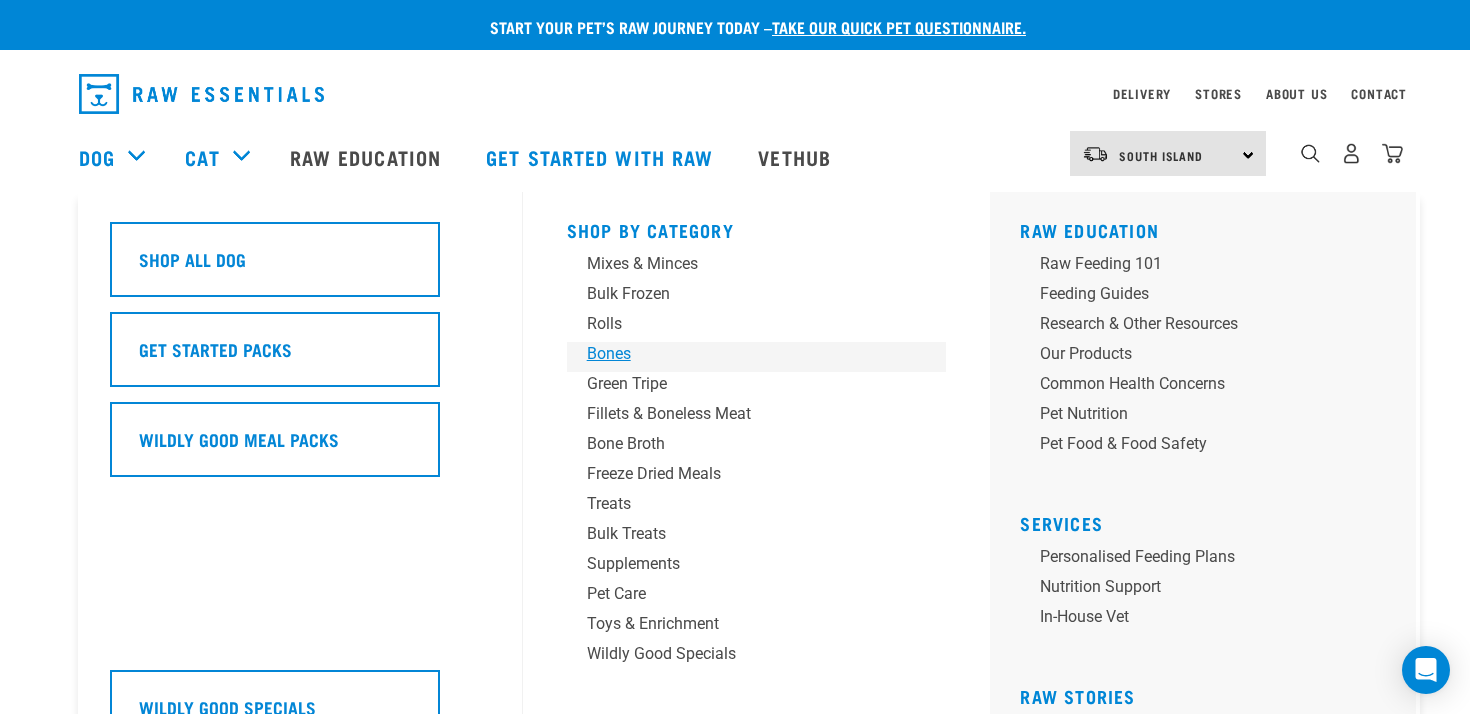 click on "Bones" at bounding box center [743, 354] 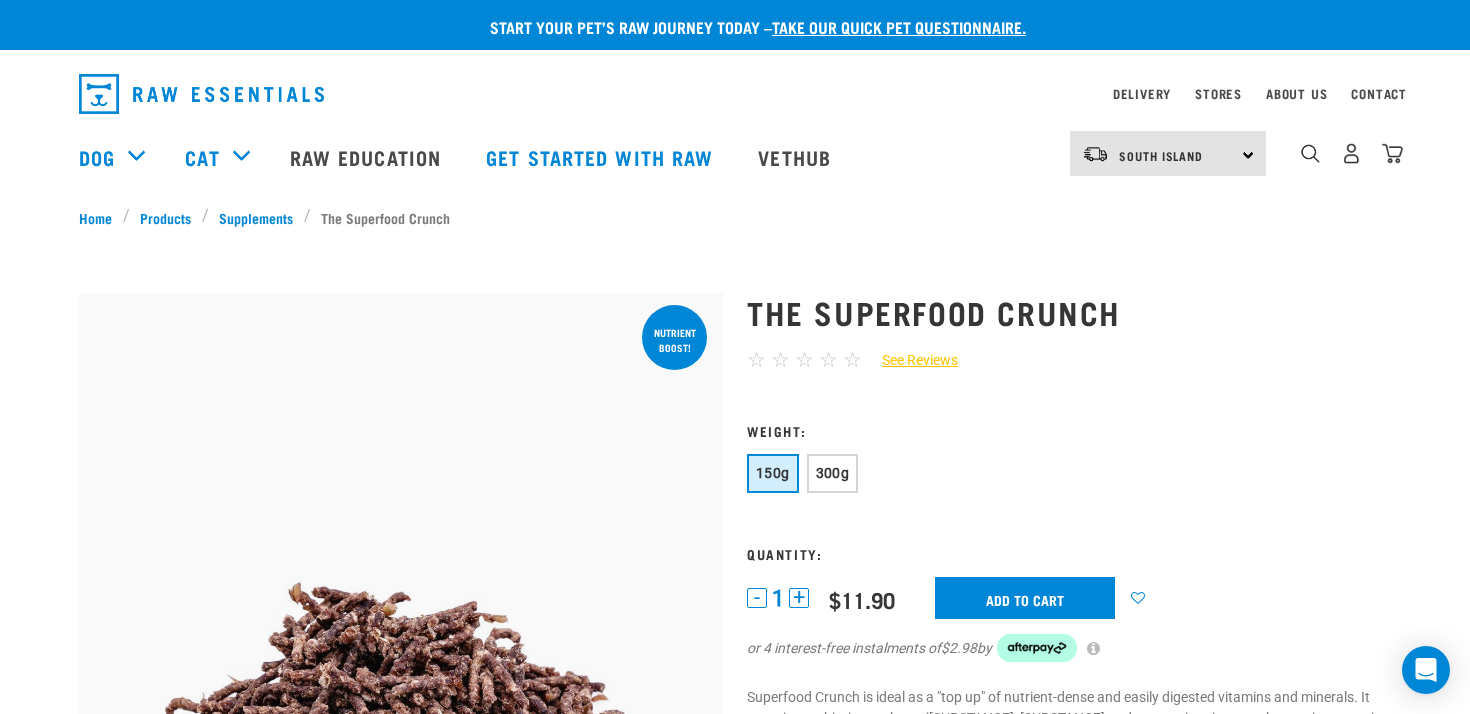 scroll, scrollTop: 0, scrollLeft: 0, axis: both 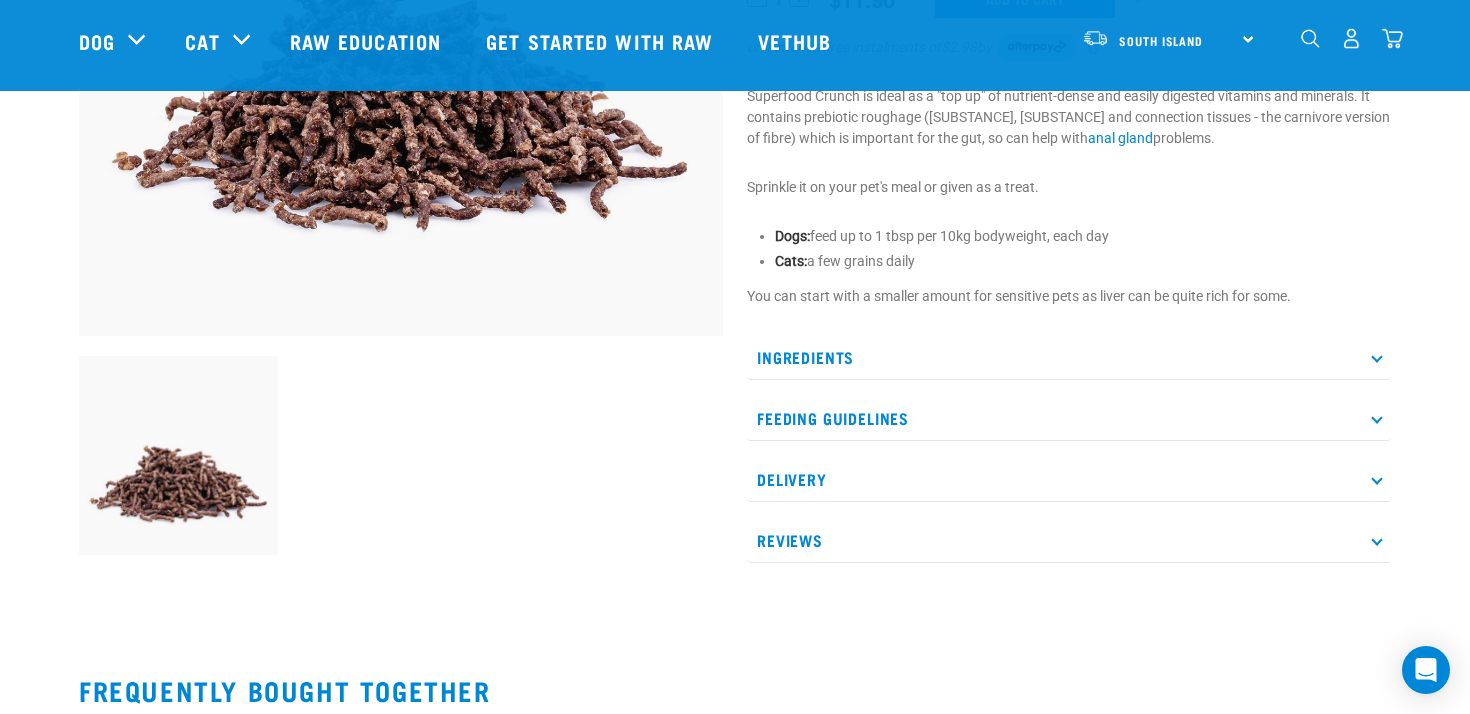 click on "Ingredients" at bounding box center (1069, 357) 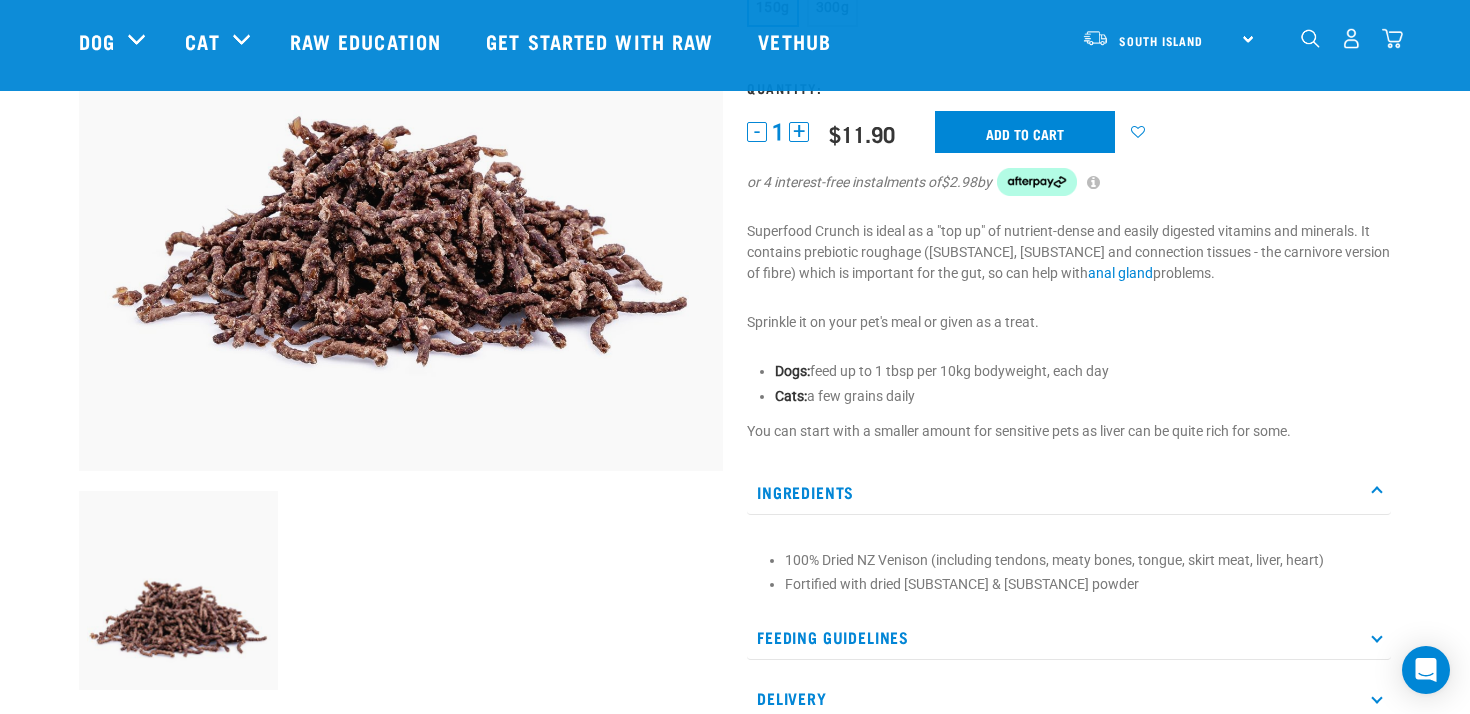 scroll, scrollTop: 287, scrollLeft: 0, axis: vertical 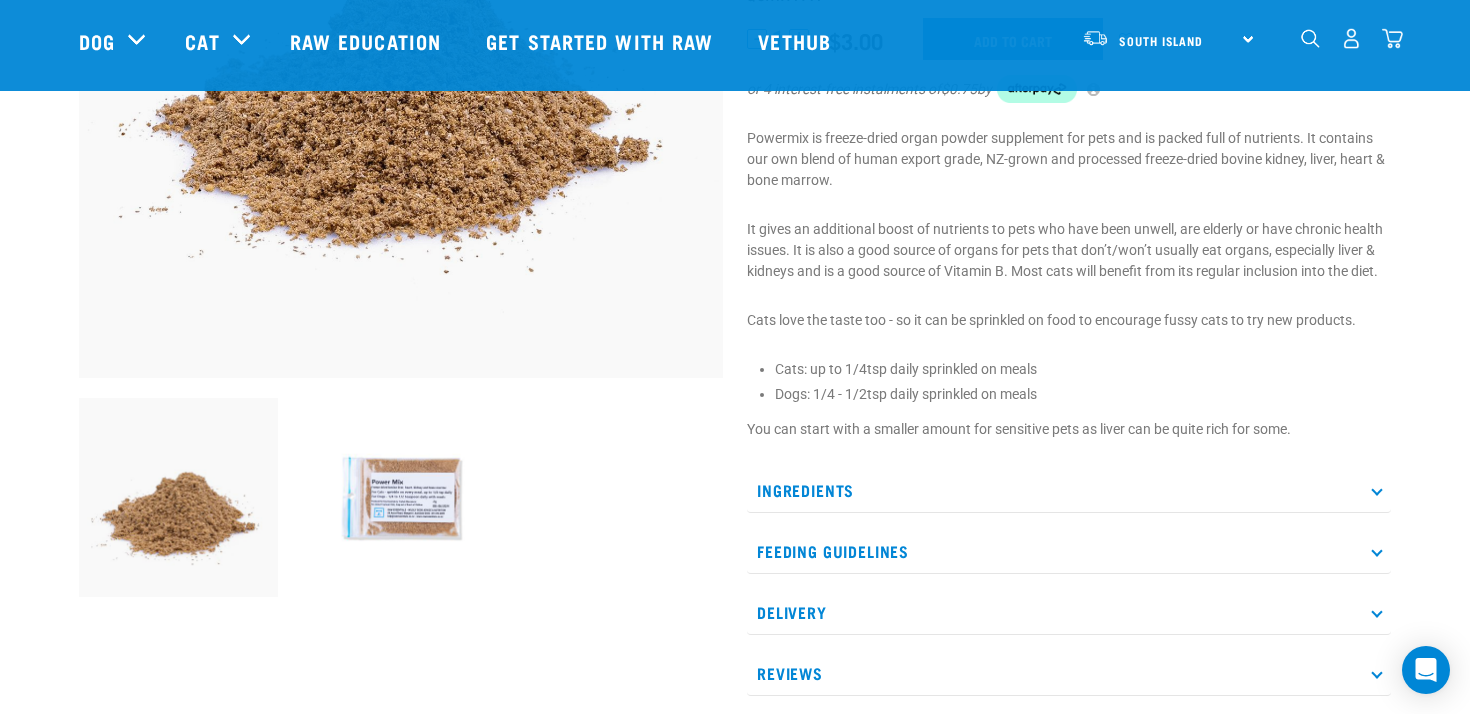 click on "Ingredients" at bounding box center (1069, 490) 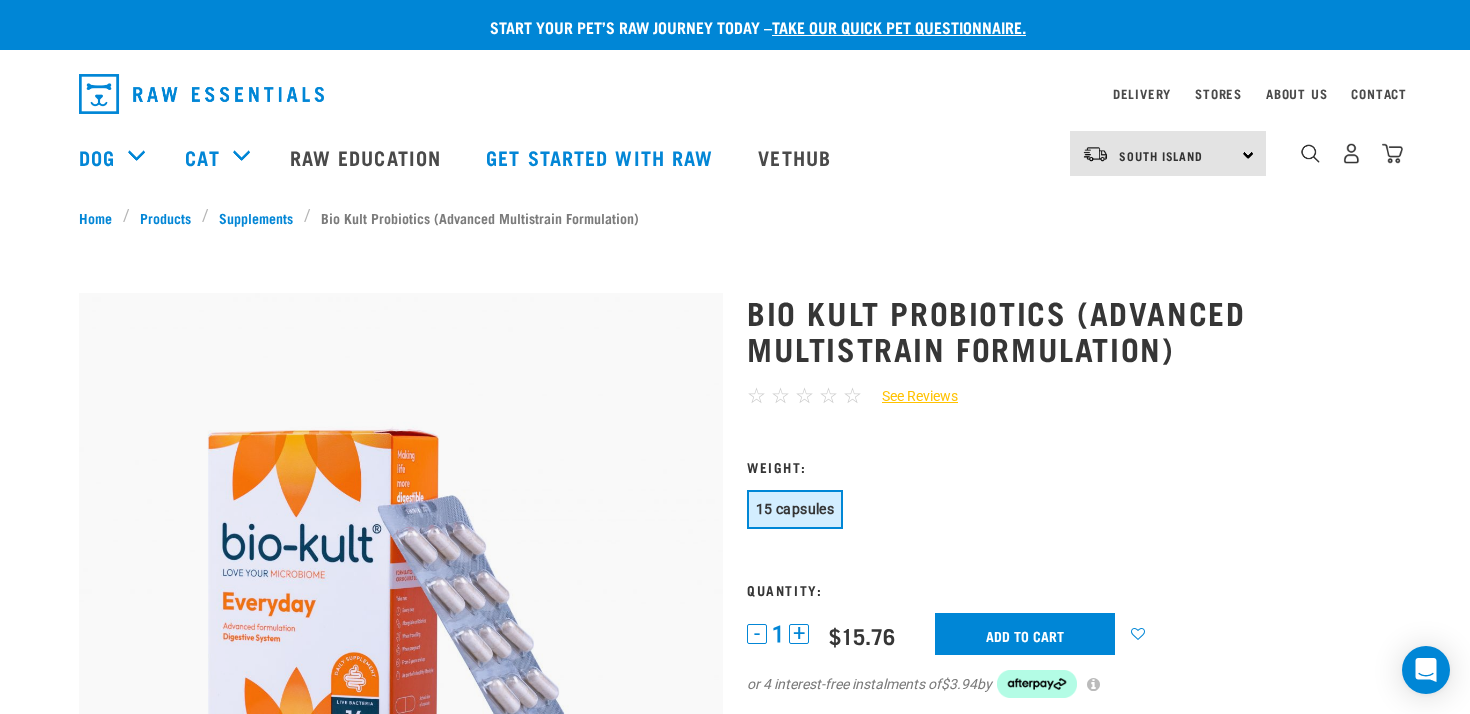 scroll, scrollTop: 0, scrollLeft: 0, axis: both 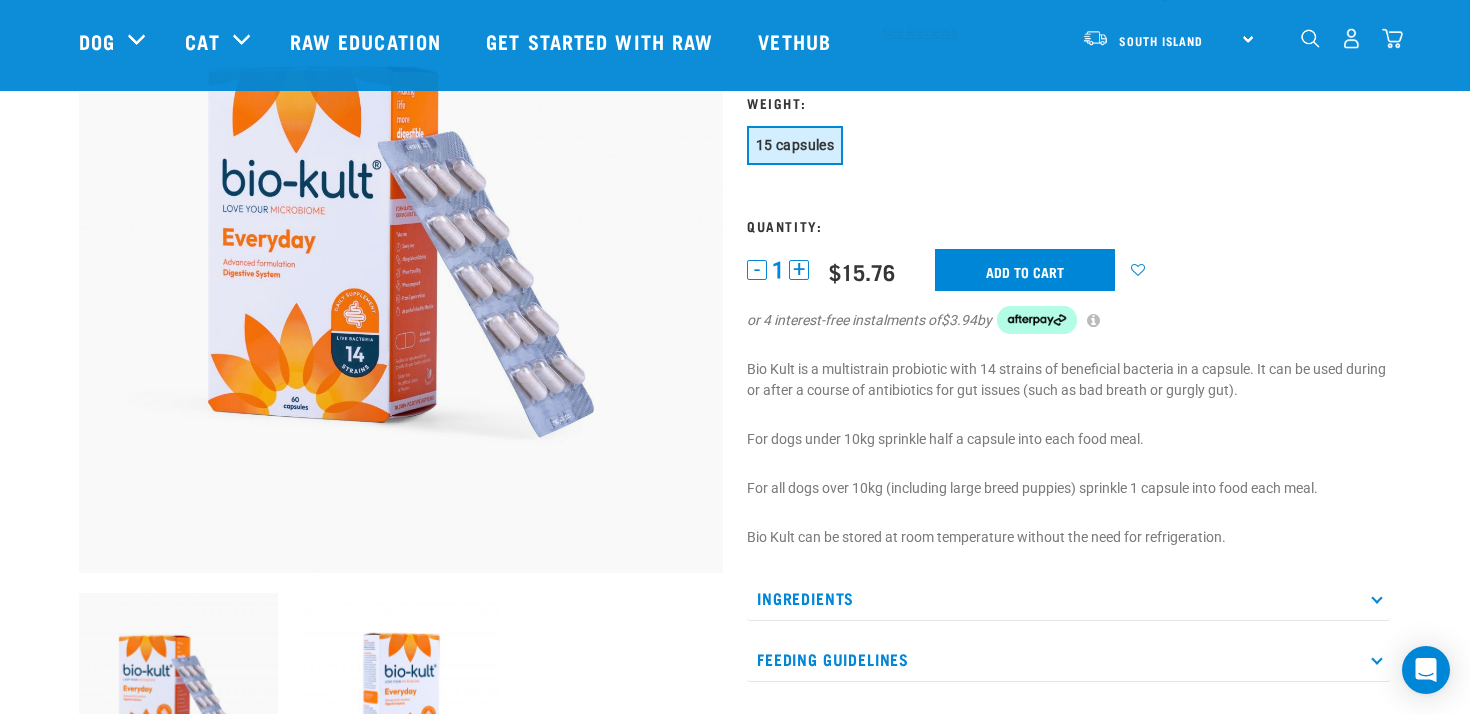 click on "Ingredients" at bounding box center (1069, 598) 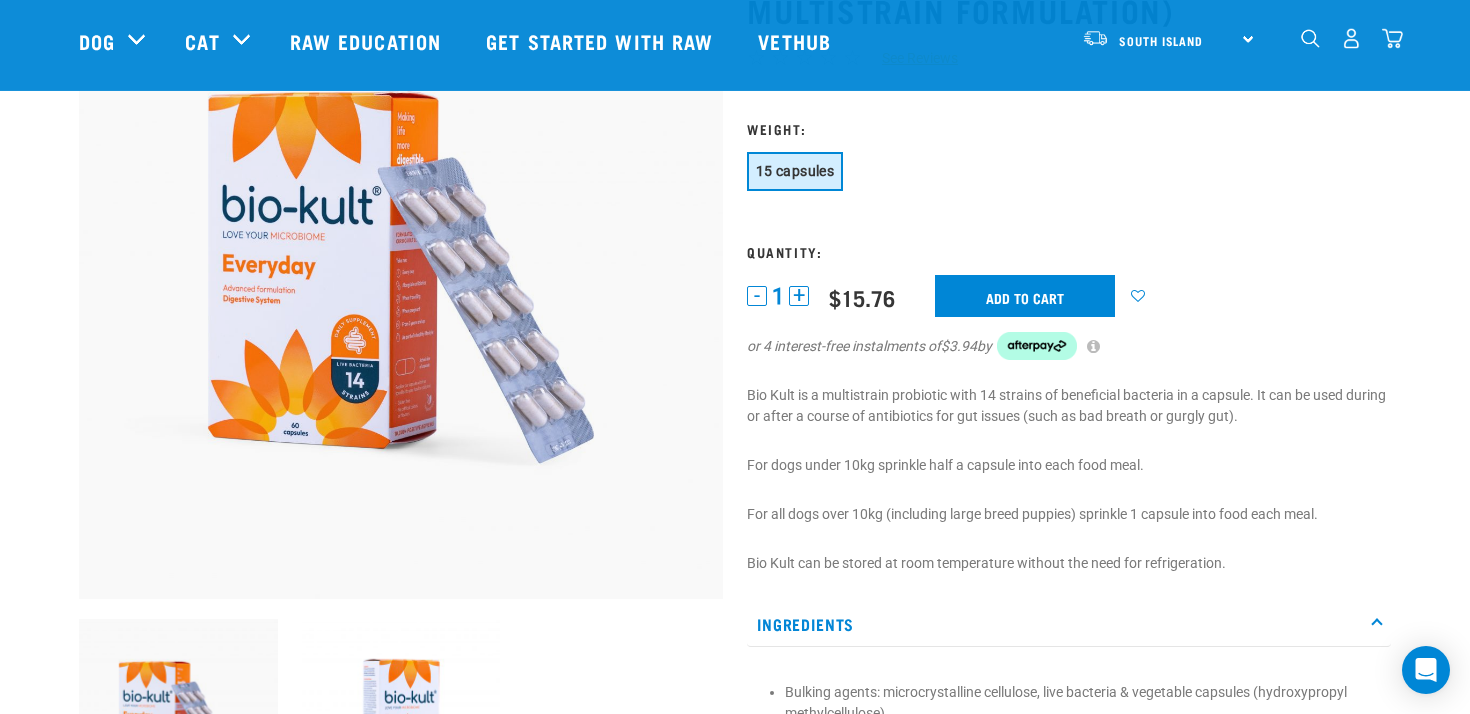 scroll, scrollTop: 177, scrollLeft: 0, axis: vertical 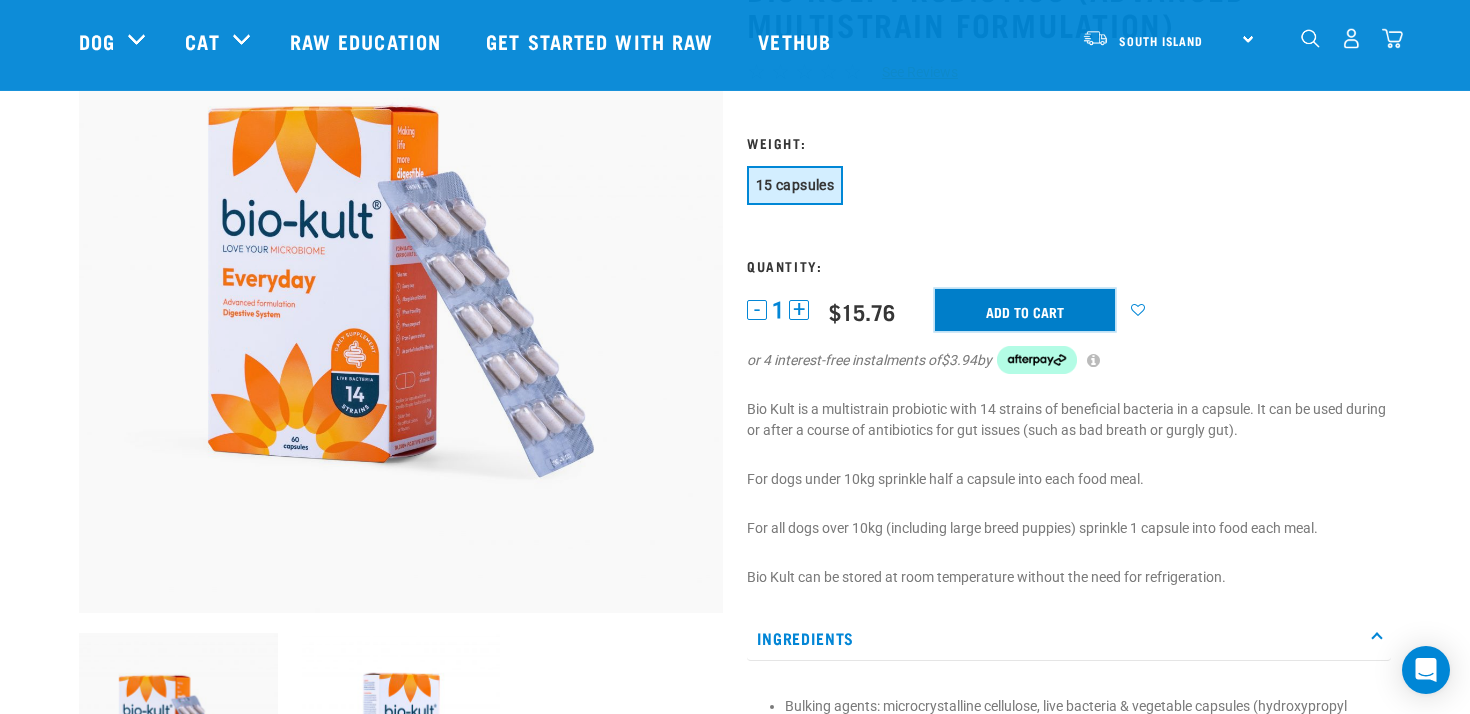 click on "Add to cart" at bounding box center [1025, 310] 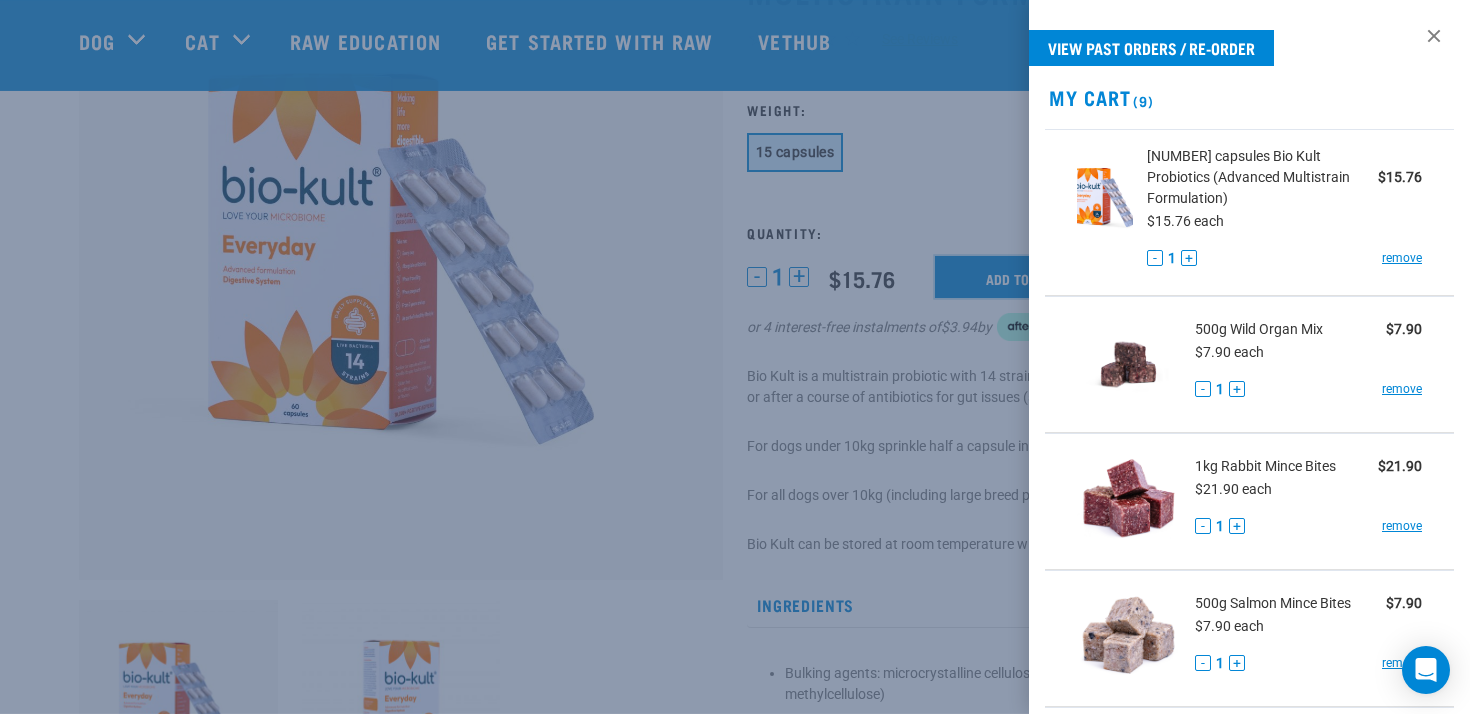 scroll, scrollTop: 212, scrollLeft: 0, axis: vertical 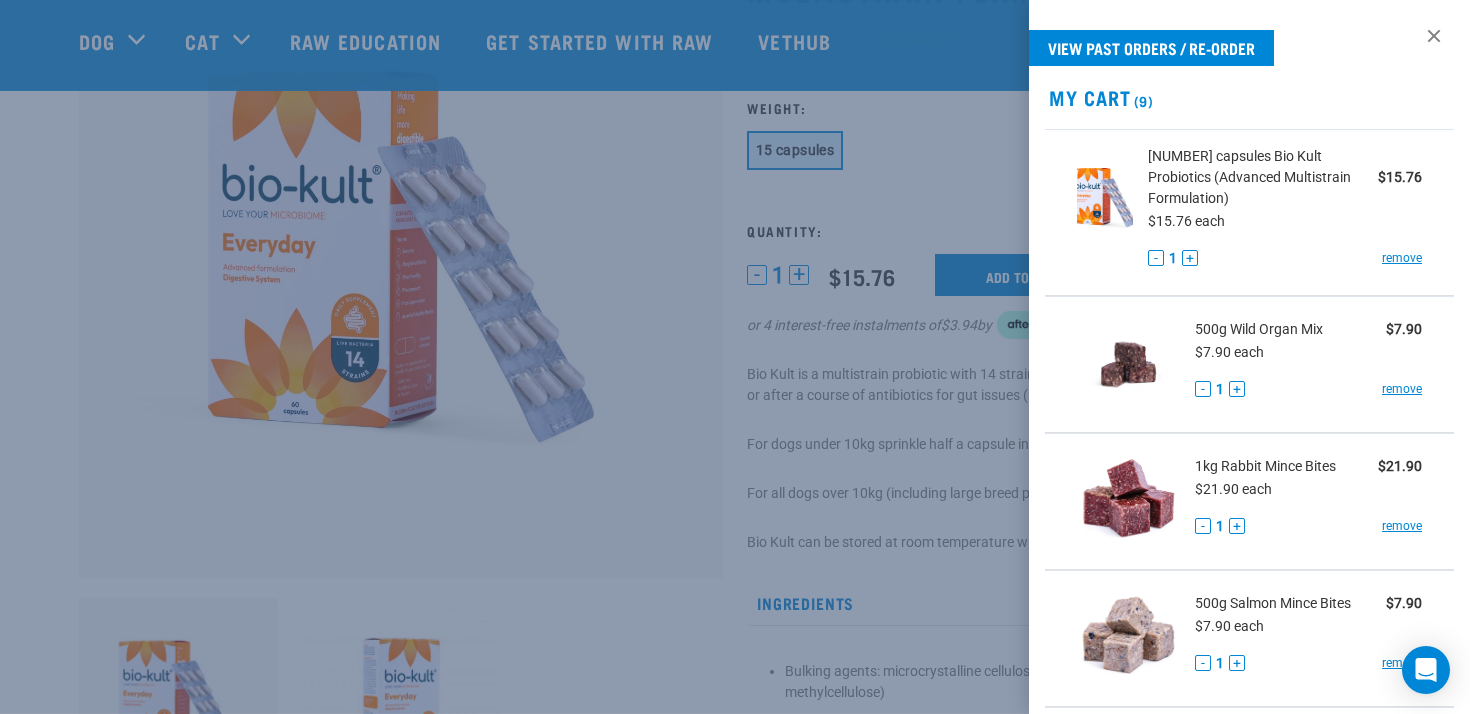 click at bounding box center (735, 357) 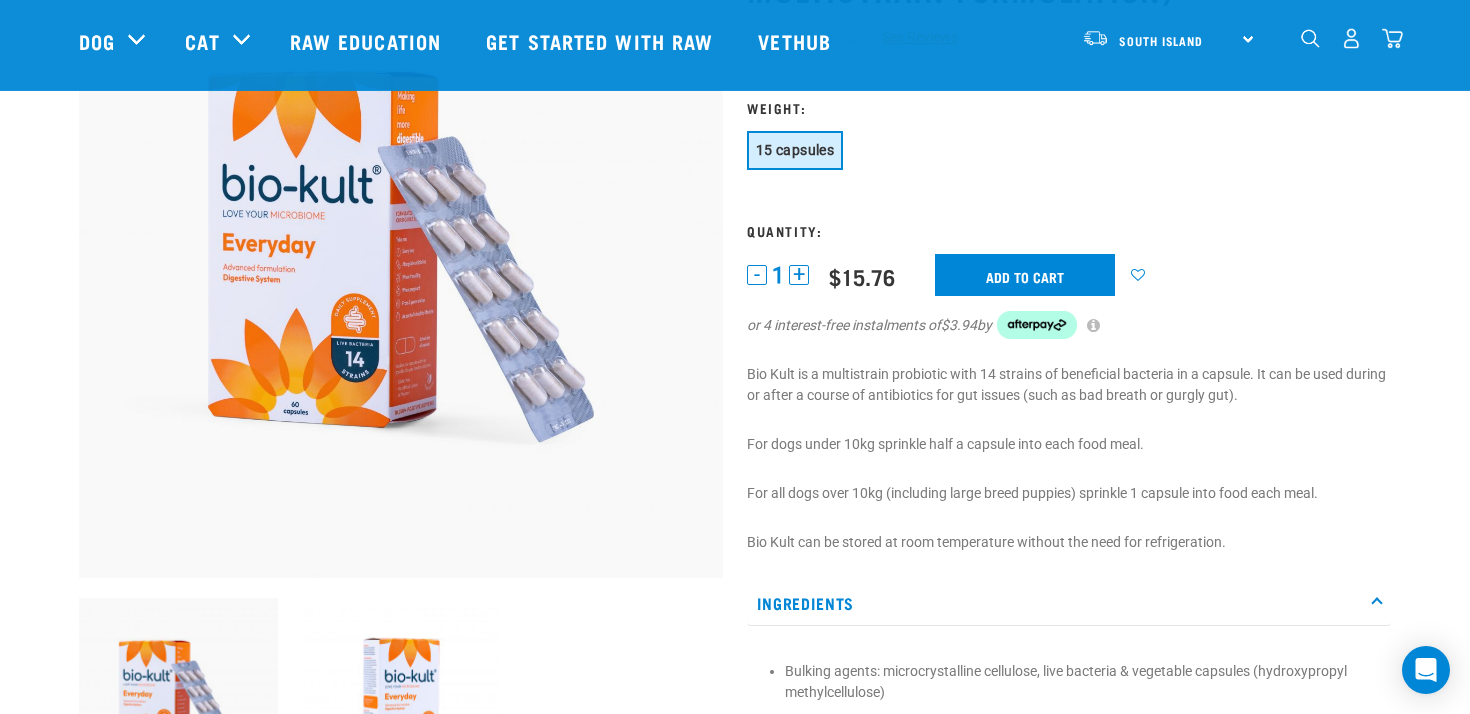 click at bounding box center [1392, 38] 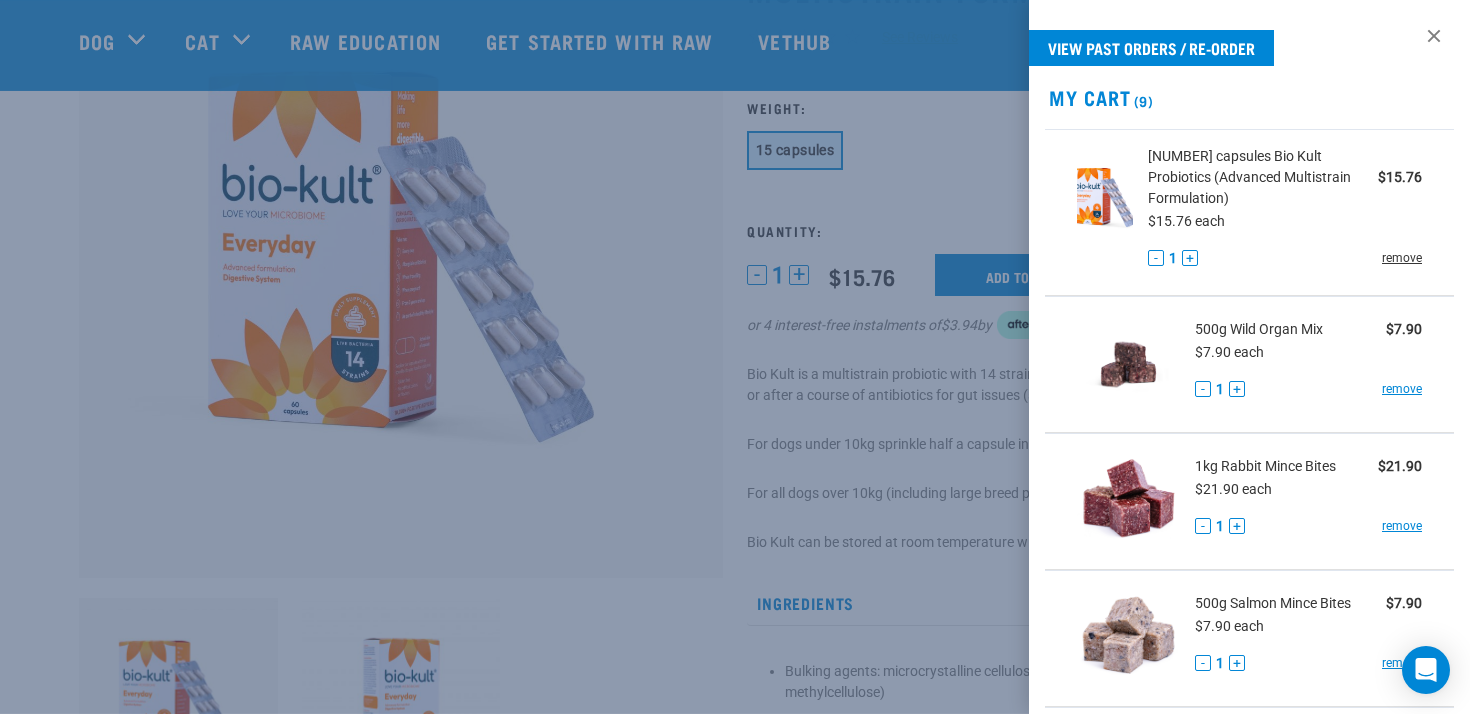 click on "remove" at bounding box center [1402, 258] 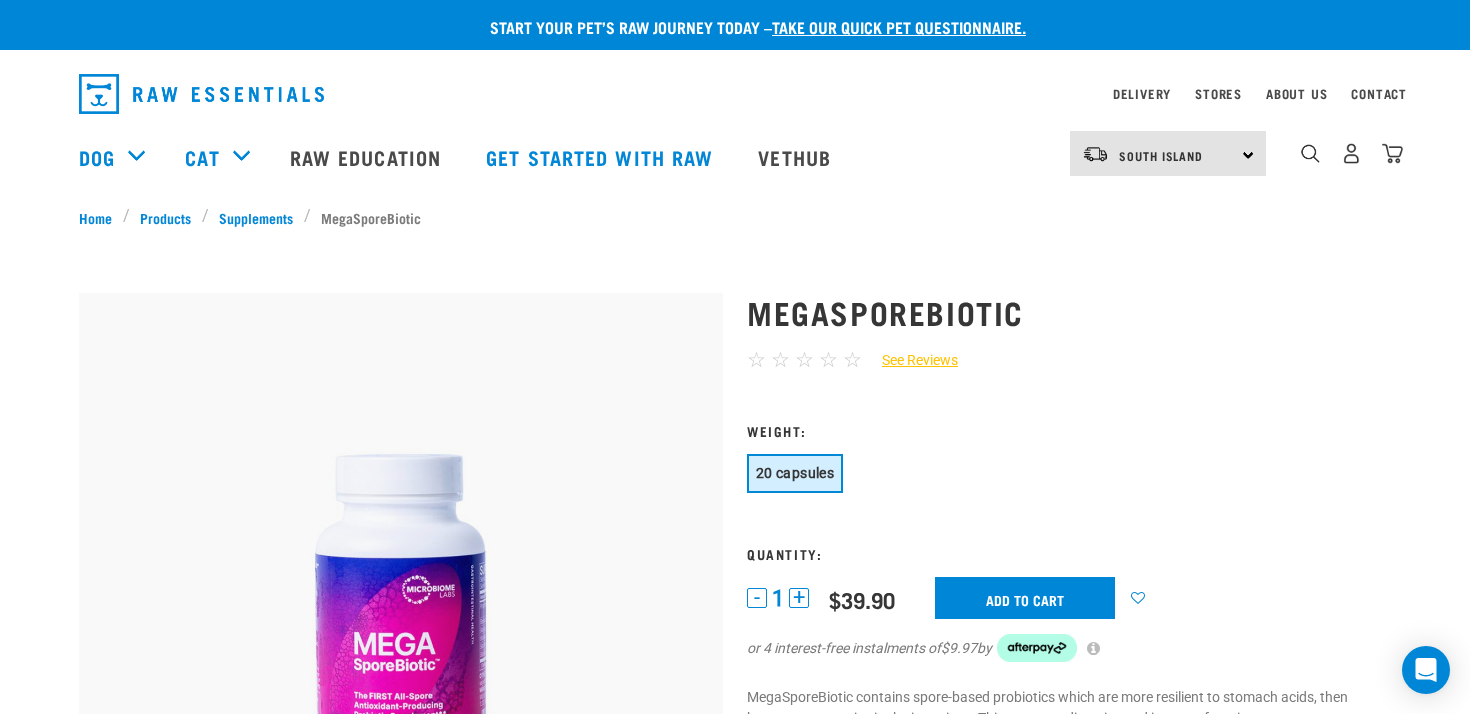scroll, scrollTop: 0, scrollLeft: 0, axis: both 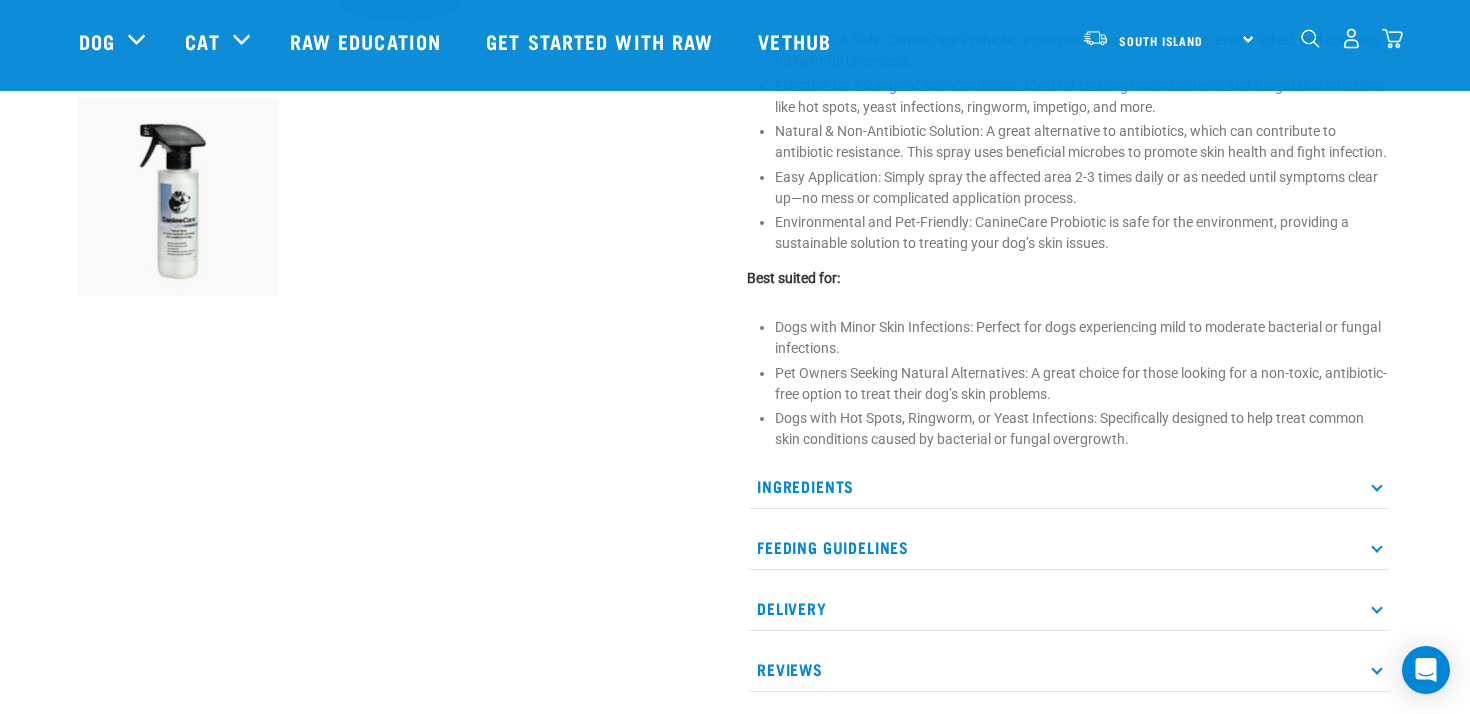 click on "Ingredients" at bounding box center (1069, 486) 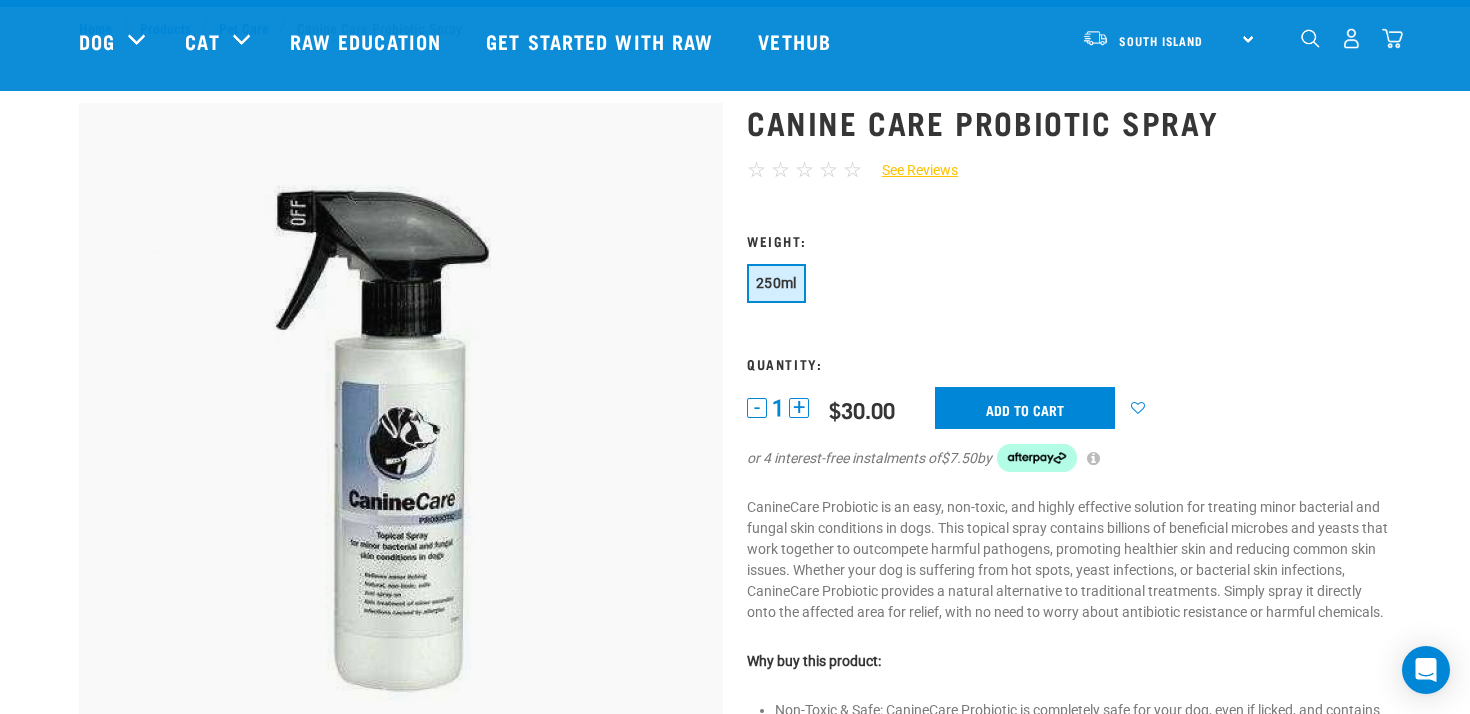 scroll, scrollTop: 36, scrollLeft: 0, axis: vertical 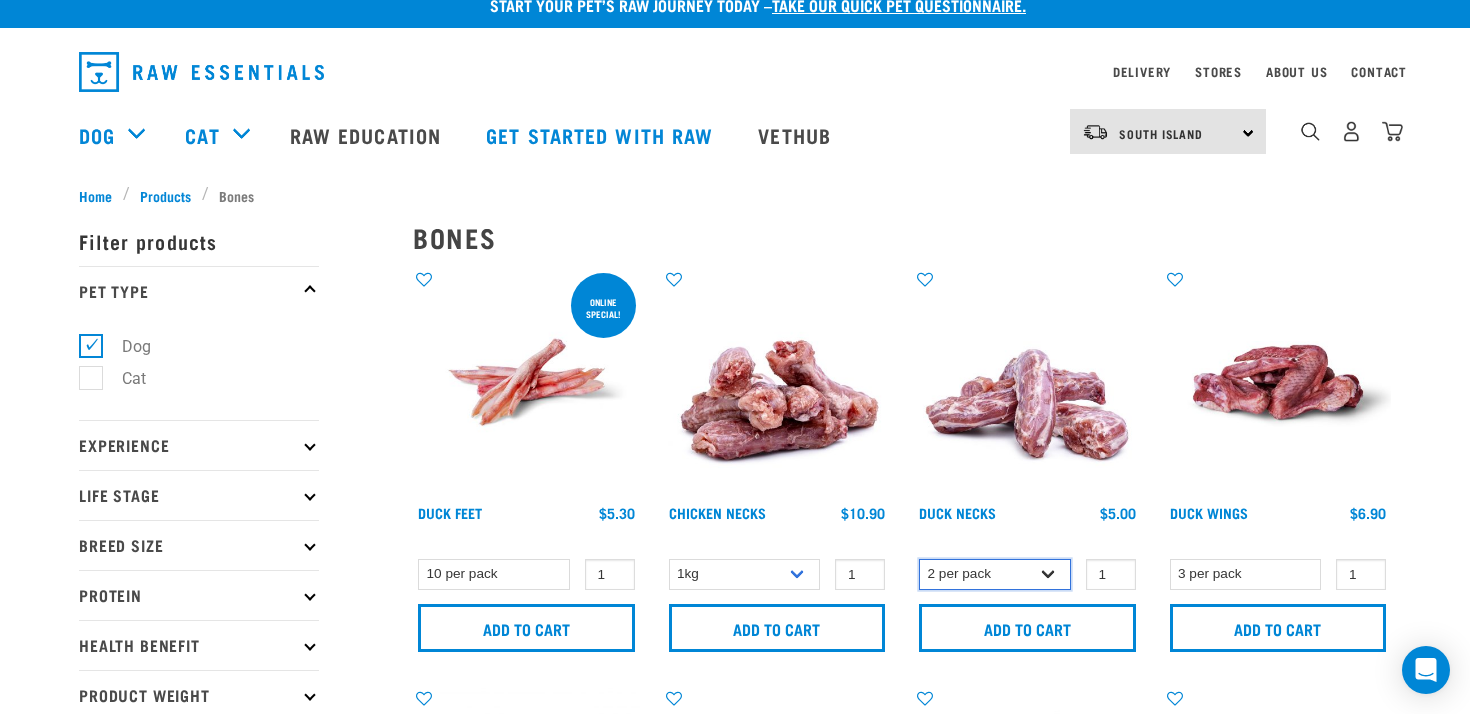 select on "810" 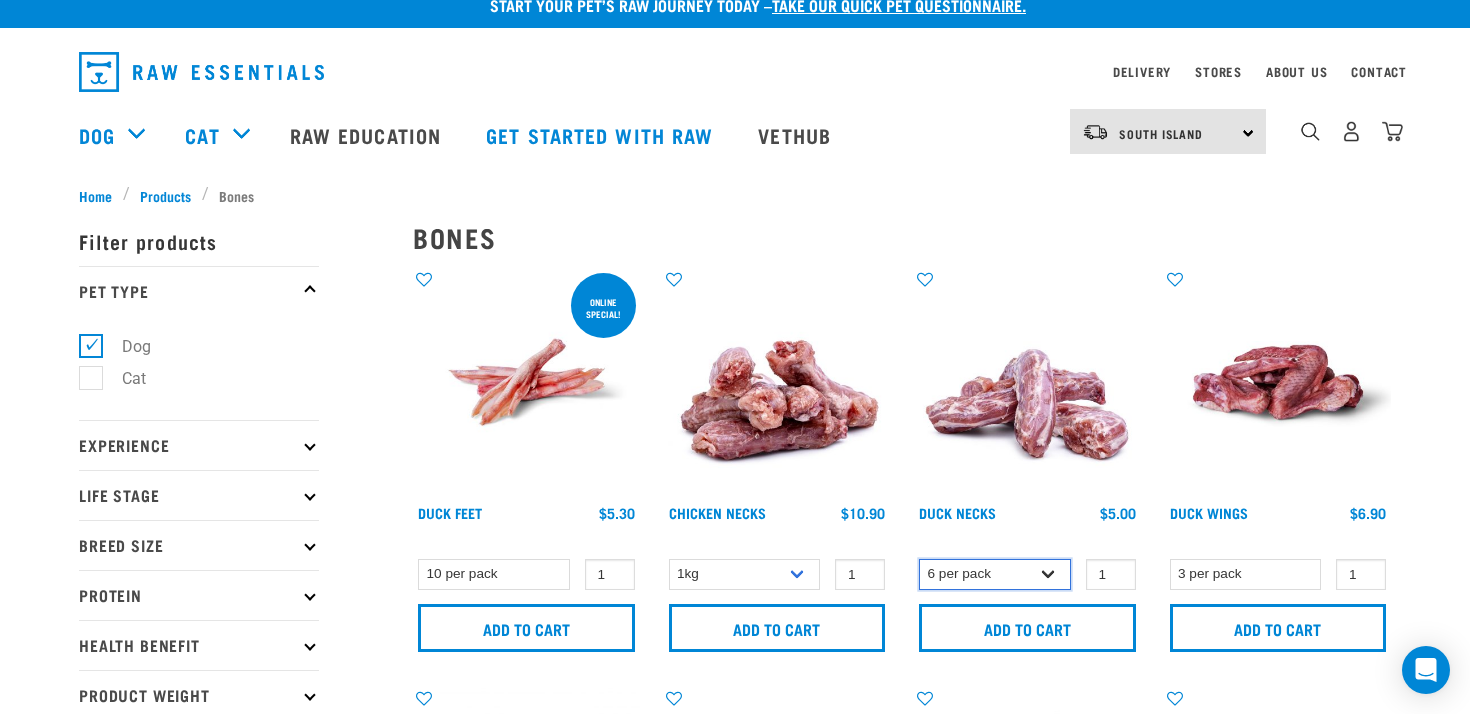 click on "6 per pack" at bounding box center (0, 0) 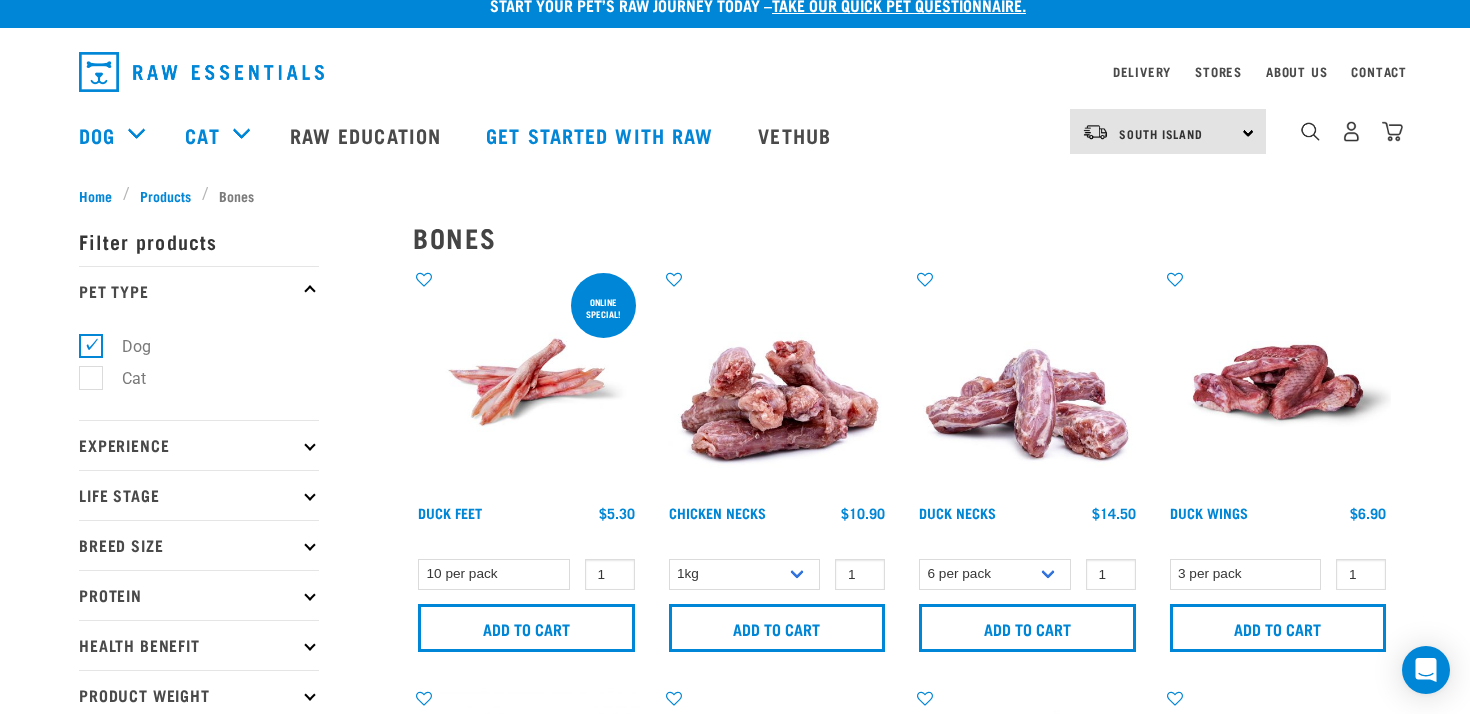 click on "Duck Necks
$5.00
$14.50" at bounding box center (1027, 525) 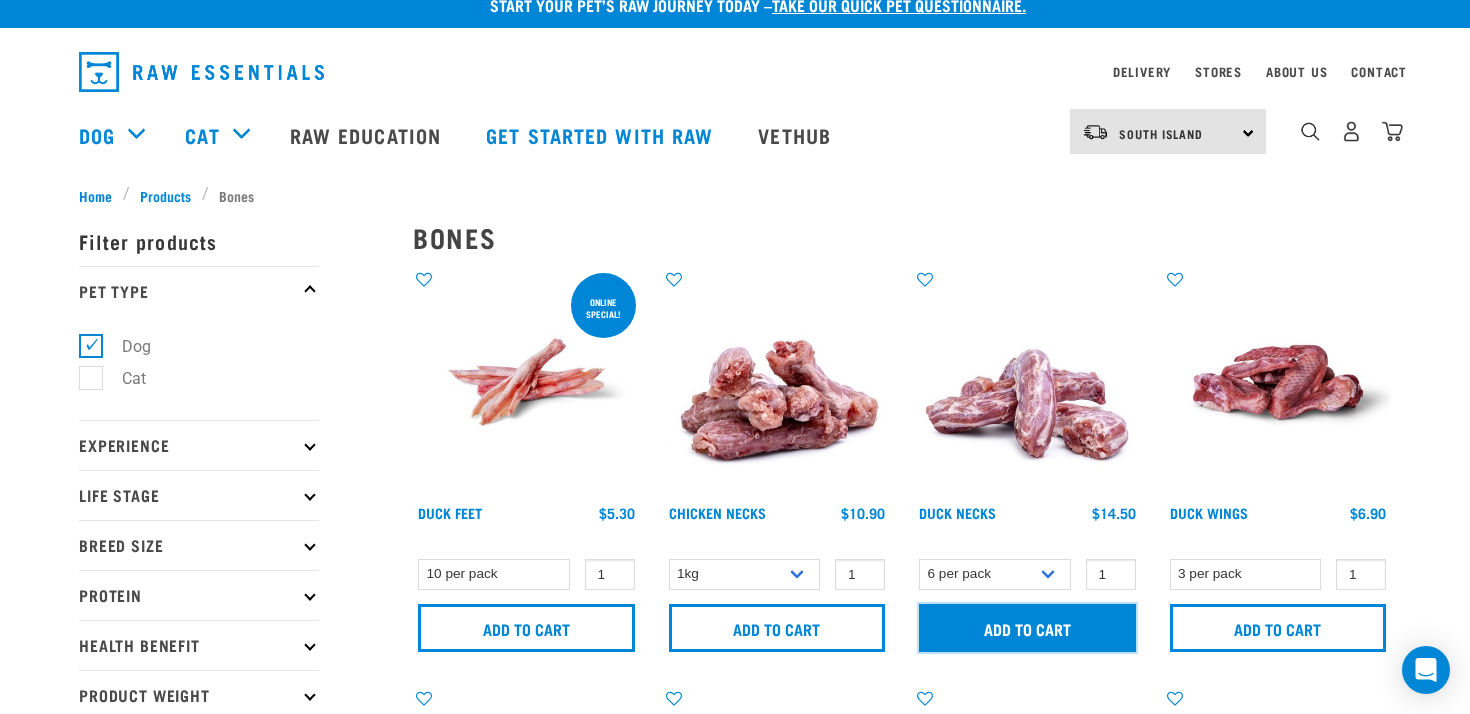 click on "Add to cart" at bounding box center [1027, 628] 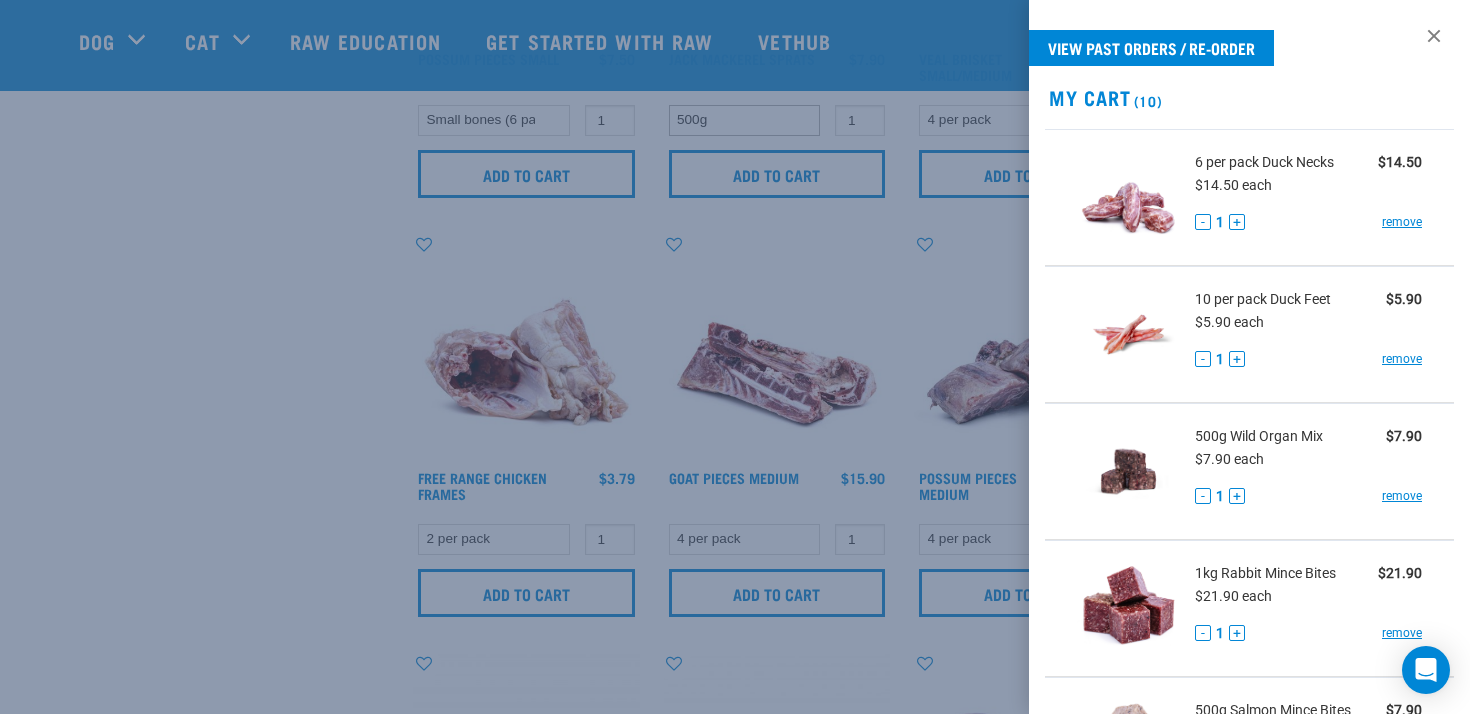 scroll, scrollTop: 752, scrollLeft: 0, axis: vertical 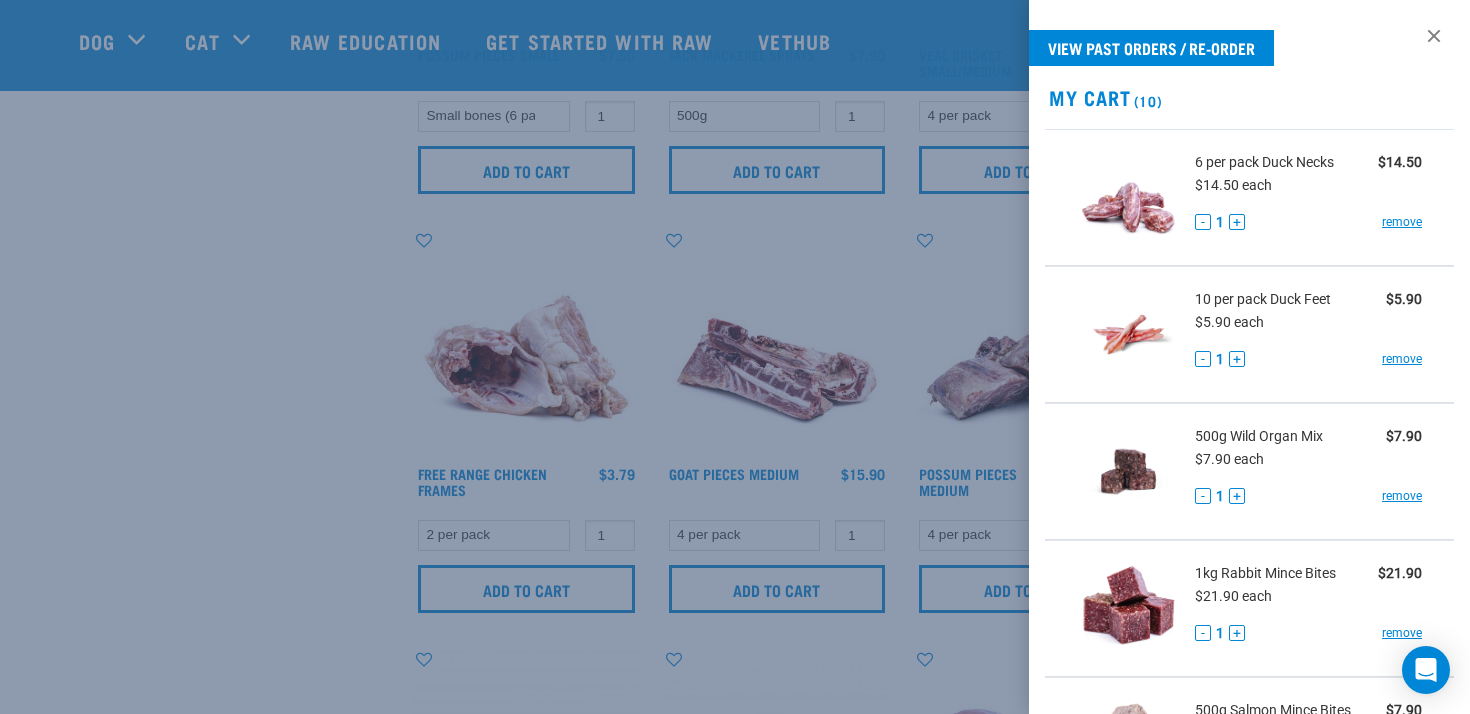 click at bounding box center (735, 357) 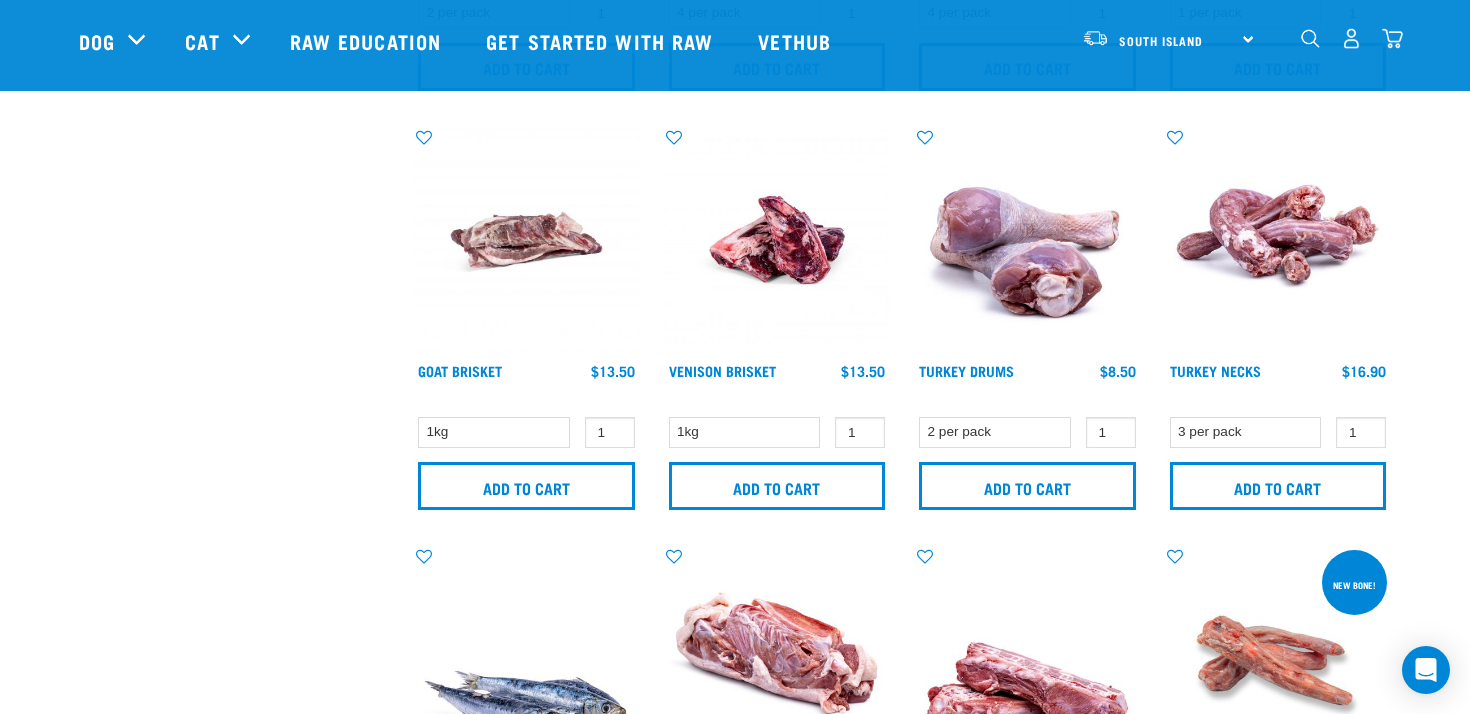 scroll, scrollTop: 1304, scrollLeft: 0, axis: vertical 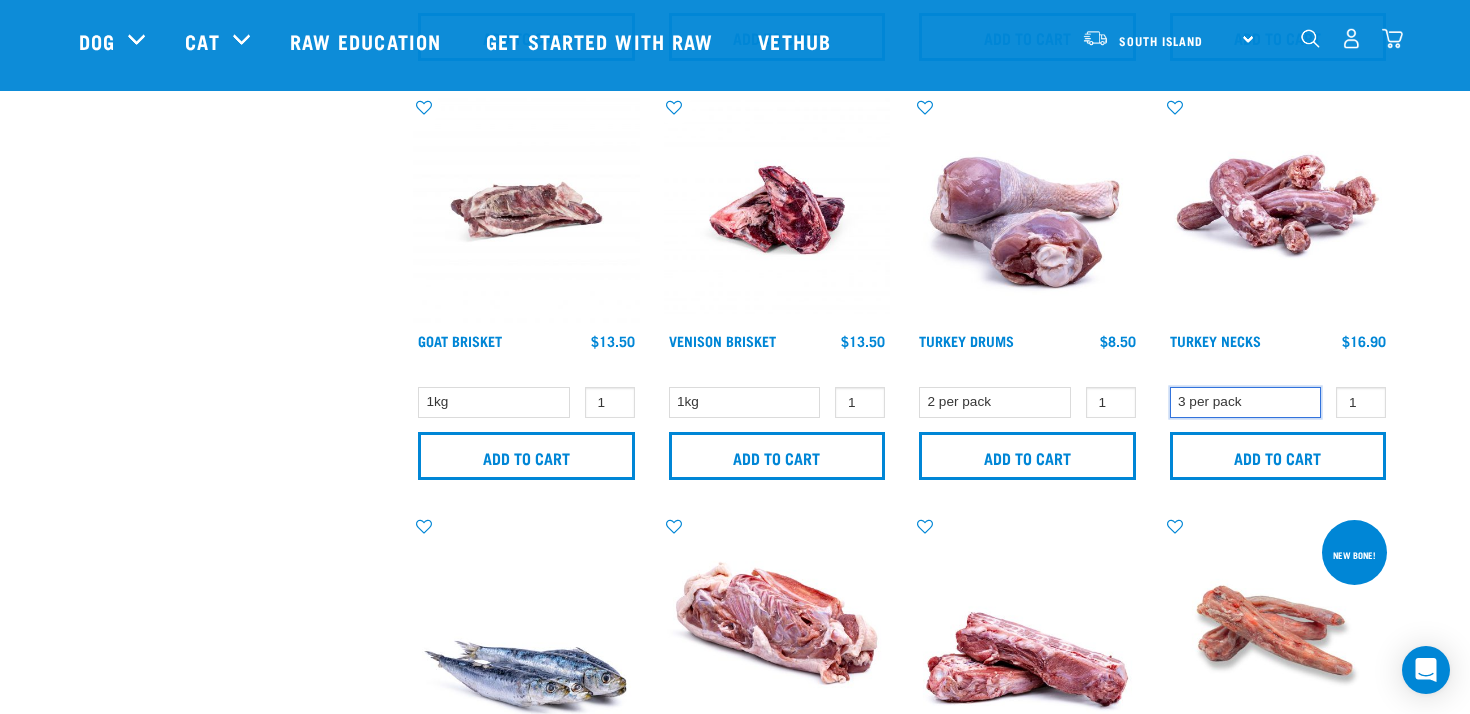 click on "3 per pack" at bounding box center [0, 0] 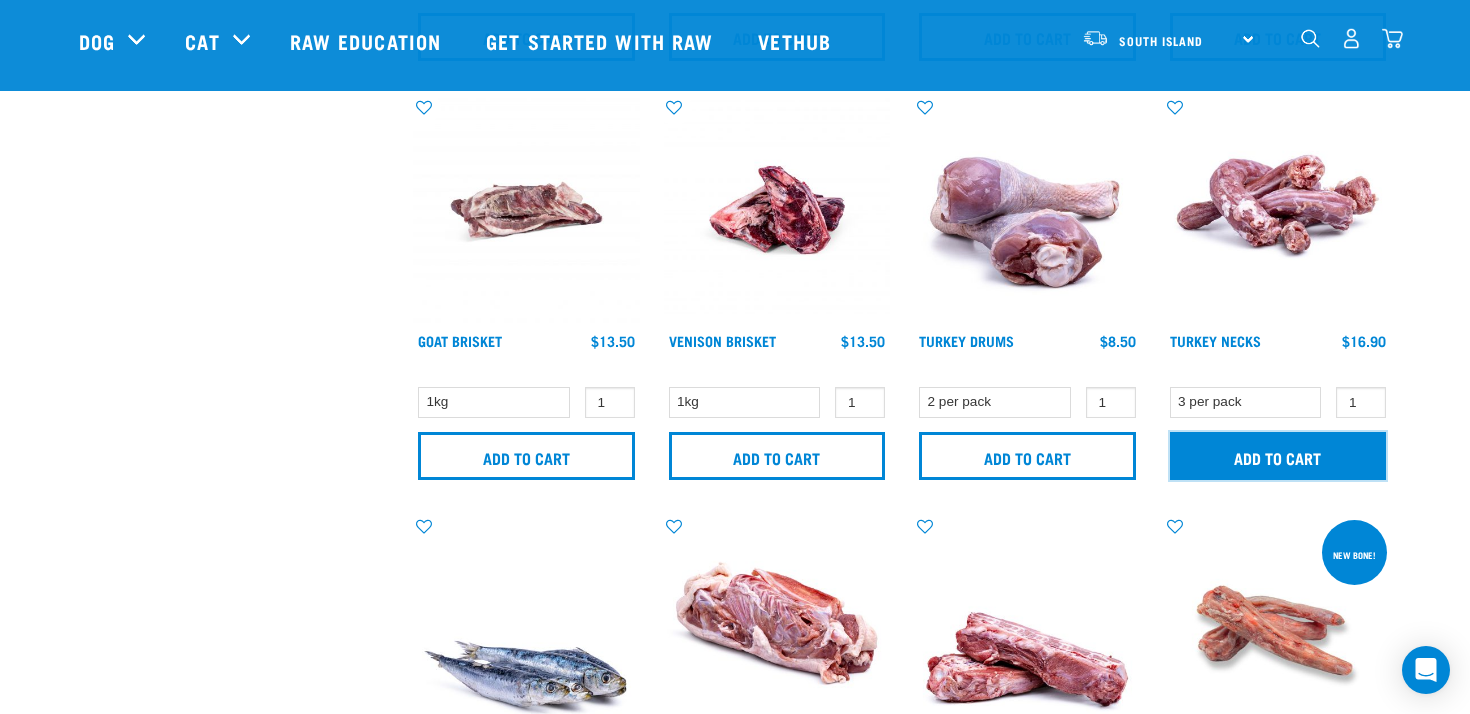 click on "Add to cart" at bounding box center [1278, 456] 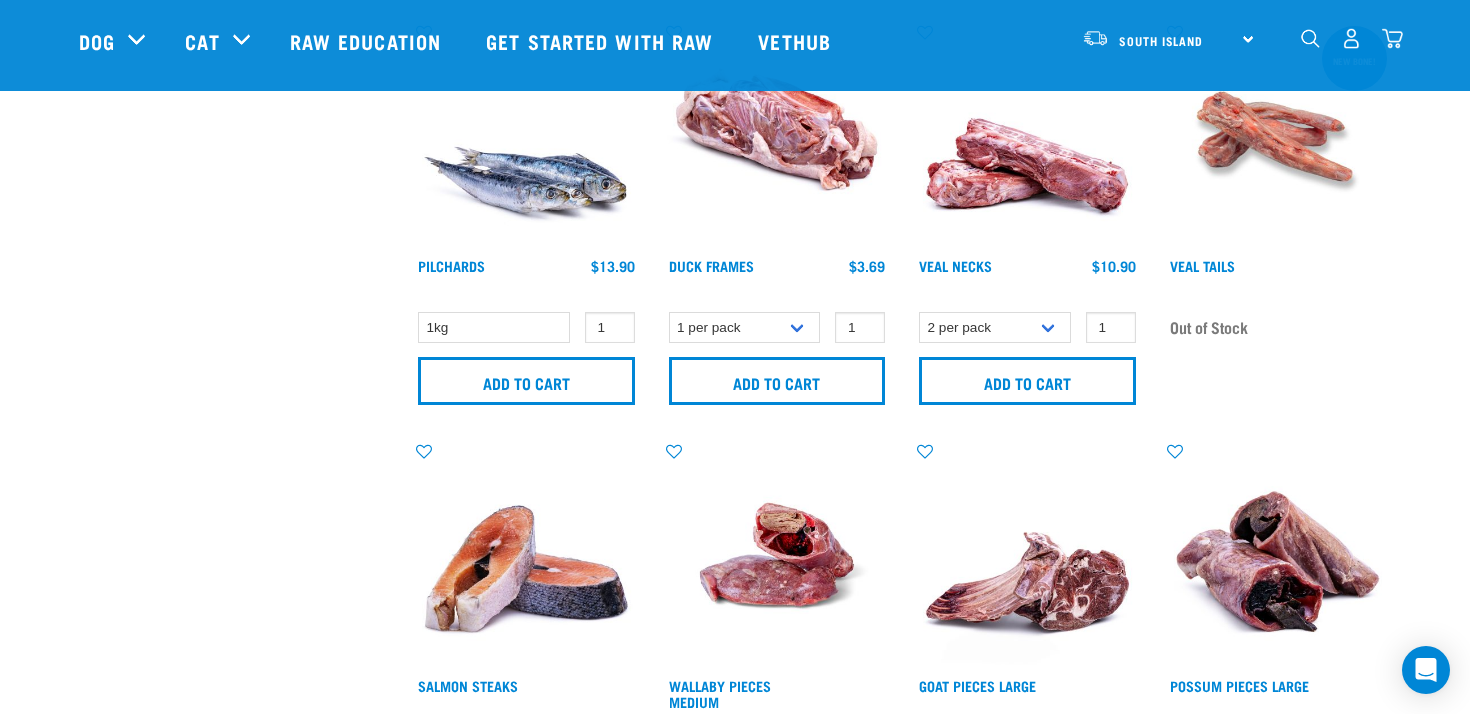 scroll, scrollTop: 1887, scrollLeft: 0, axis: vertical 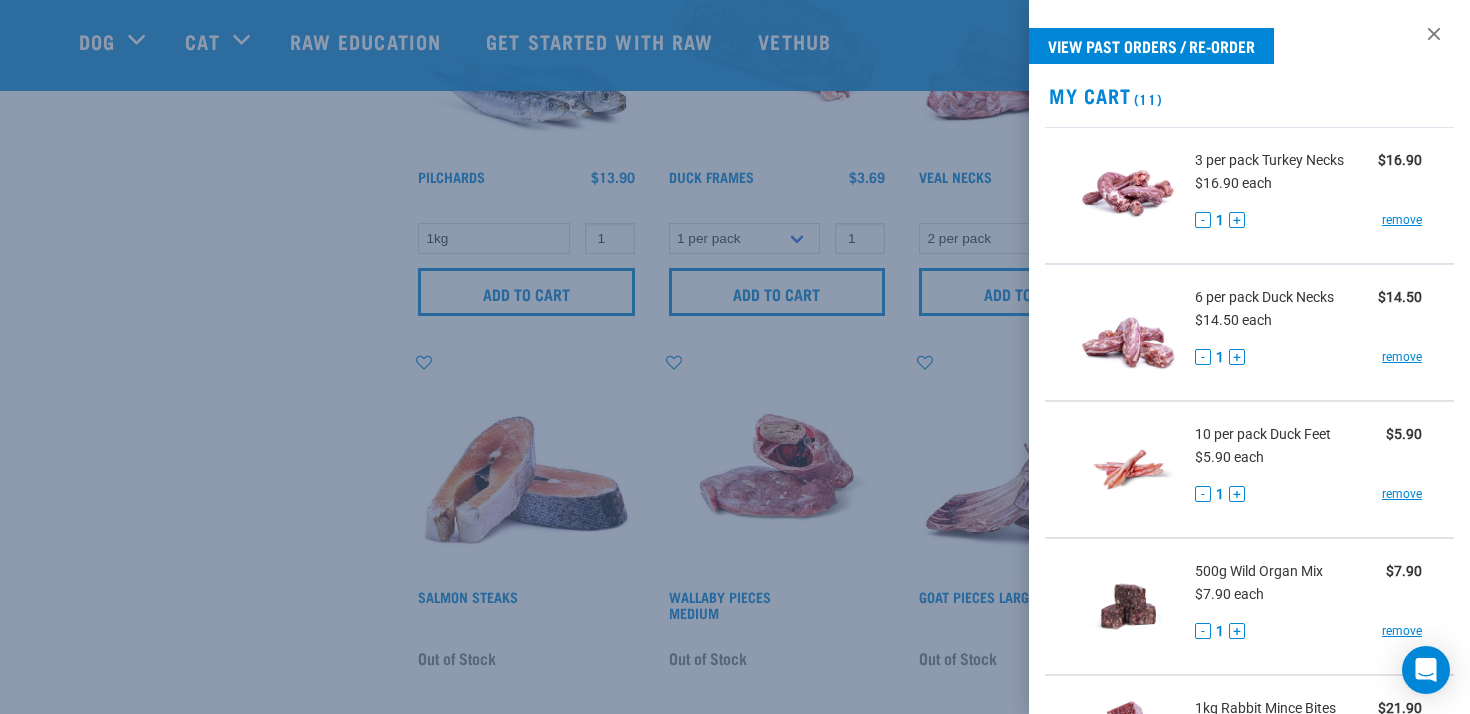 click at bounding box center (735, 357) 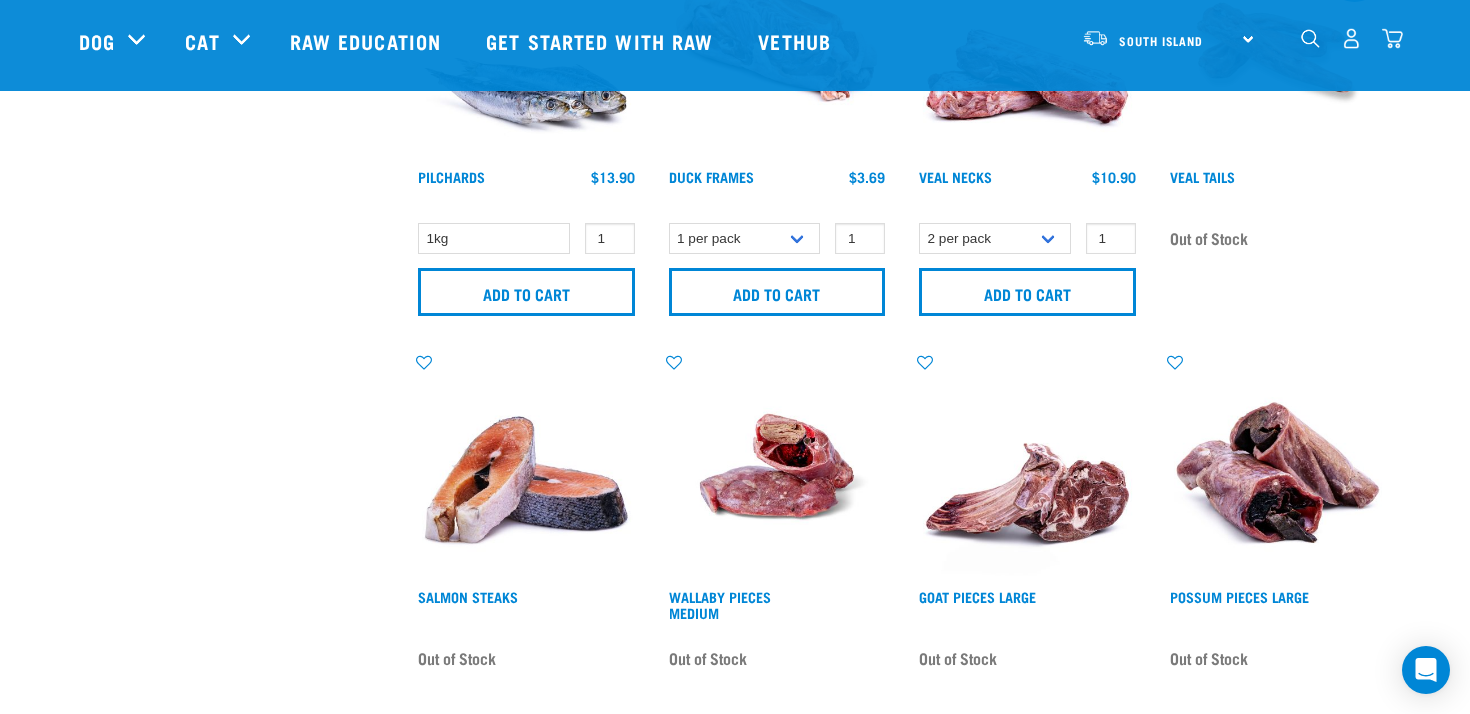 scroll, scrollTop: 2, scrollLeft: 0, axis: vertical 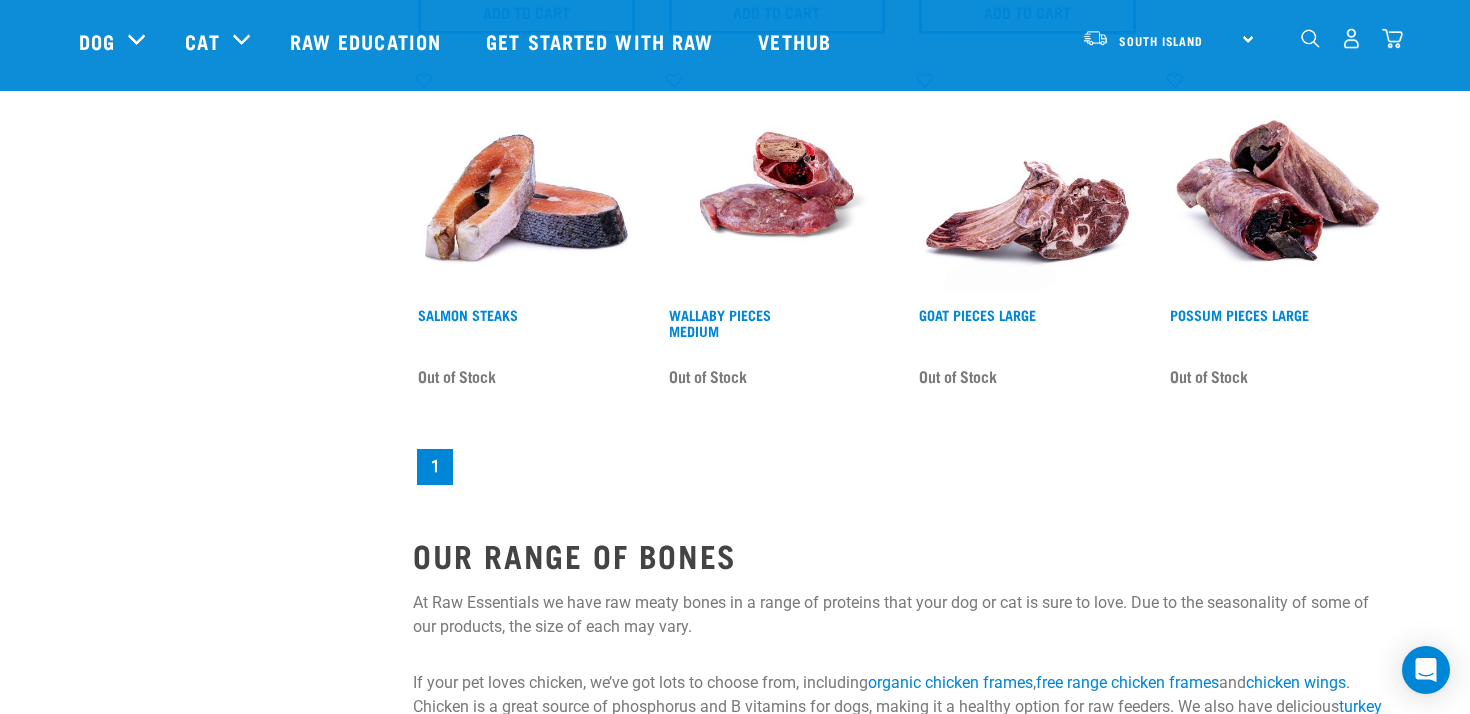 click at bounding box center (1392, 38) 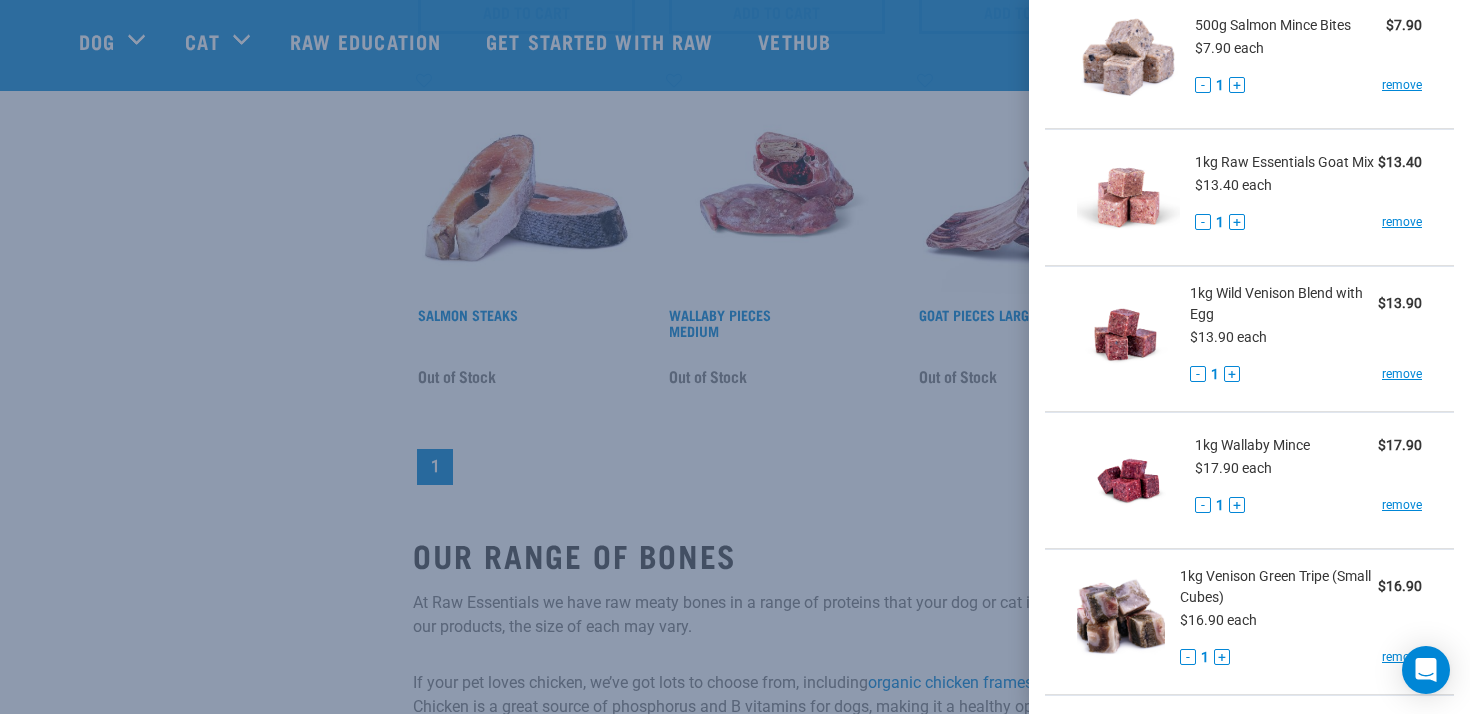 scroll, scrollTop: 1305, scrollLeft: 0, axis: vertical 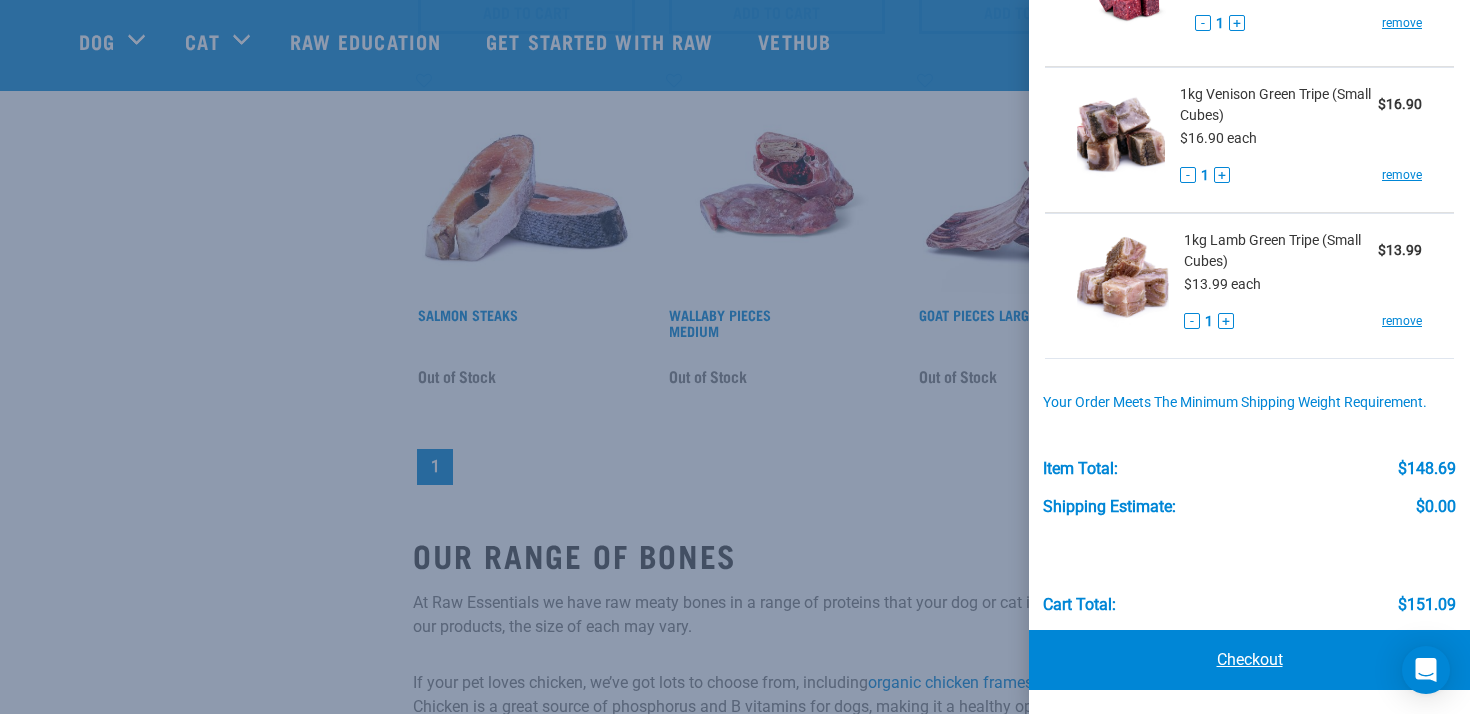 click on "Checkout" at bounding box center [1249, 660] 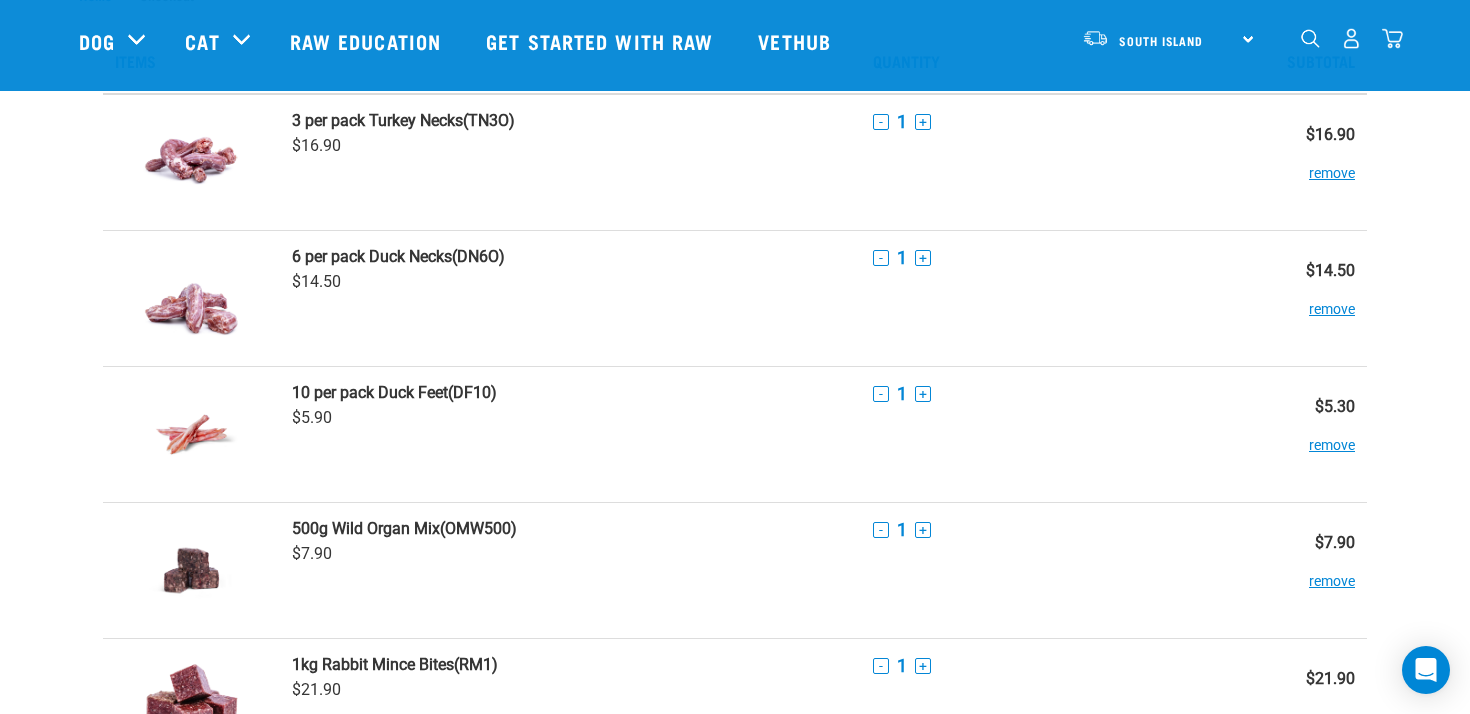 scroll, scrollTop: 49, scrollLeft: 0, axis: vertical 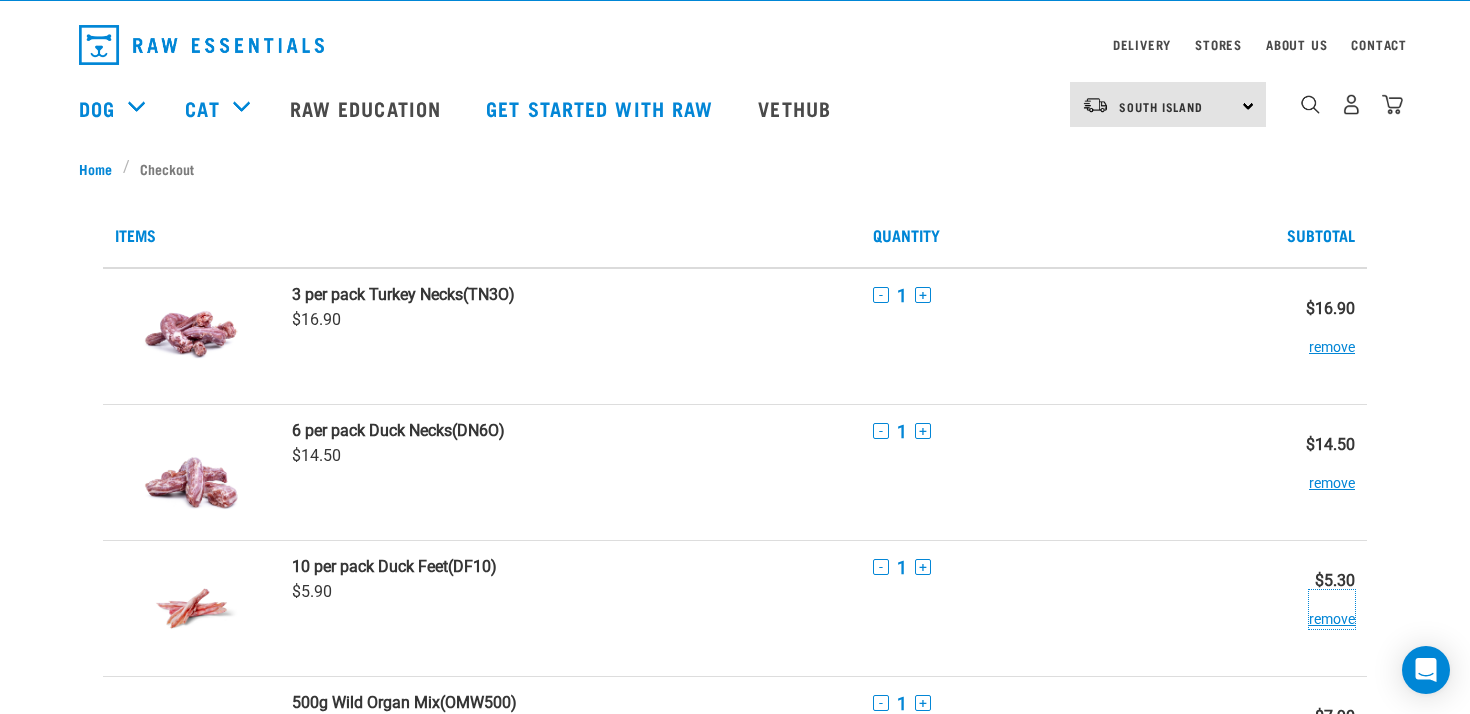 click on "remove" at bounding box center (1332, 609) 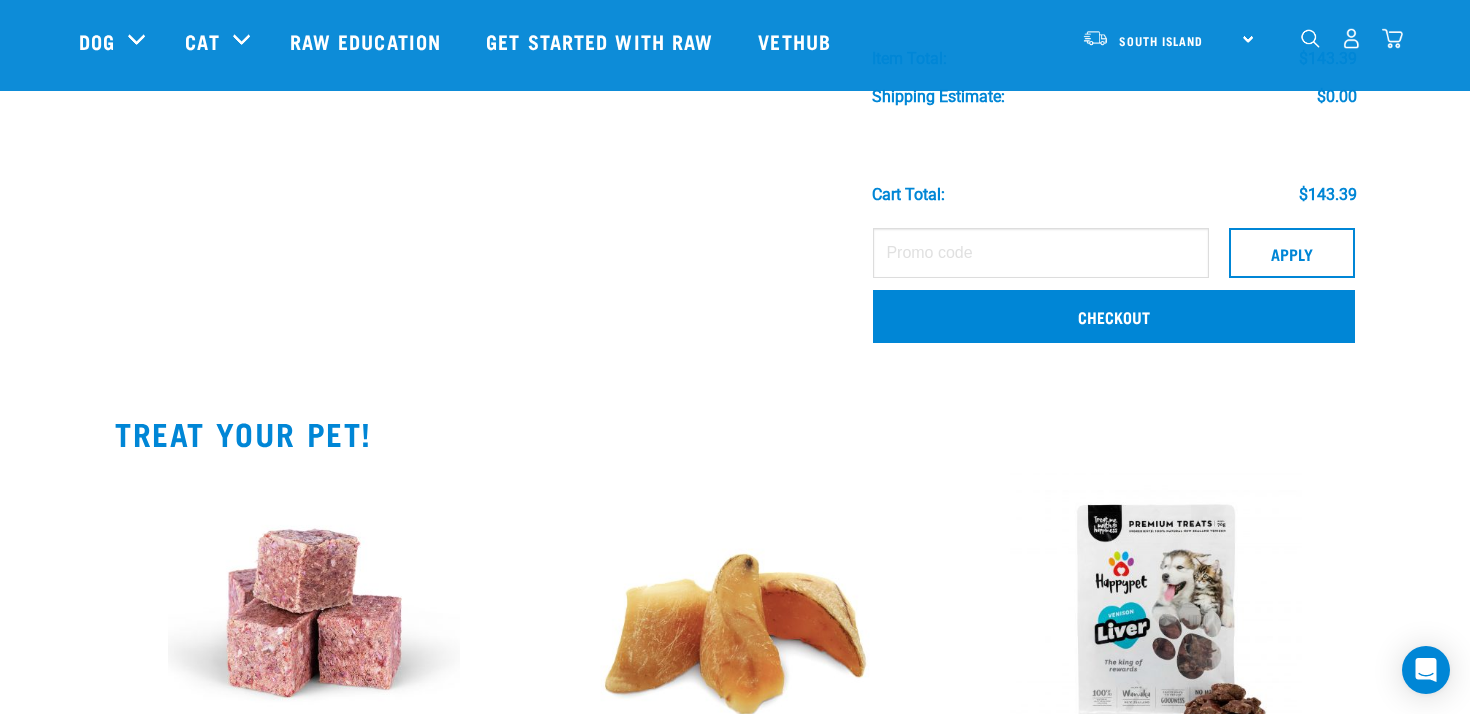 scroll, scrollTop: 1574, scrollLeft: 0, axis: vertical 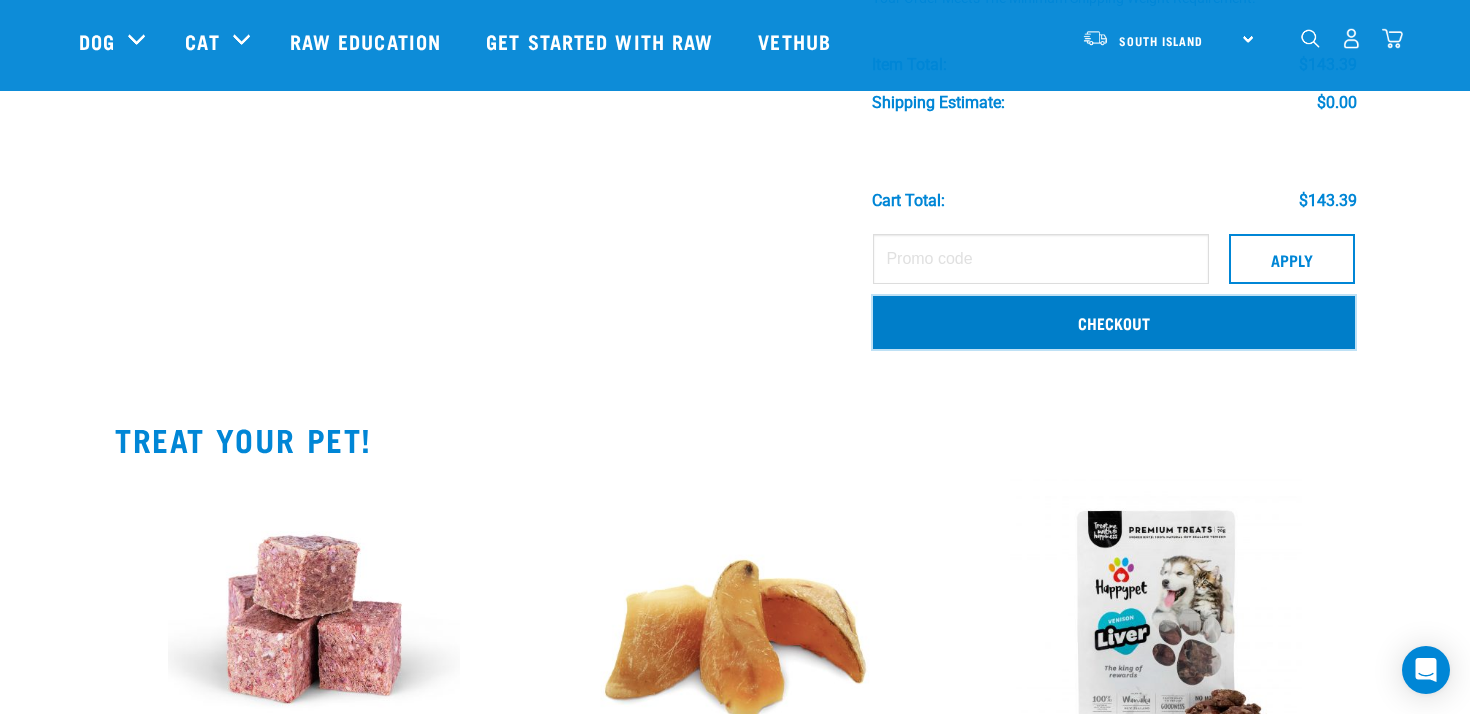 click on "Checkout" at bounding box center [1114, 322] 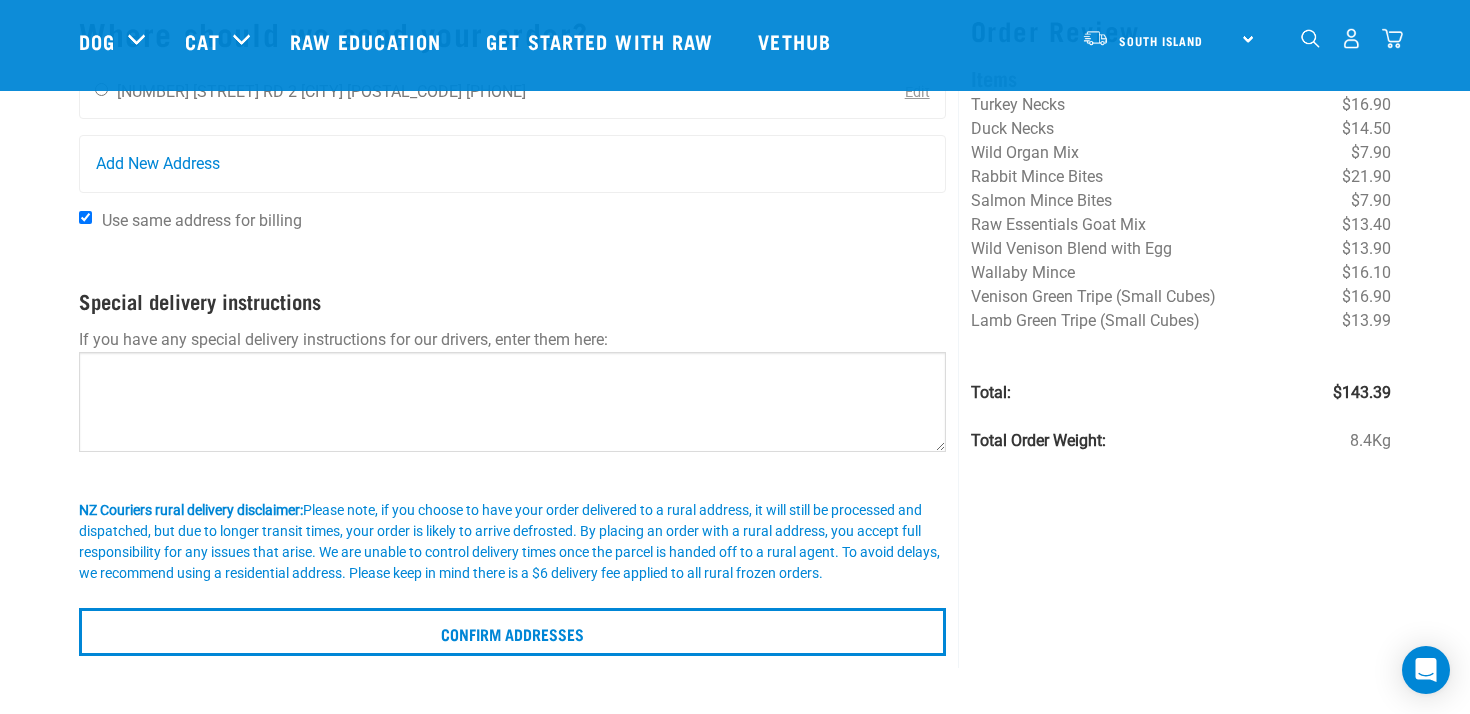 scroll, scrollTop: 92, scrollLeft: 0, axis: vertical 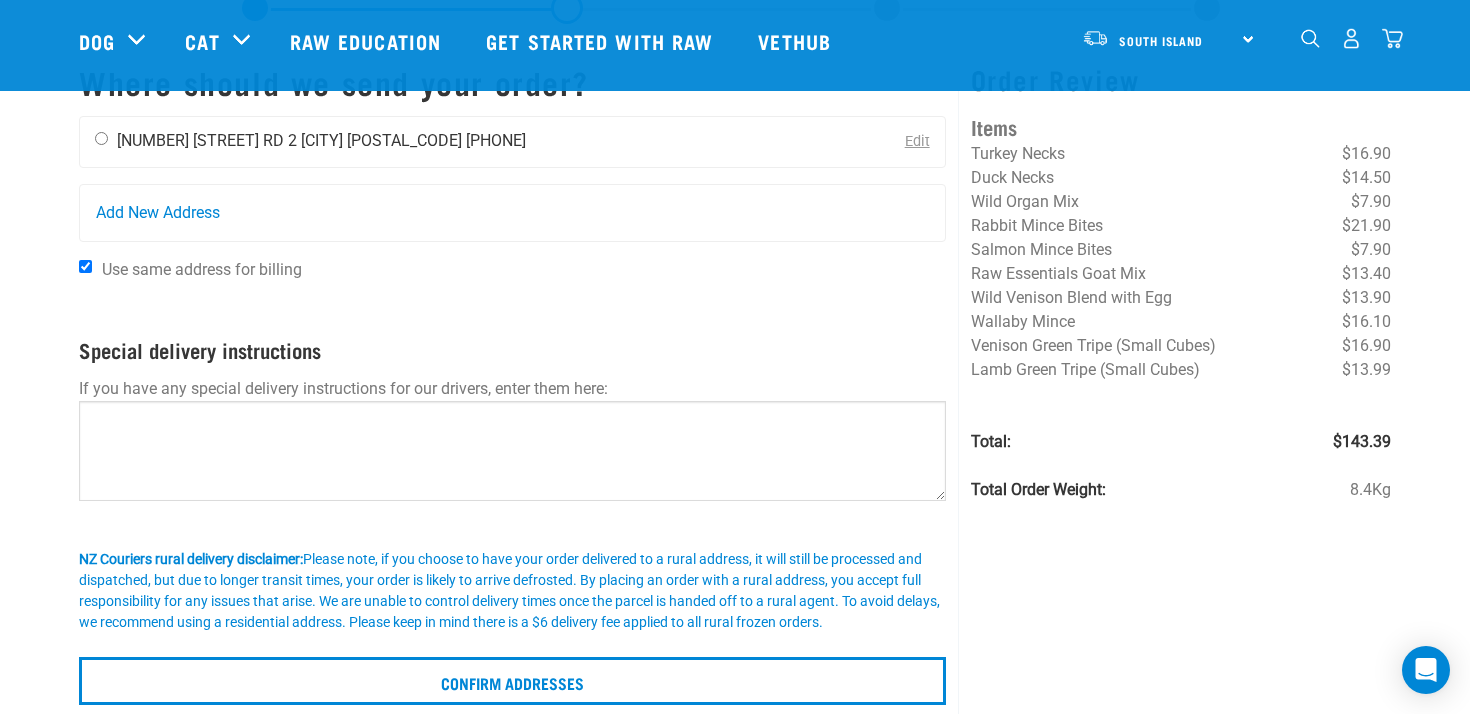 click on "[CITY]
[POSTAL_CODE]" at bounding box center (381, 140) 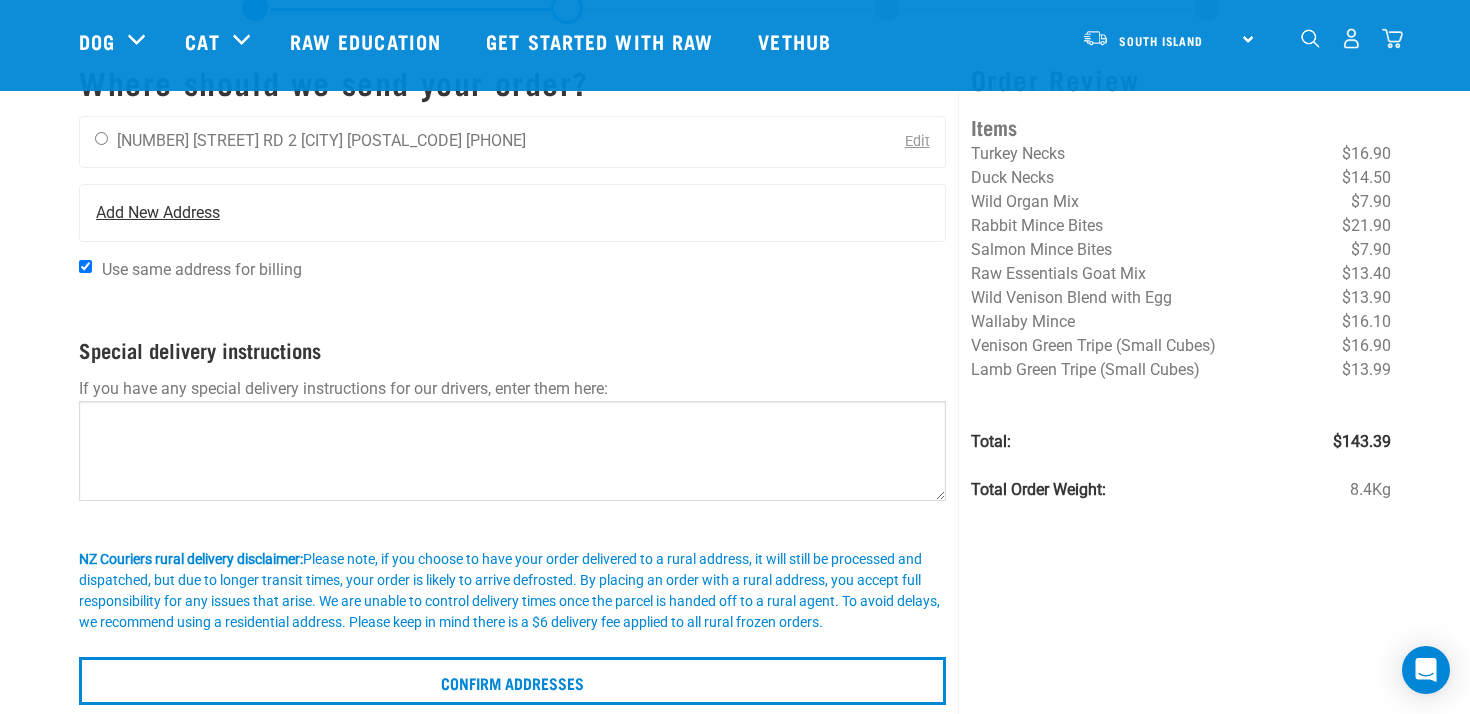 scroll, scrollTop: 104, scrollLeft: 0, axis: vertical 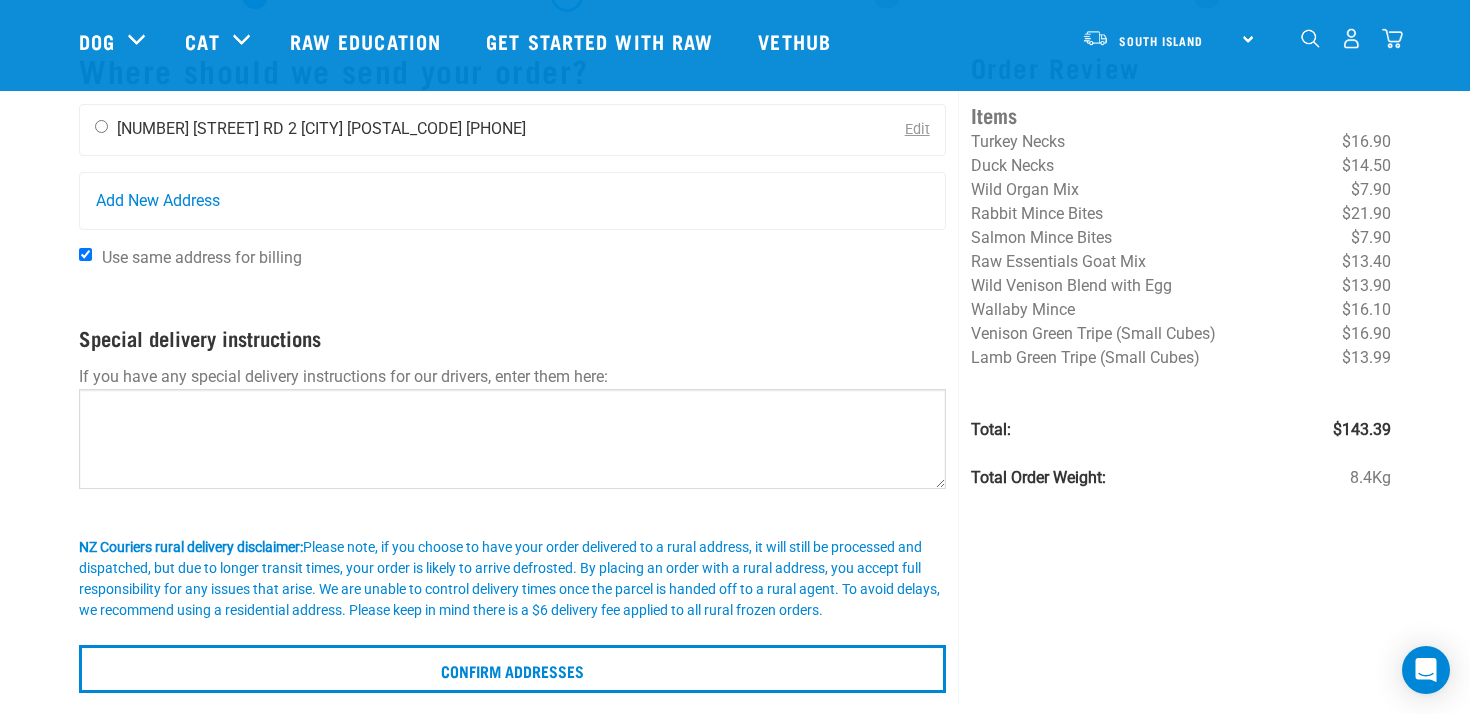 click at bounding box center [101, 126] 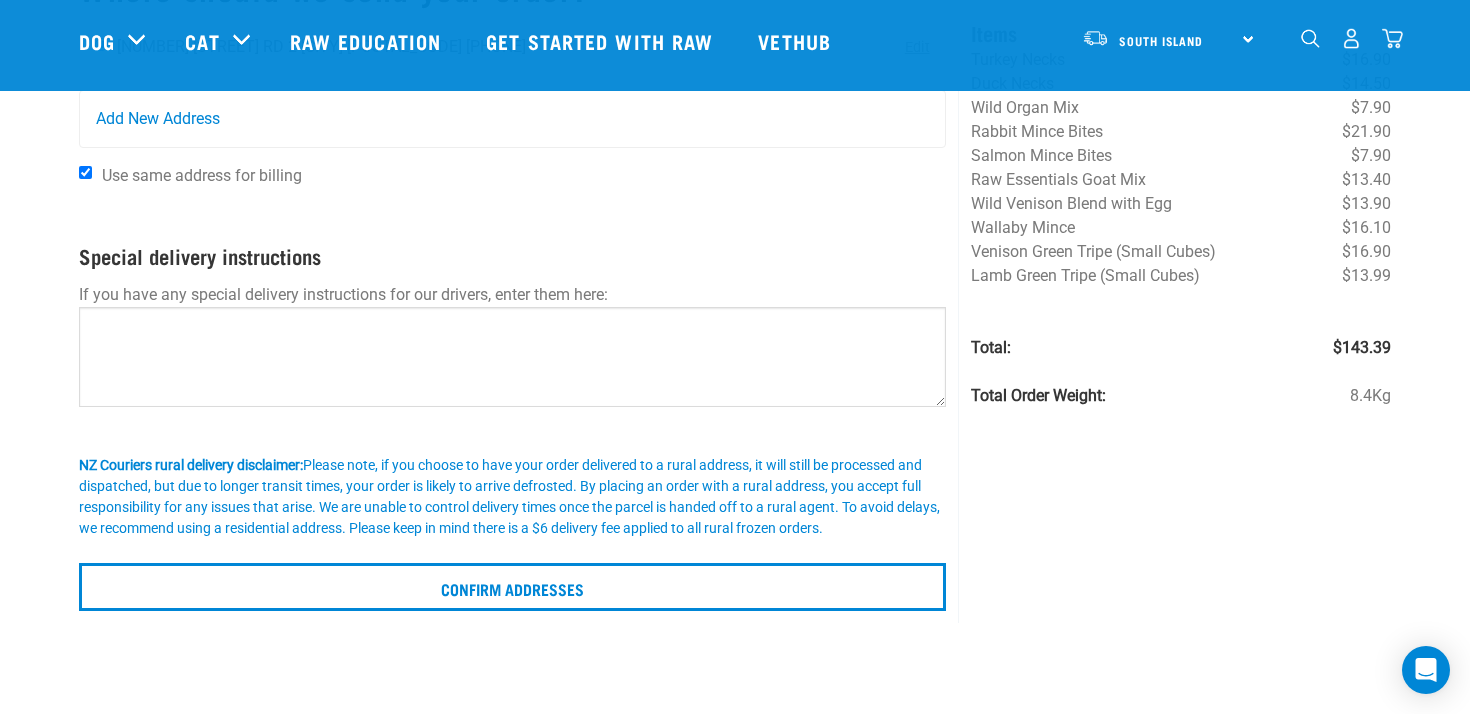 scroll, scrollTop: 387, scrollLeft: 0, axis: vertical 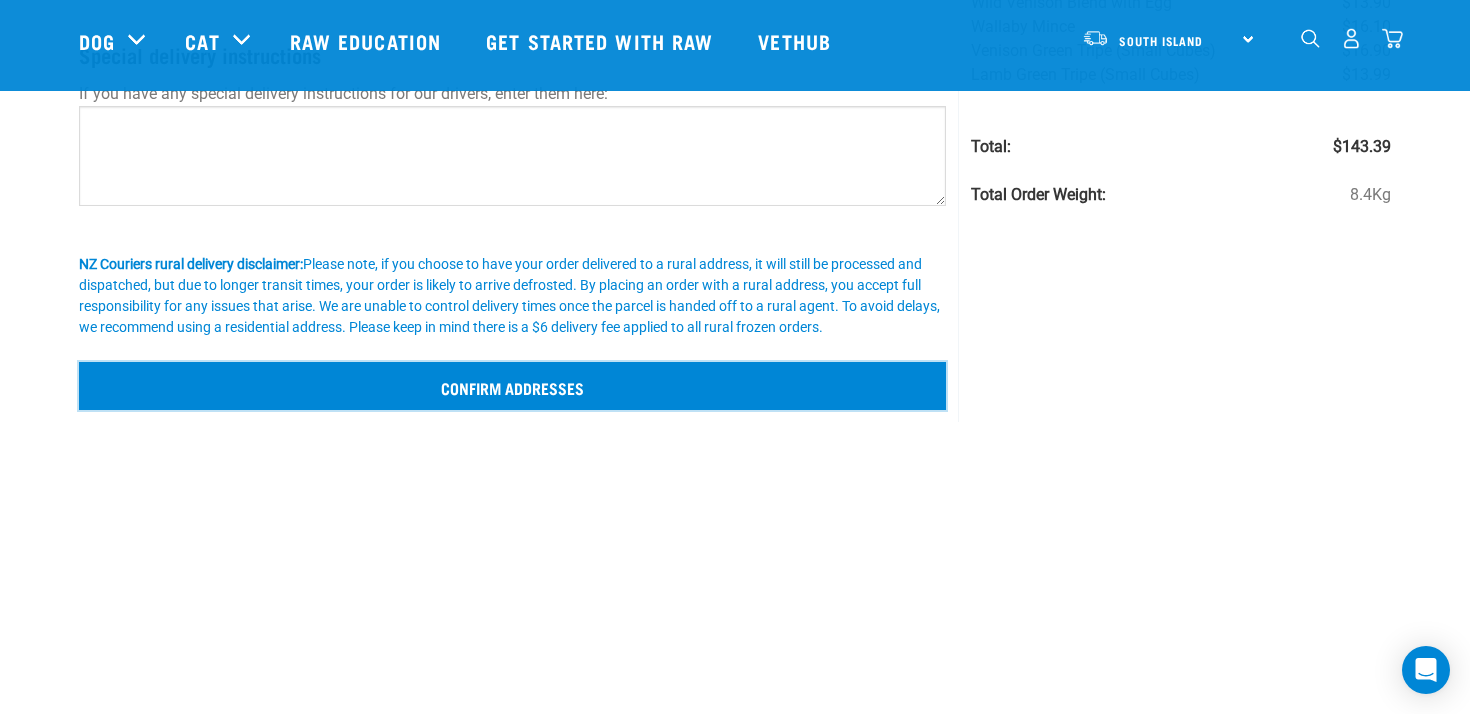 click on "Confirm addresses" at bounding box center [512, 386] 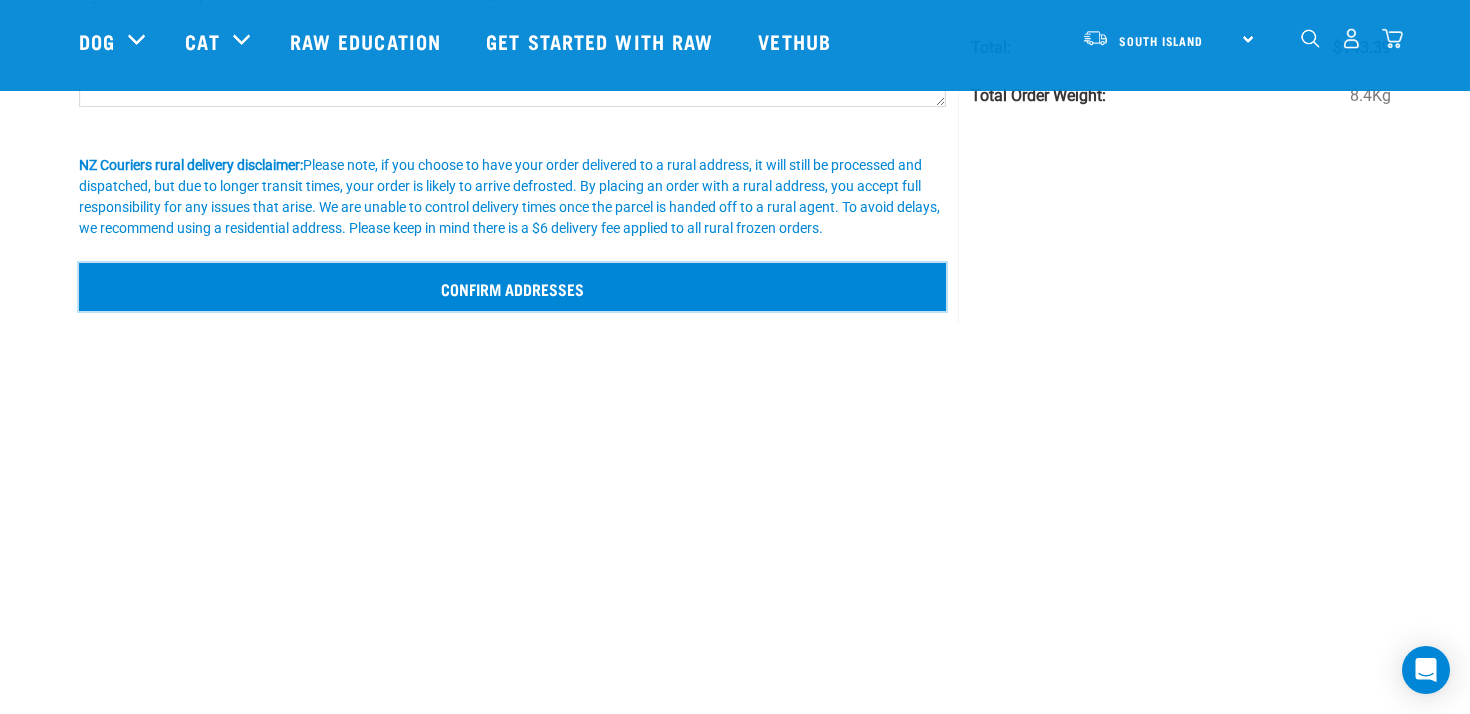 scroll, scrollTop: 476, scrollLeft: 0, axis: vertical 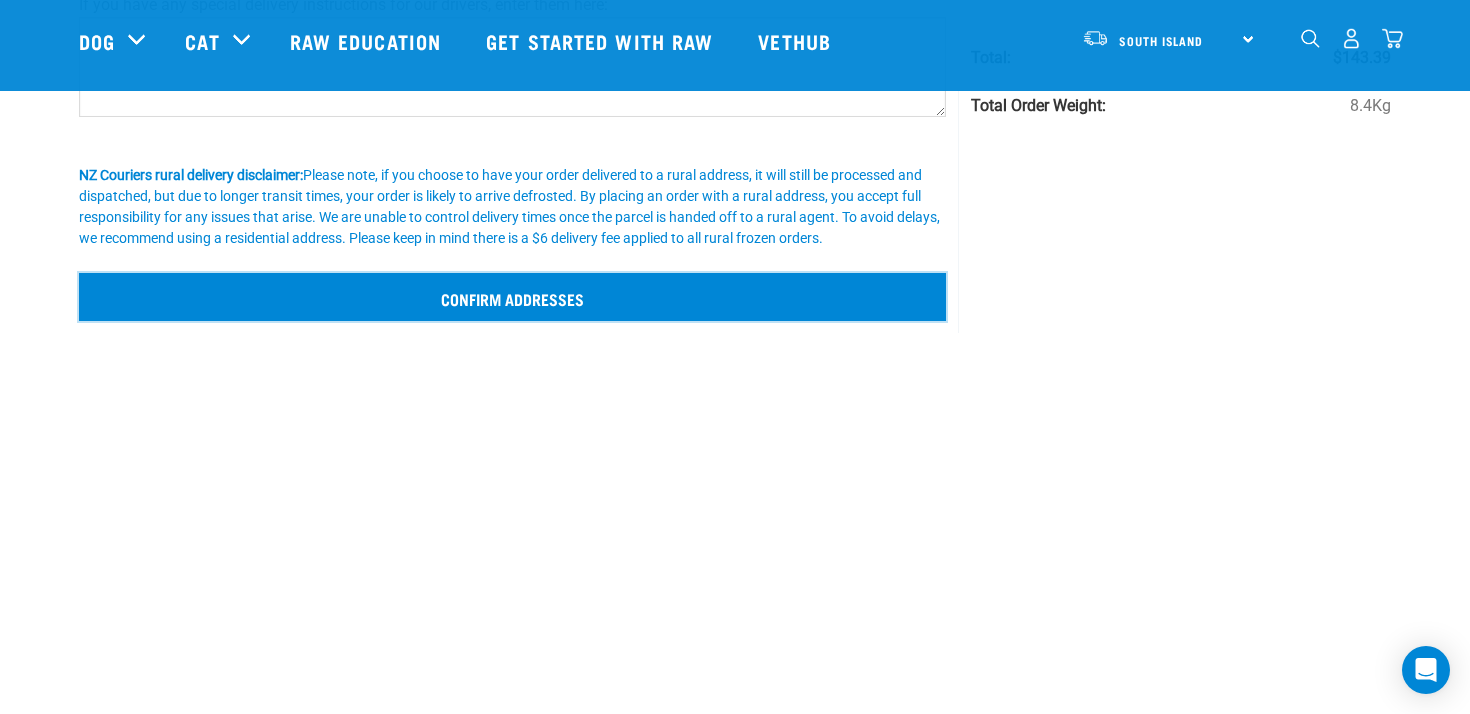 click on "Confirm addresses" at bounding box center (512, 297) 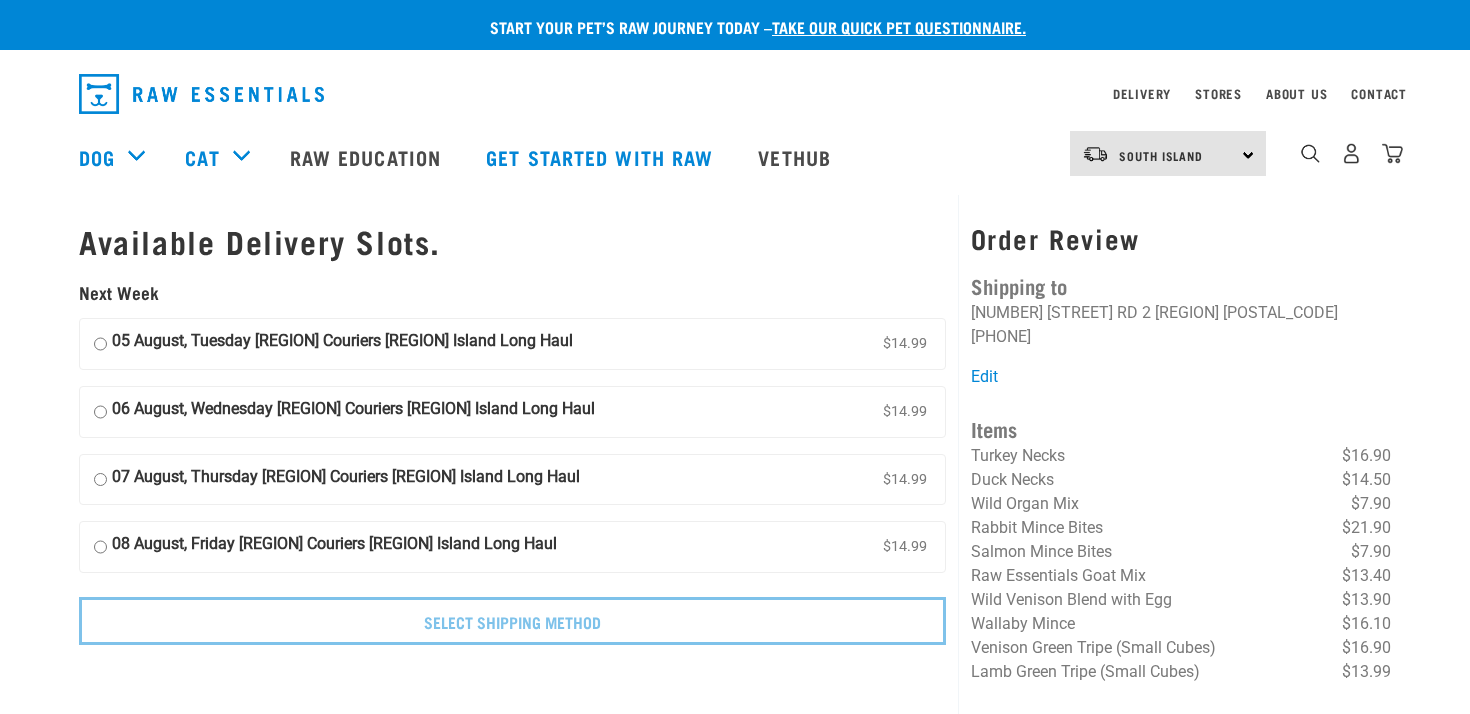 scroll, scrollTop: 0, scrollLeft: 0, axis: both 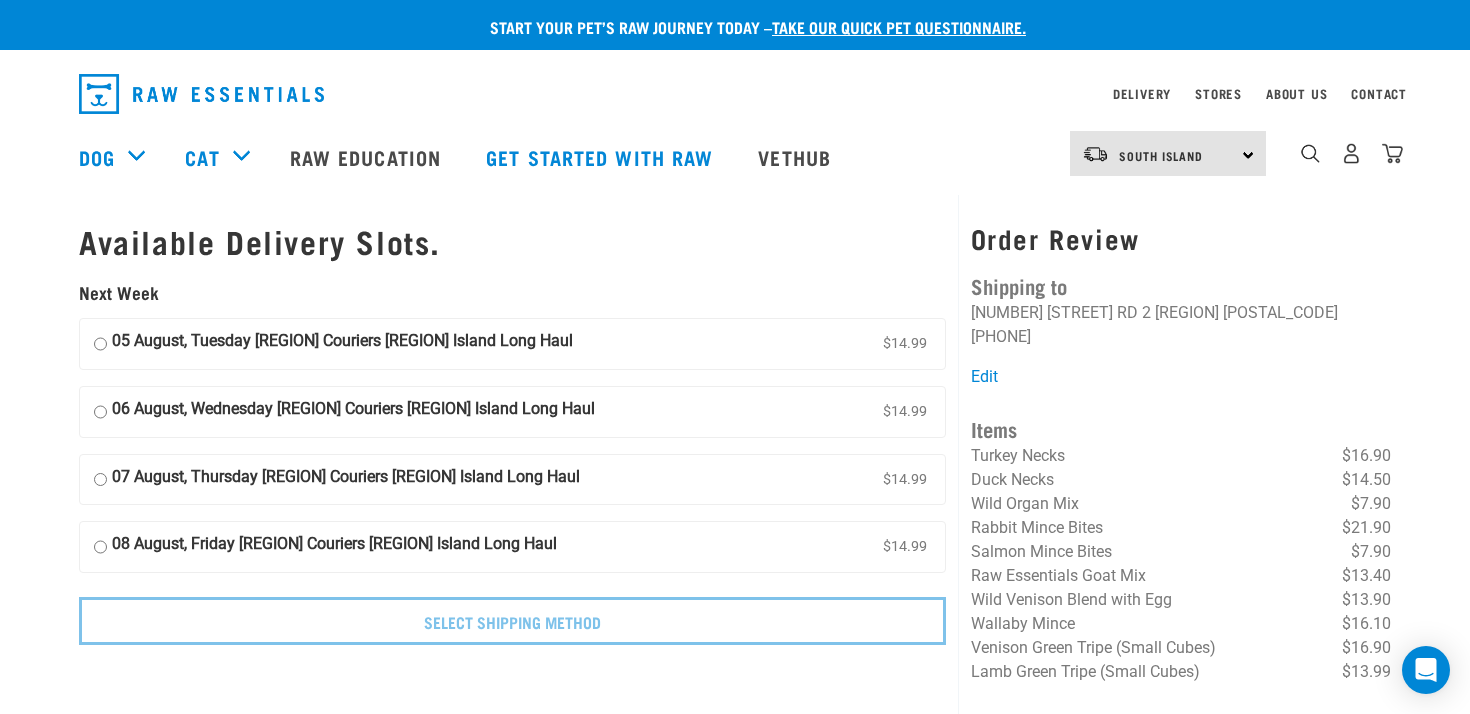 click on "05 August, Tuesday NZ Couriers South Island Long Haul" at bounding box center (342, 344) 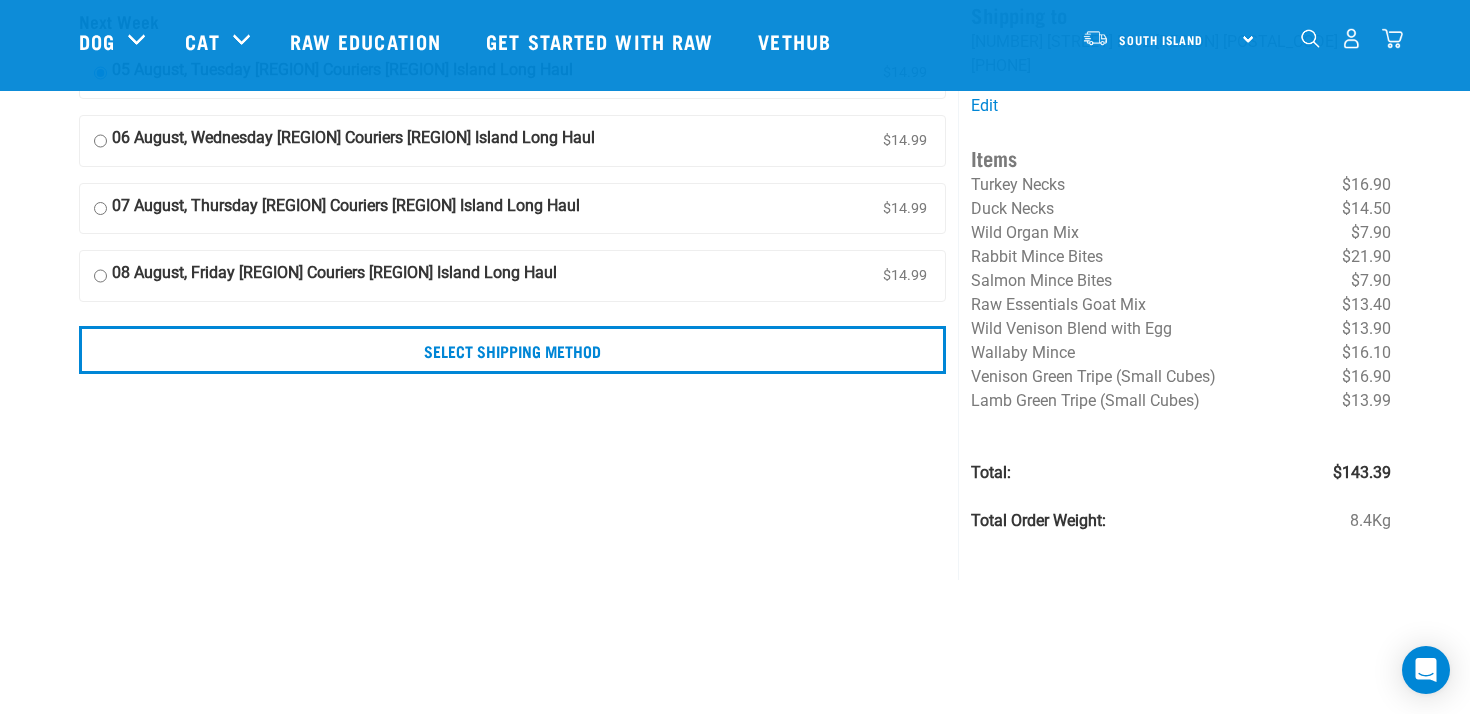 scroll, scrollTop: 188, scrollLeft: 0, axis: vertical 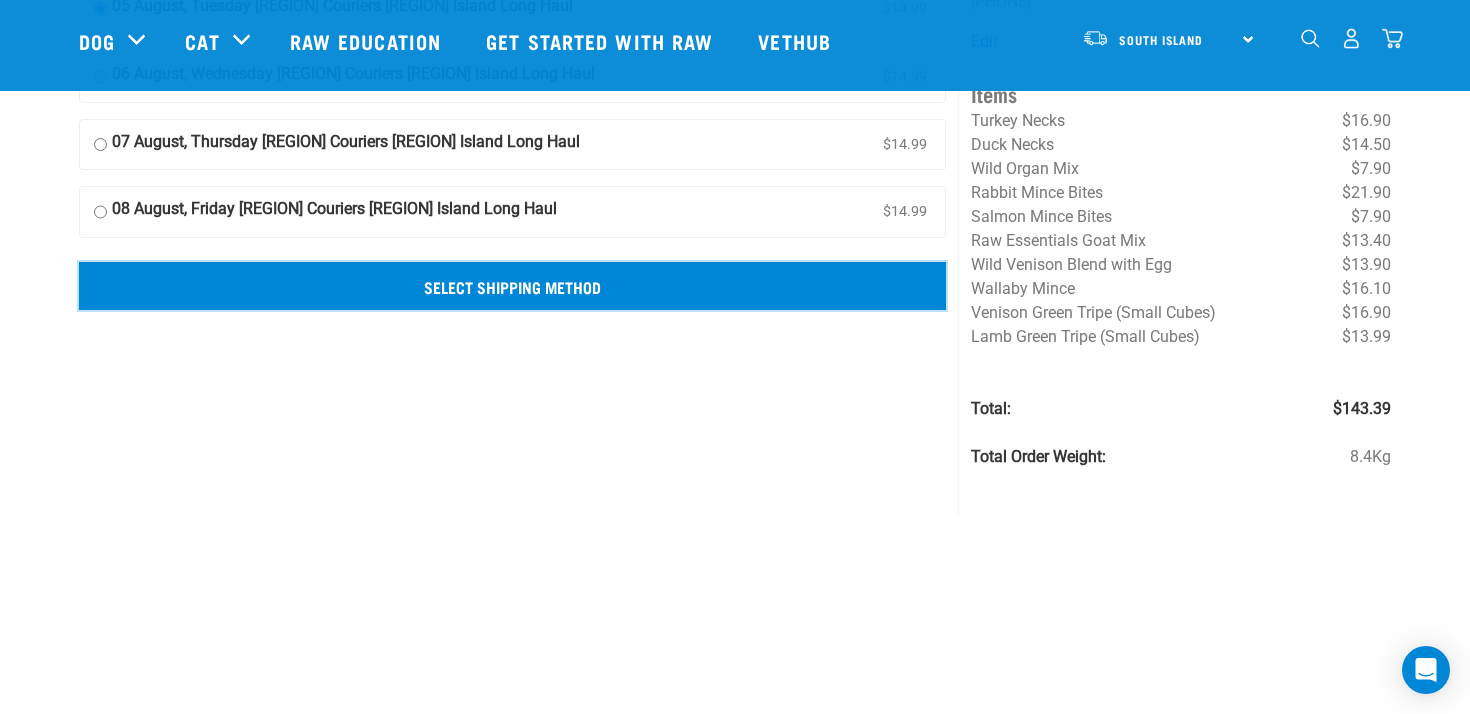 click on "Select Shipping Method" at bounding box center (512, 286) 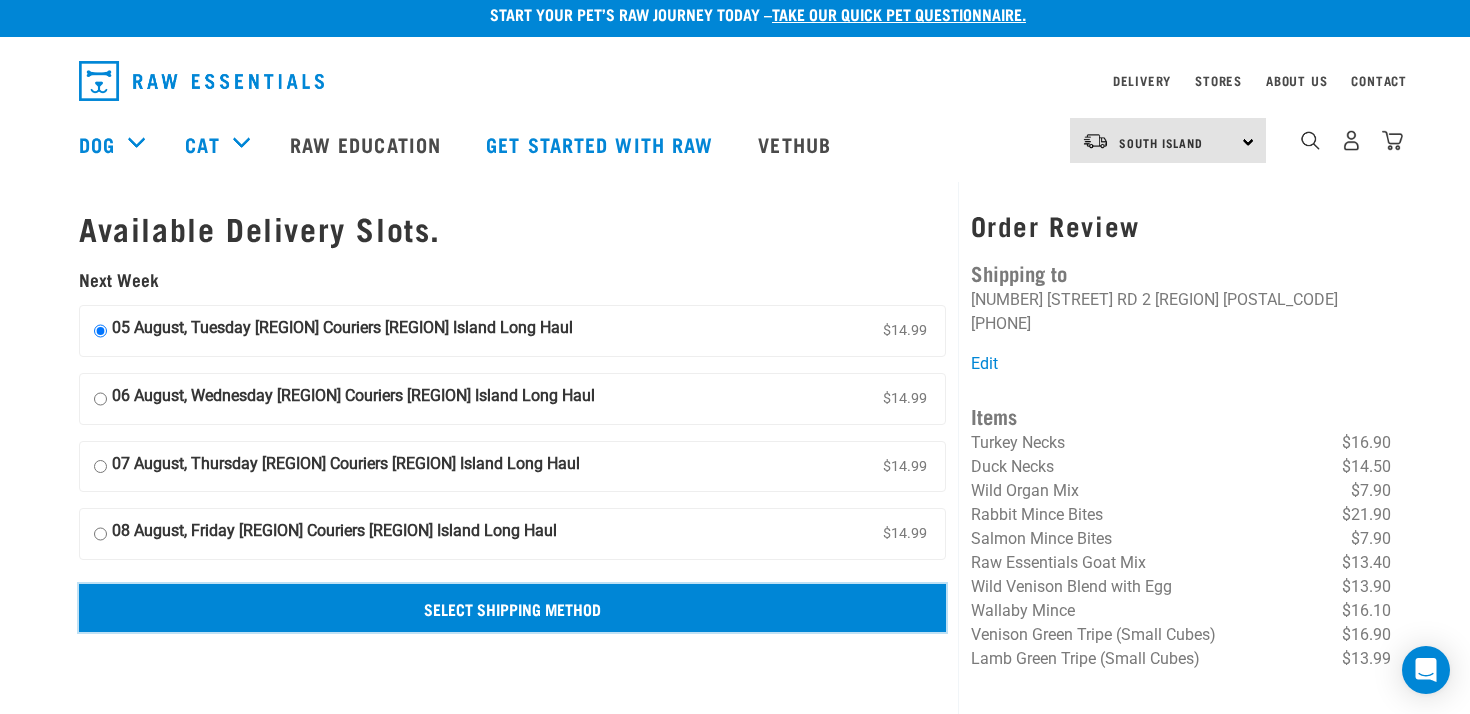 scroll, scrollTop: 11, scrollLeft: 0, axis: vertical 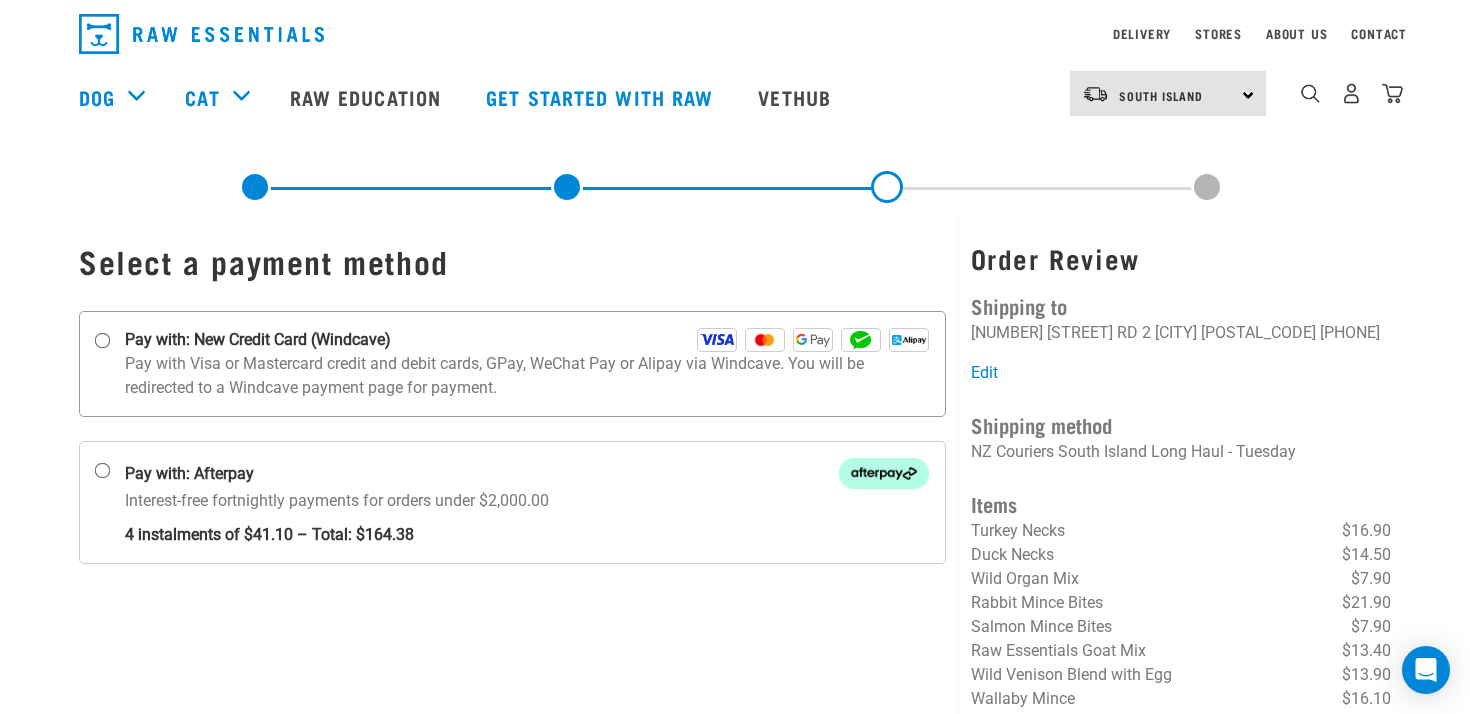 click on "Pay with: New Credit Card (Windcave)" at bounding box center [527, 340] 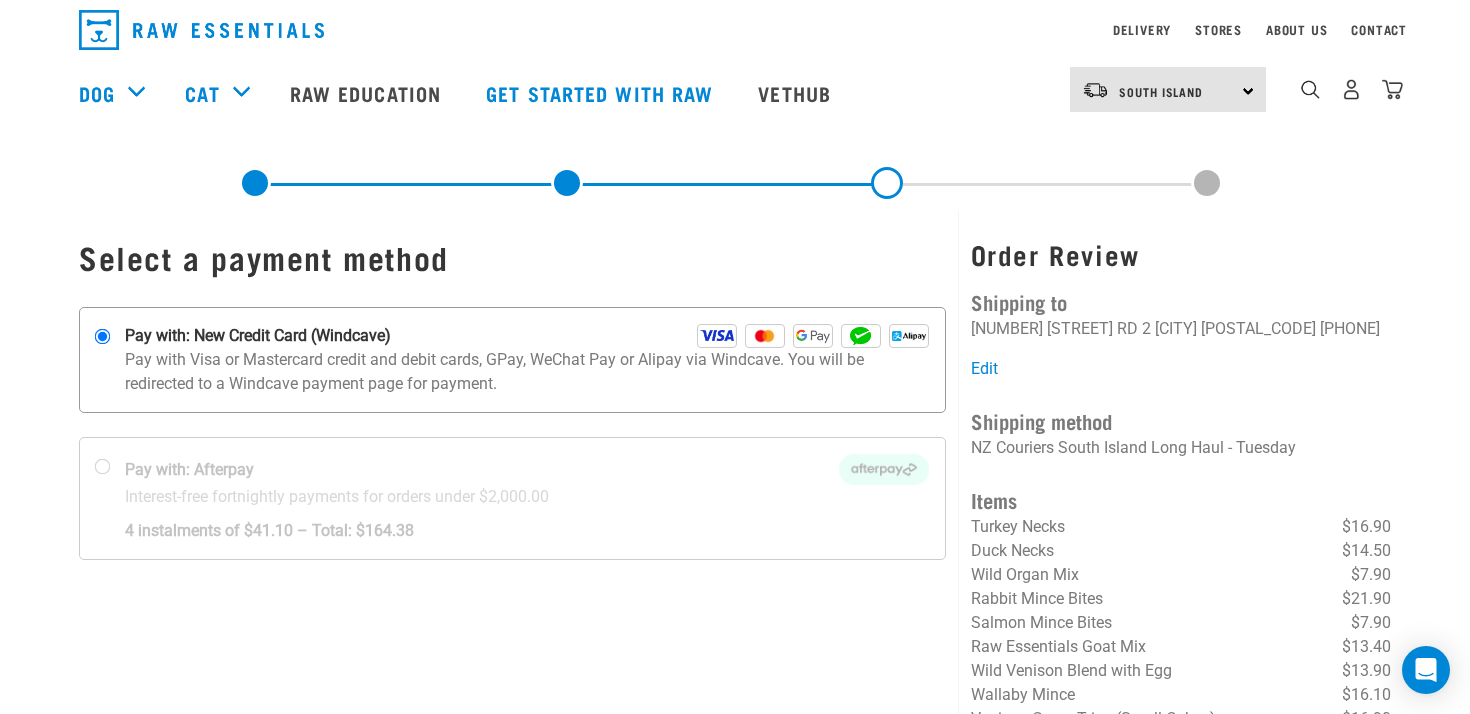 scroll, scrollTop: 56, scrollLeft: 0, axis: vertical 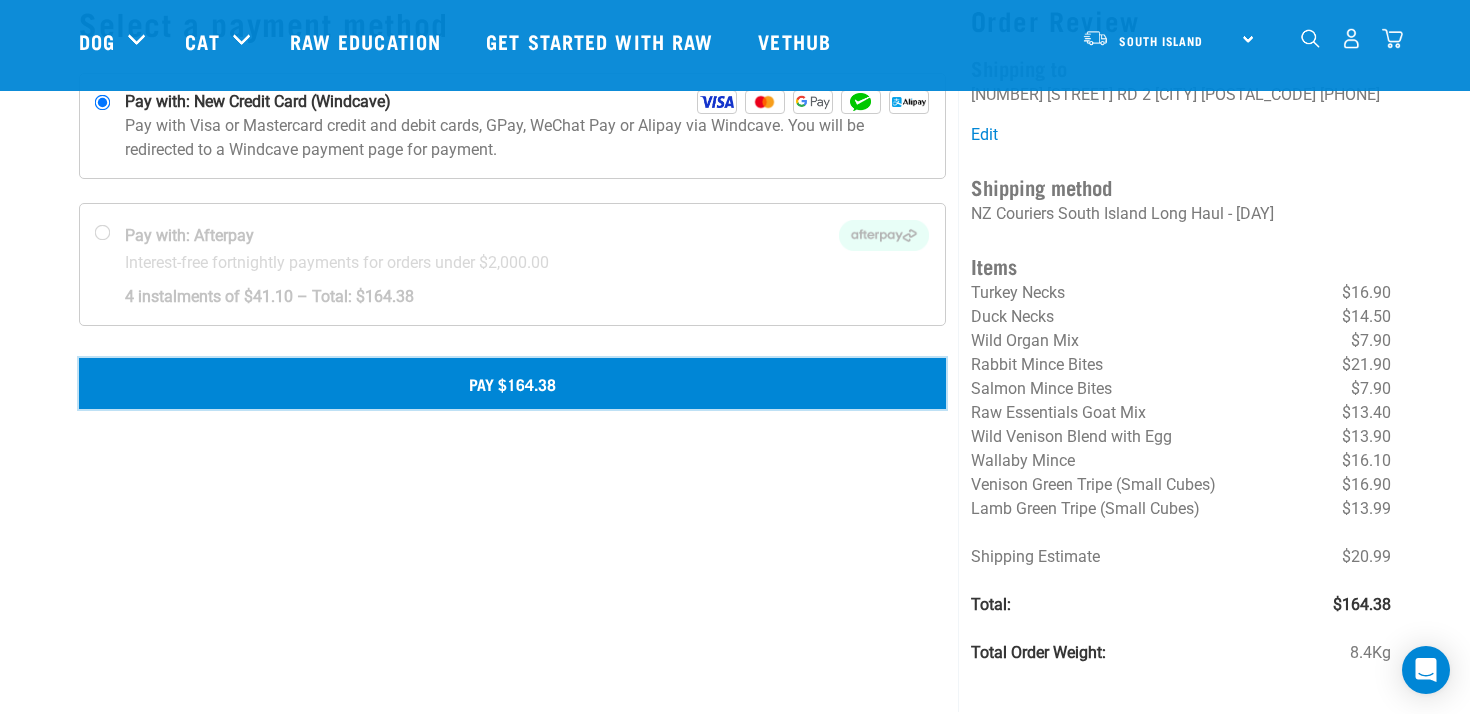 click on "Pay $164.38" at bounding box center (512, 383) 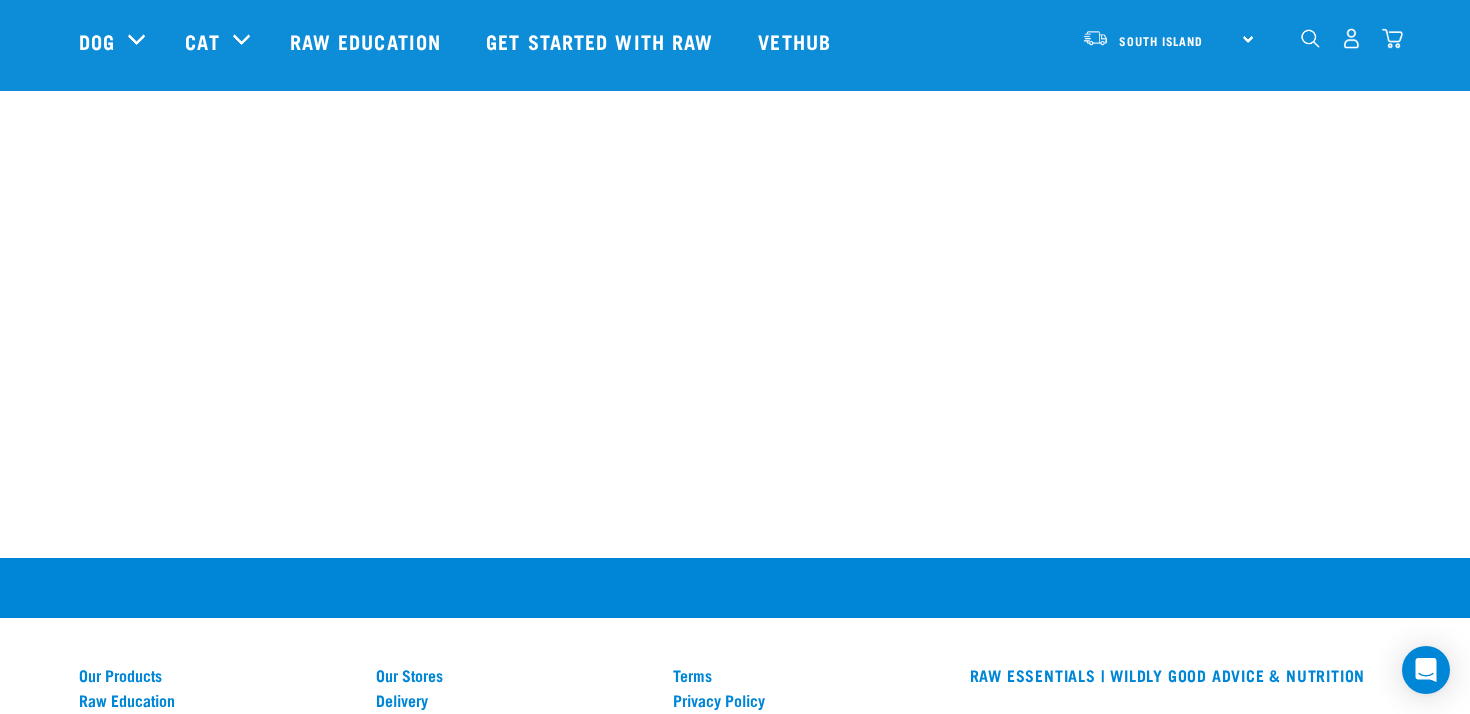 scroll, scrollTop: 1465, scrollLeft: 0, axis: vertical 